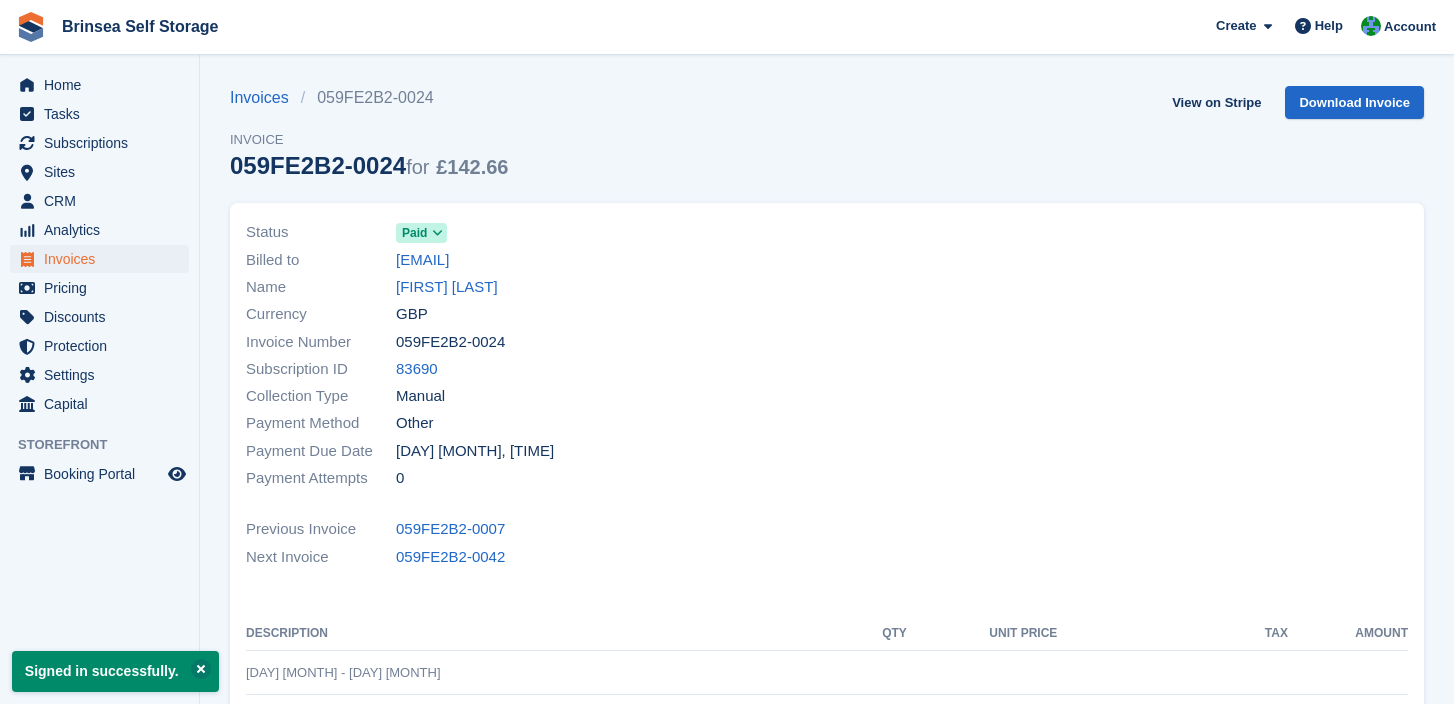 scroll, scrollTop: 0, scrollLeft: 0, axis: both 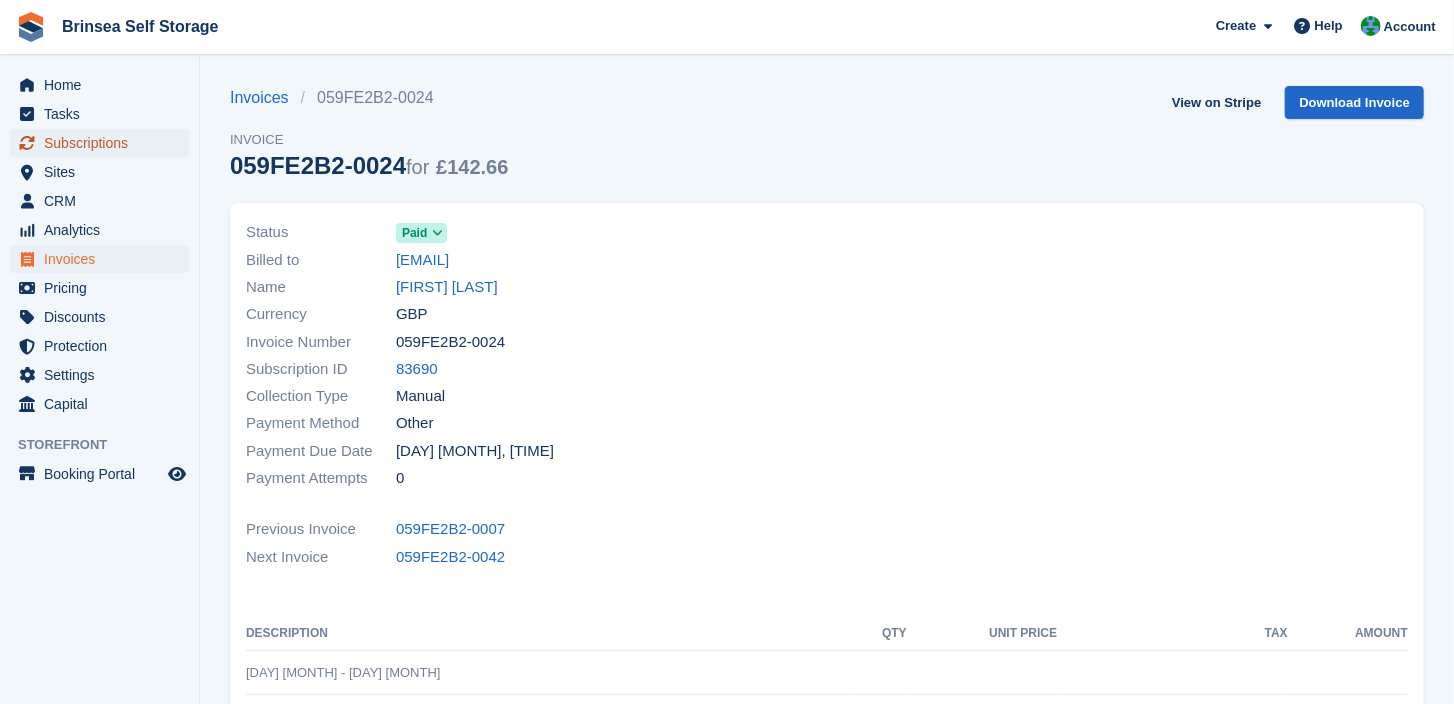 click on "Subscriptions" at bounding box center (104, 143) 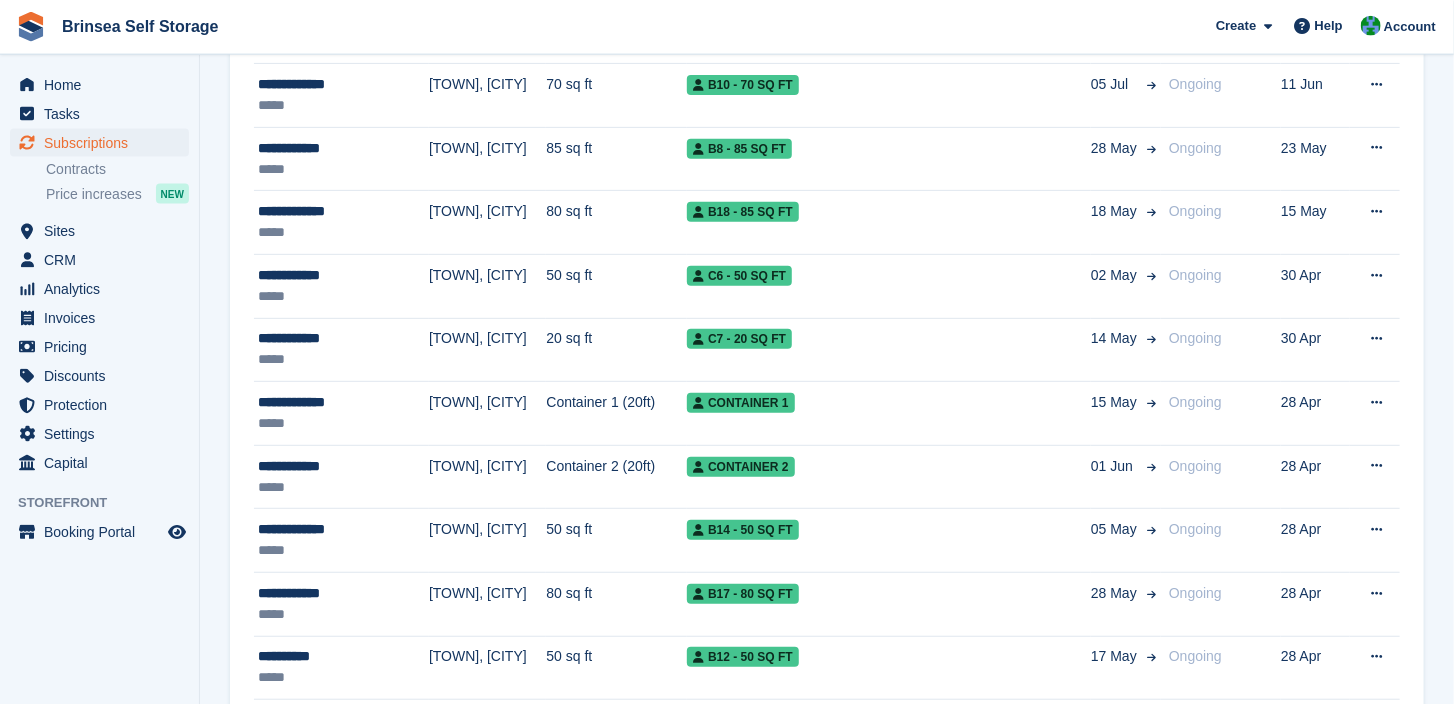scroll, scrollTop: 337, scrollLeft: 0, axis: vertical 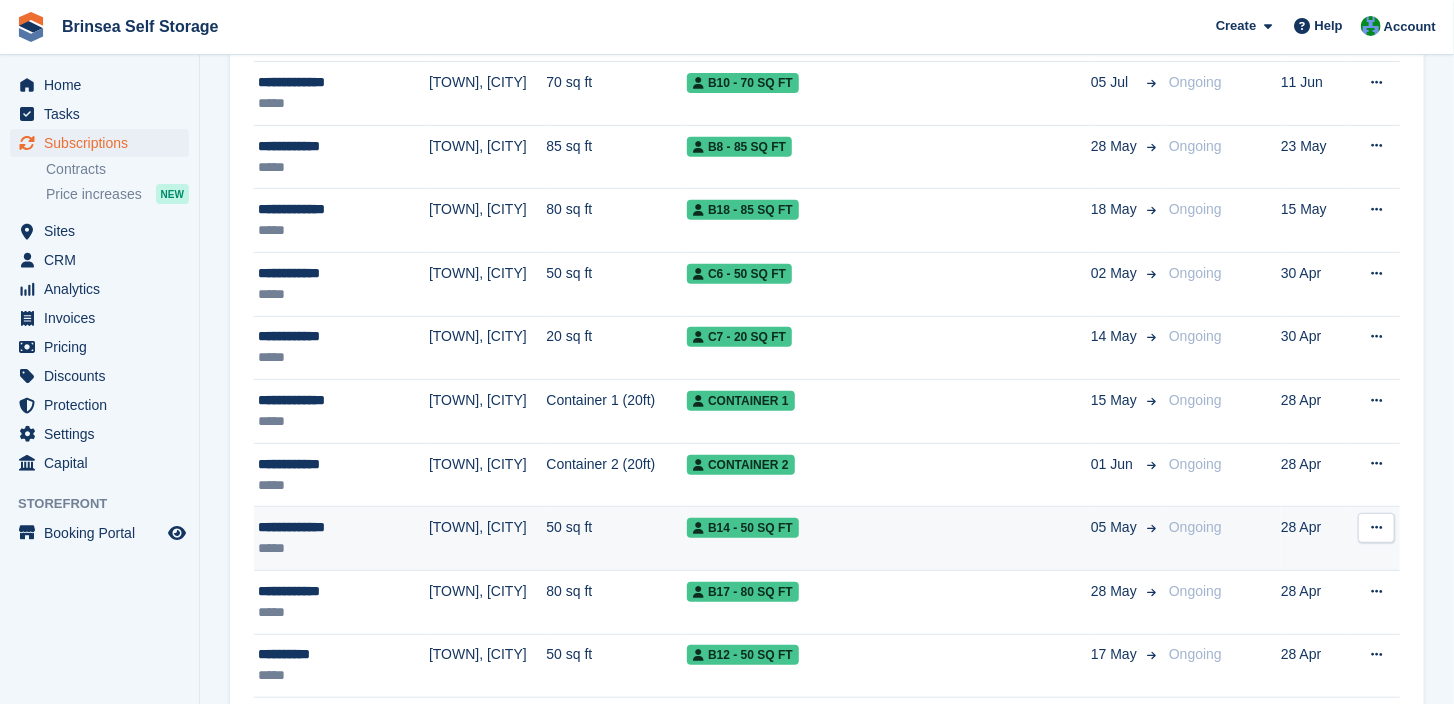 click on "B14 - 50 sq ft" at bounding box center (743, 528) 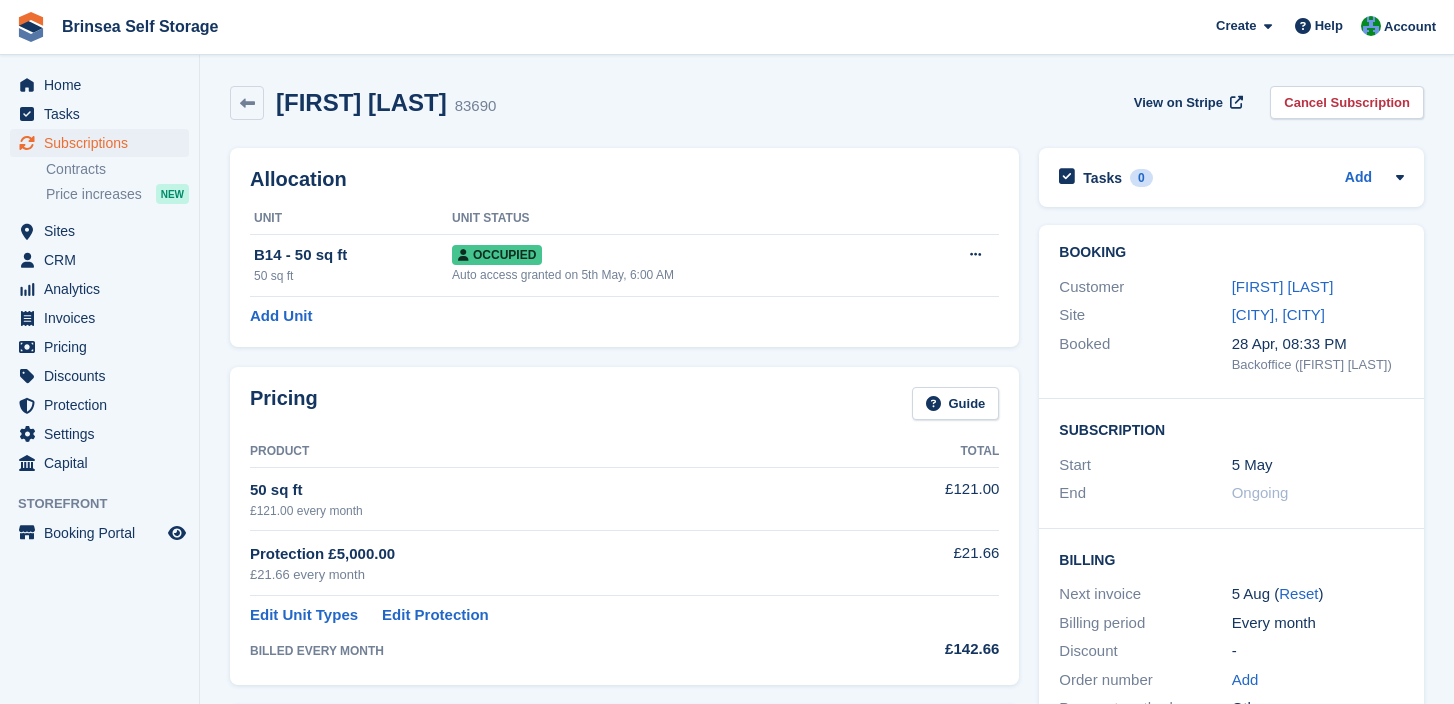 scroll, scrollTop: 0, scrollLeft: 0, axis: both 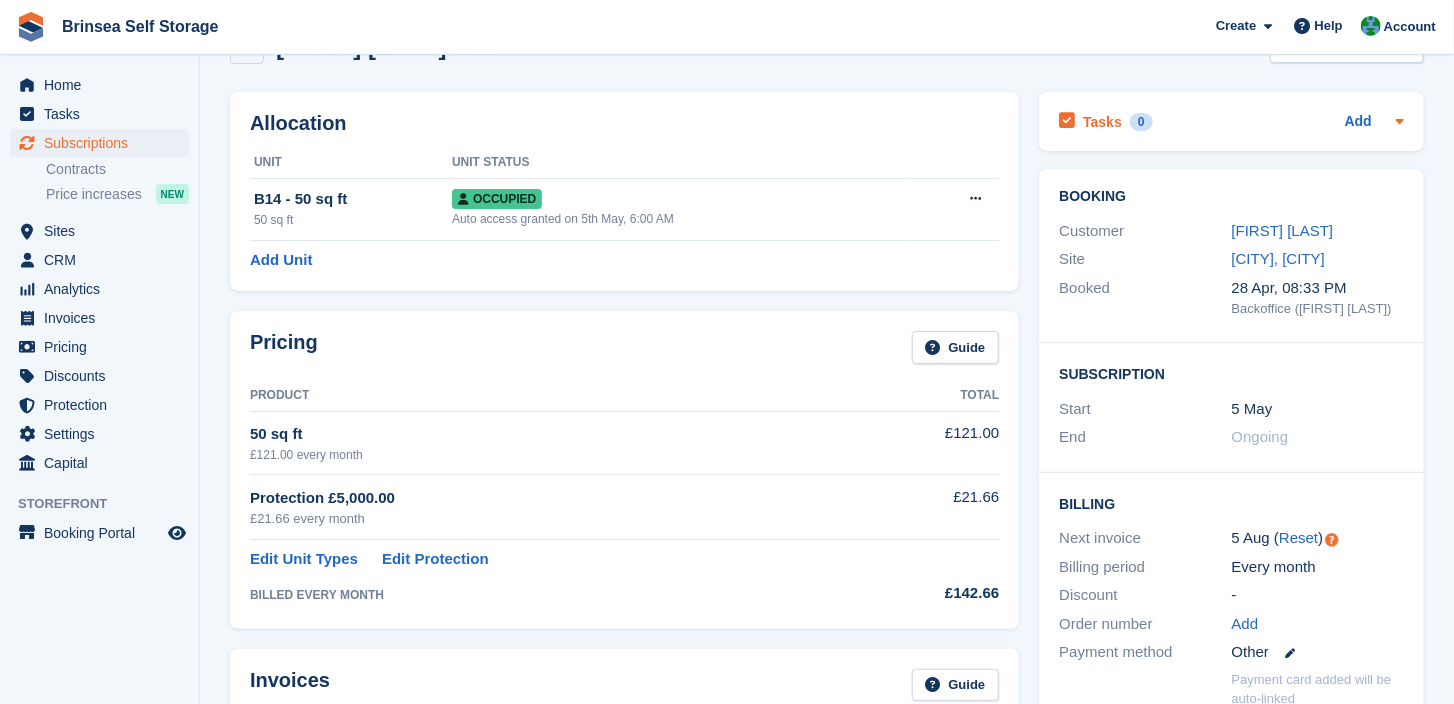 click 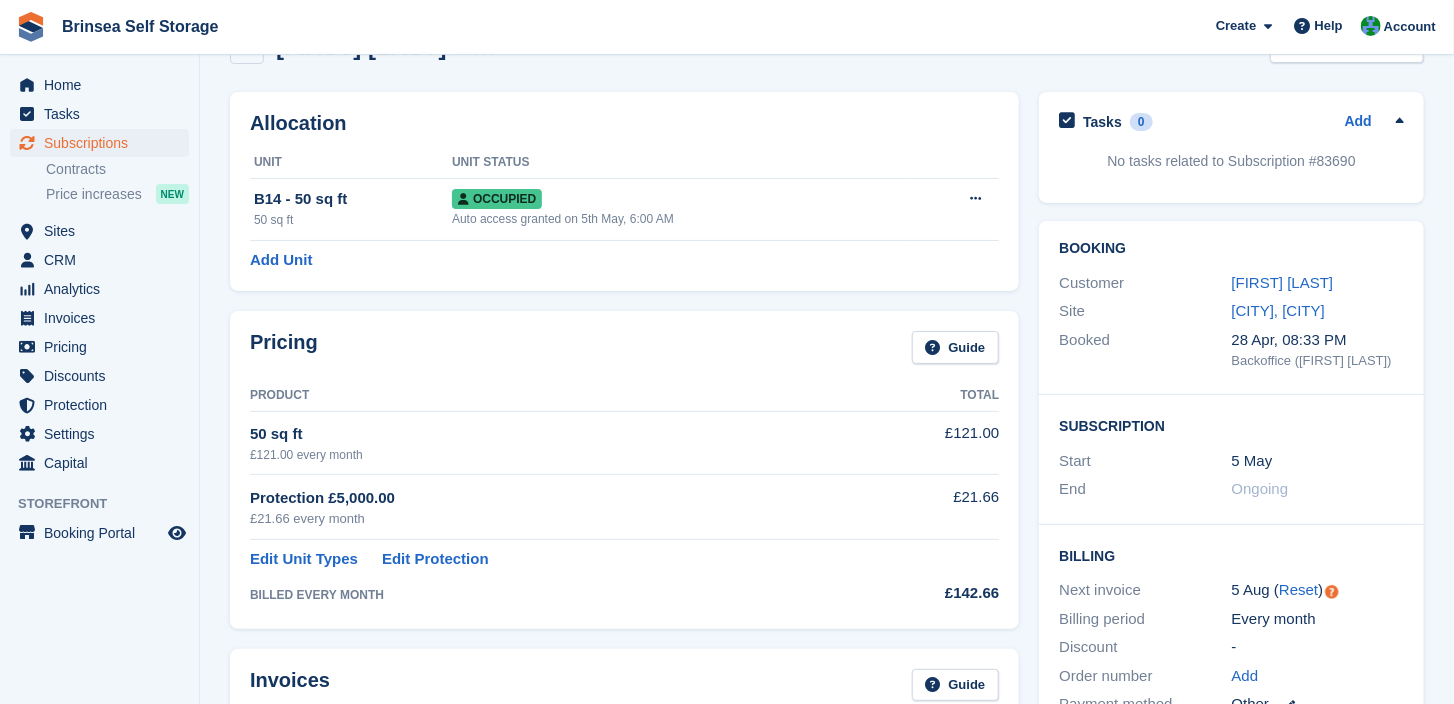 click 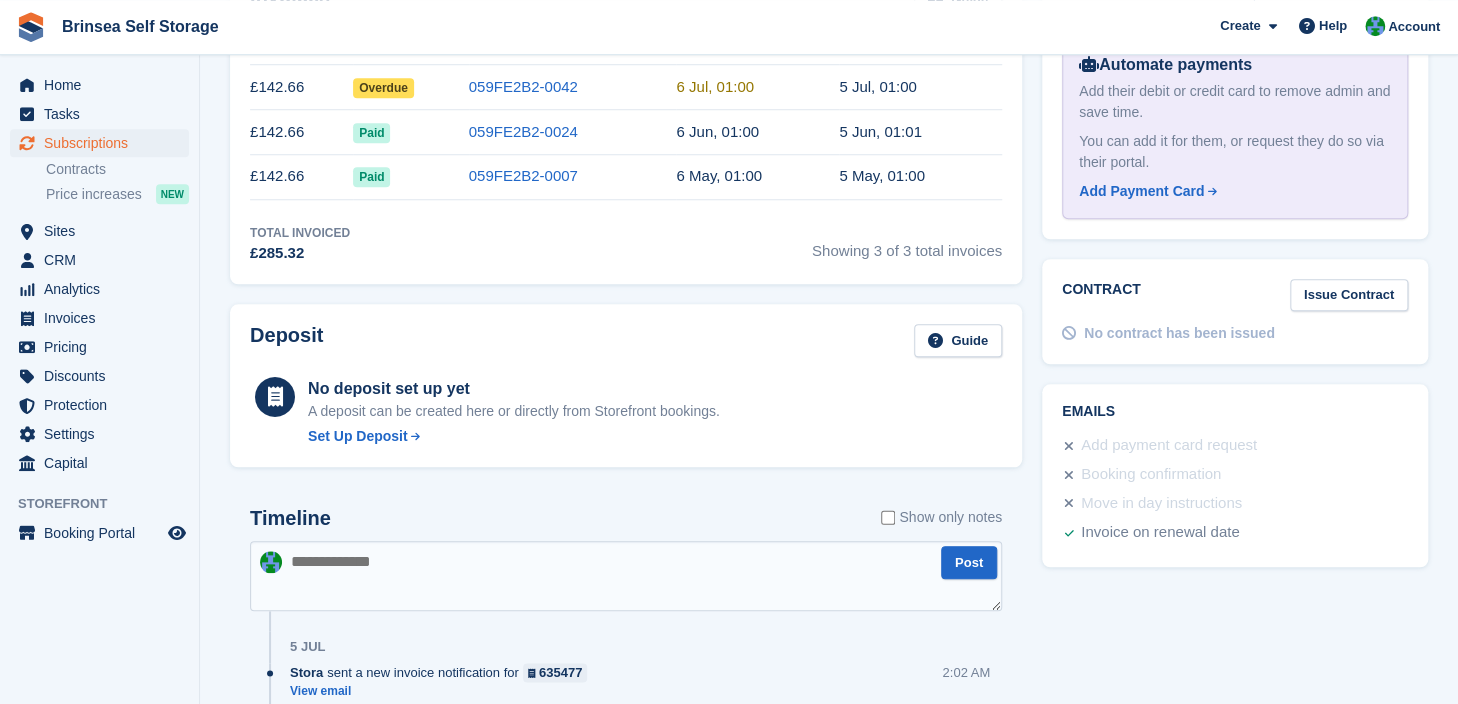 scroll, scrollTop: 744, scrollLeft: 0, axis: vertical 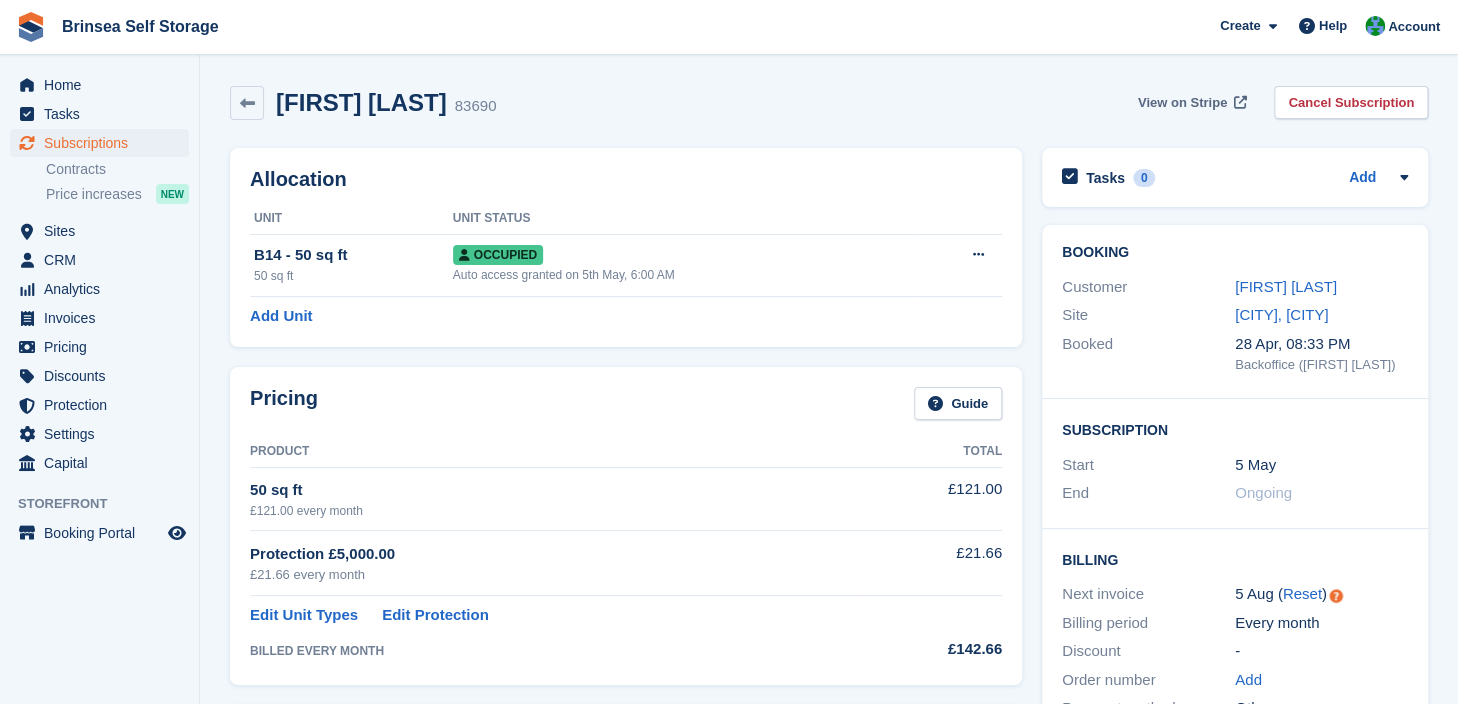 click at bounding box center (1240, 103) 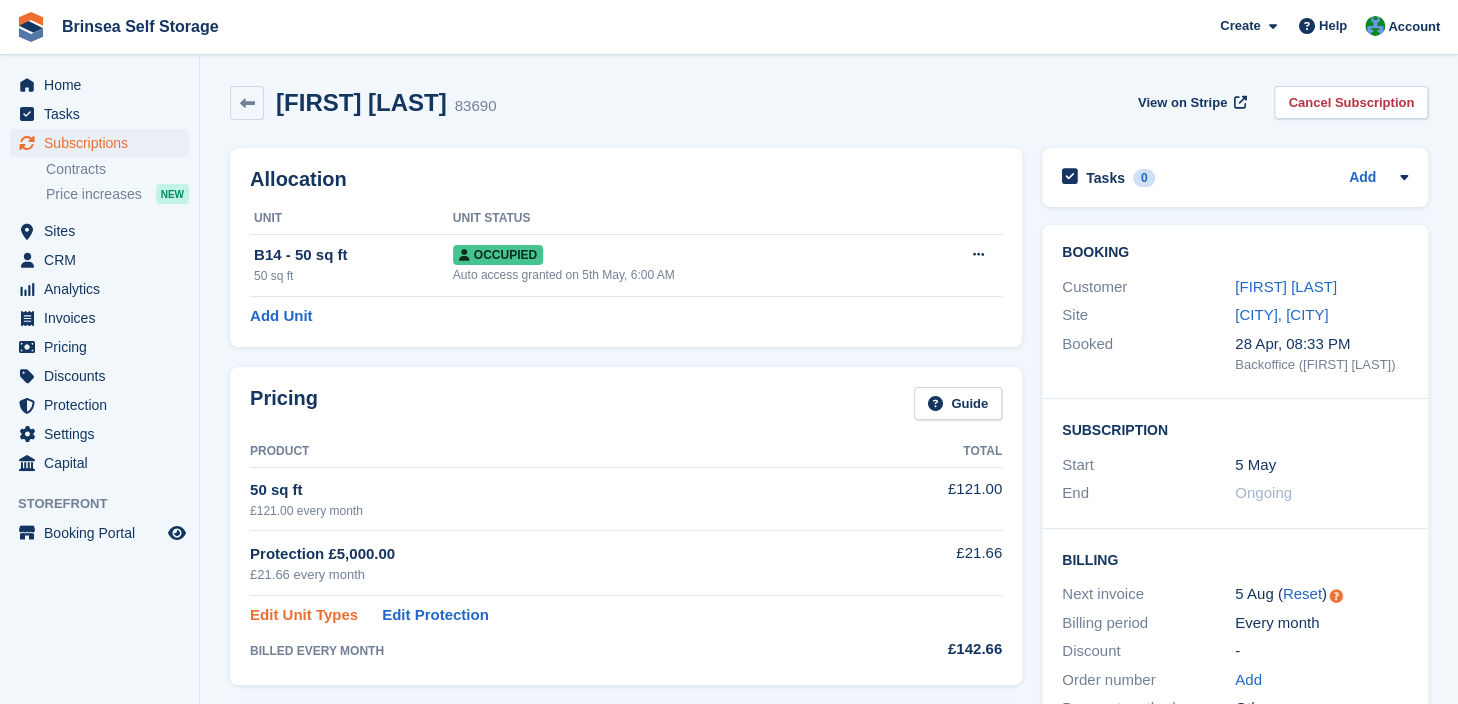 click on "Edit Unit Types" at bounding box center [304, 615] 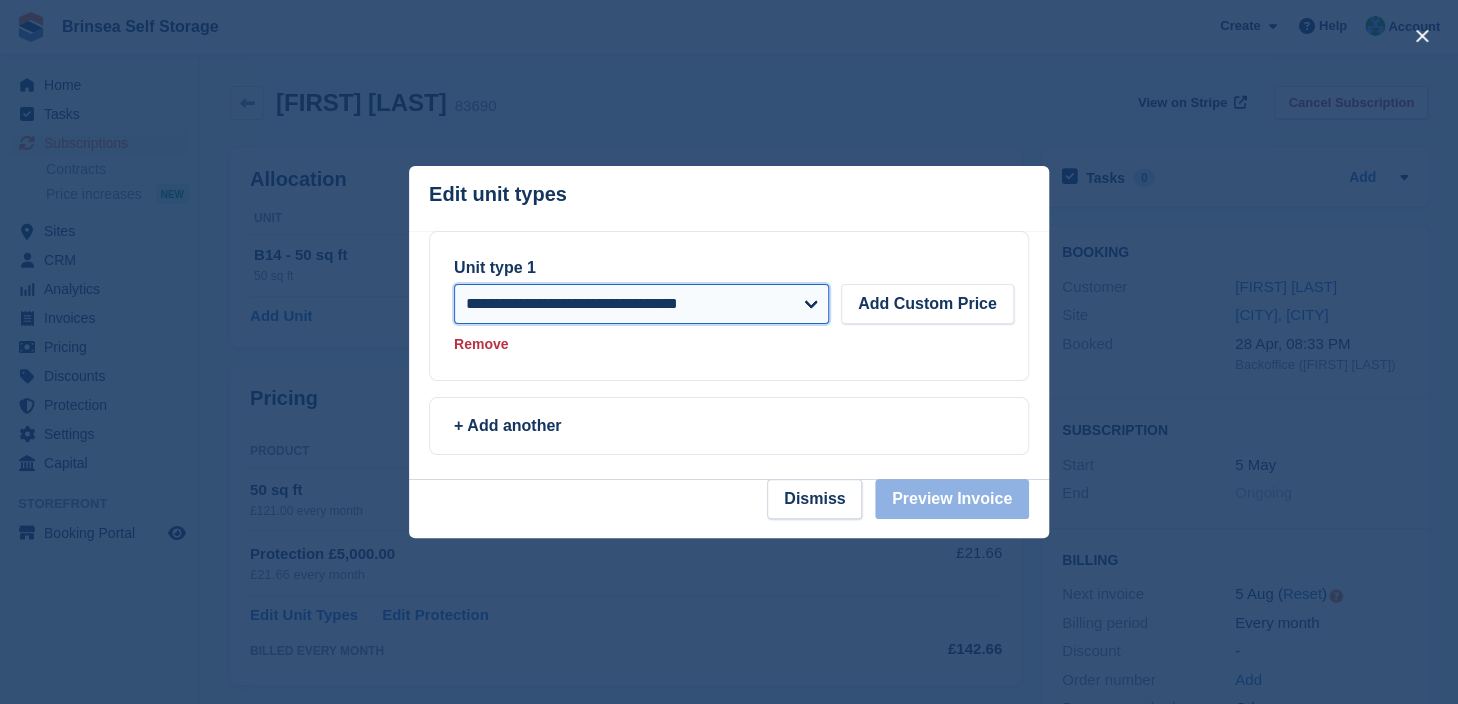 click on "**********" at bounding box center (641, 304) 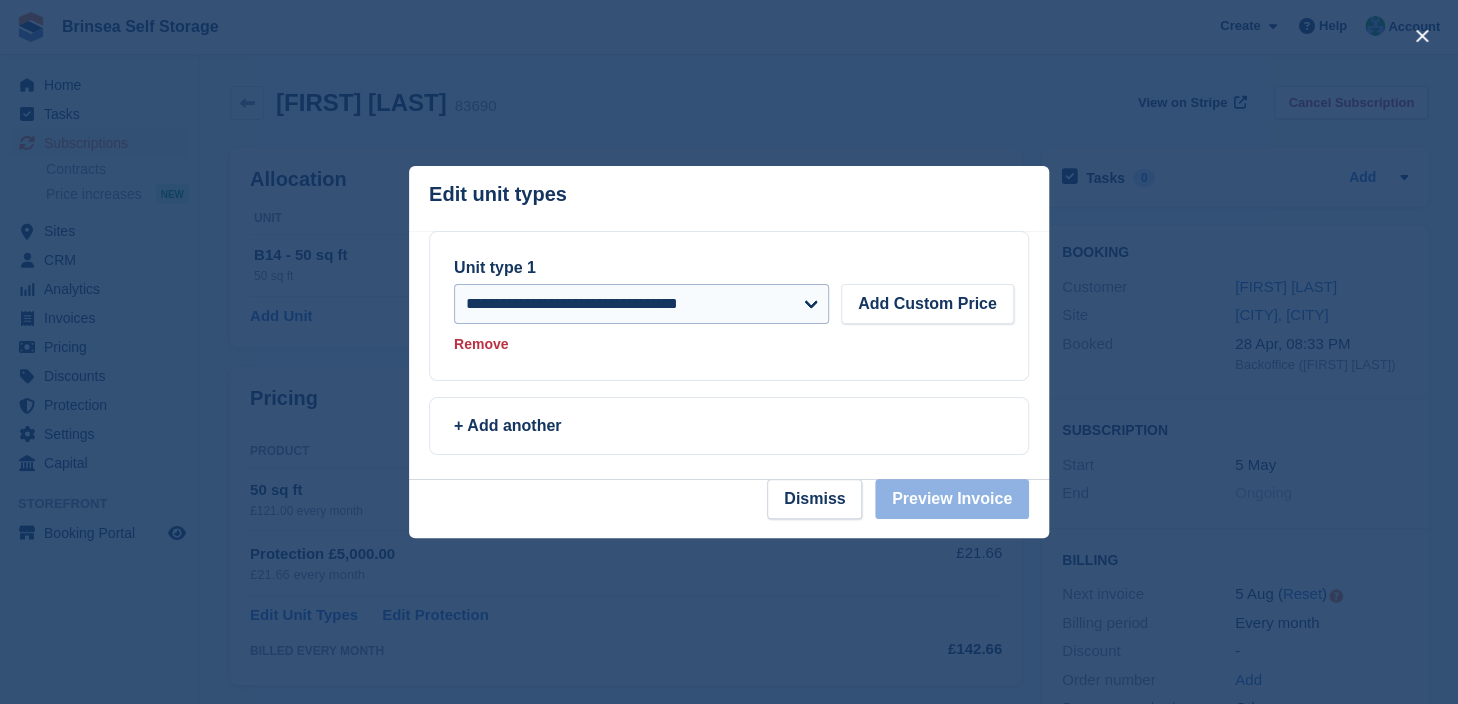 click at bounding box center (729, 352) 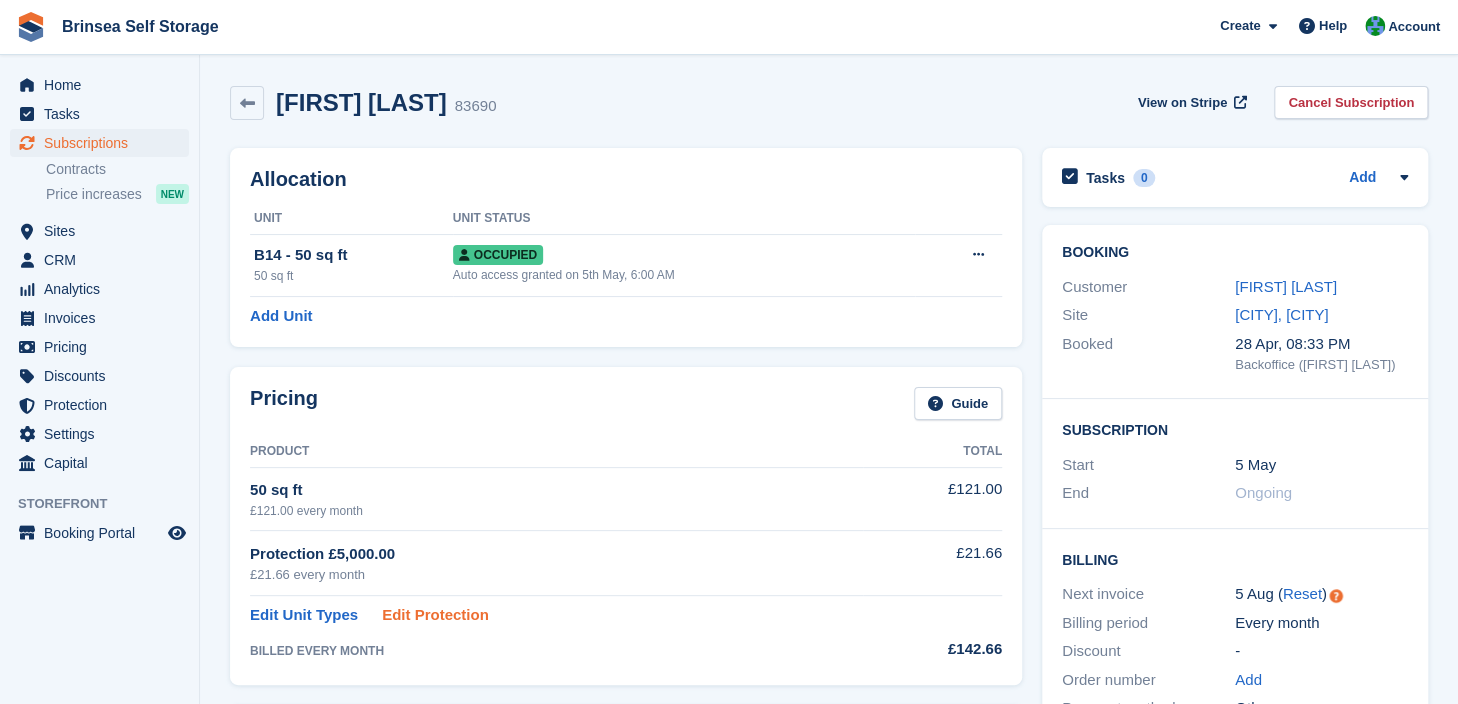 click on "Edit Protection" at bounding box center (435, 615) 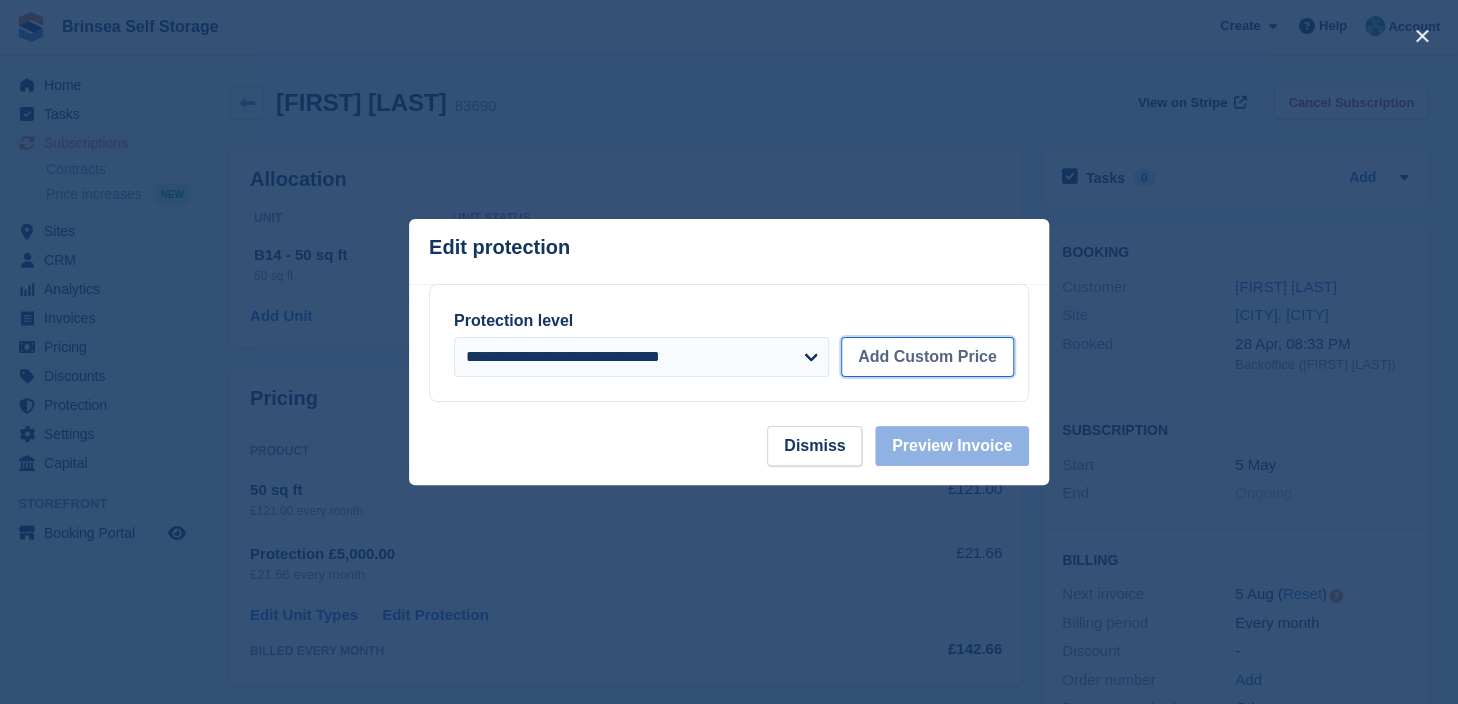click on "Add Custom Price" at bounding box center (927, 357) 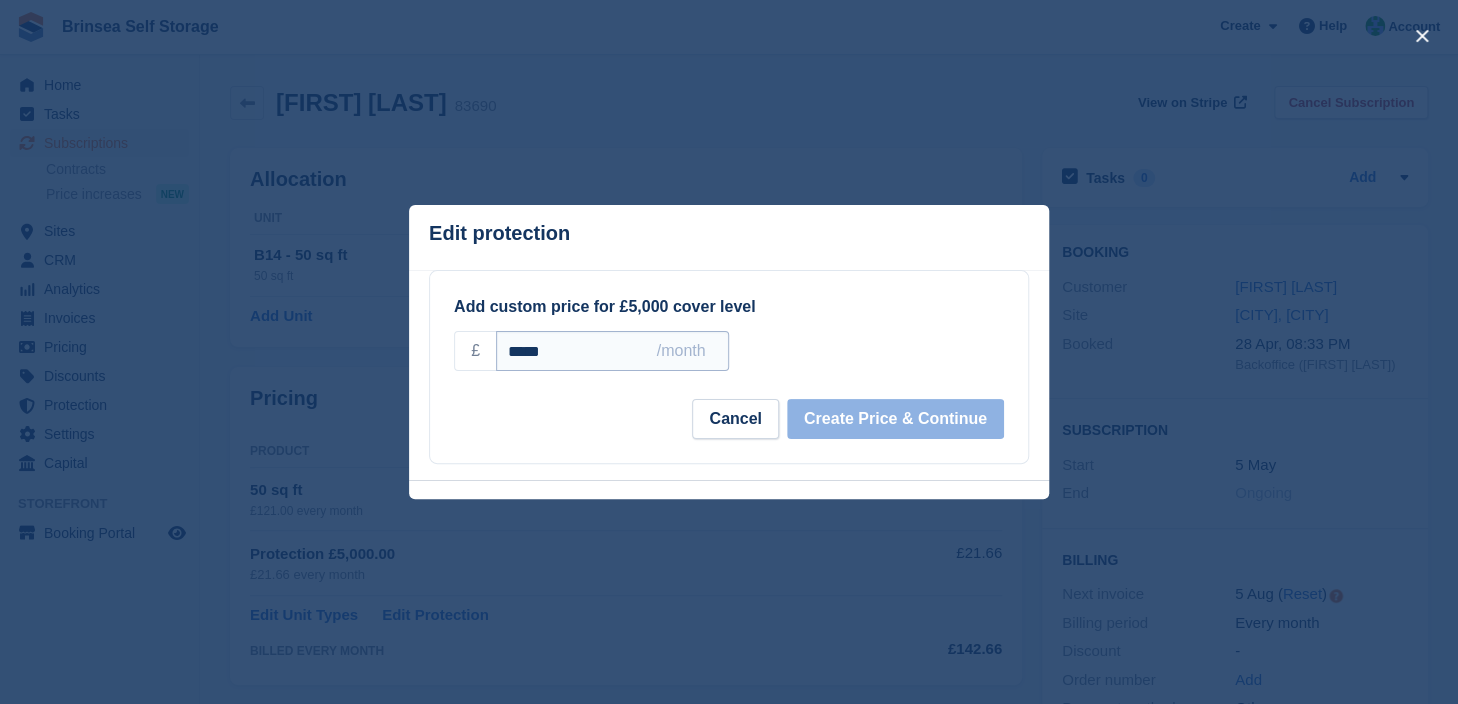 click on "*****" at bounding box center (612, 351) 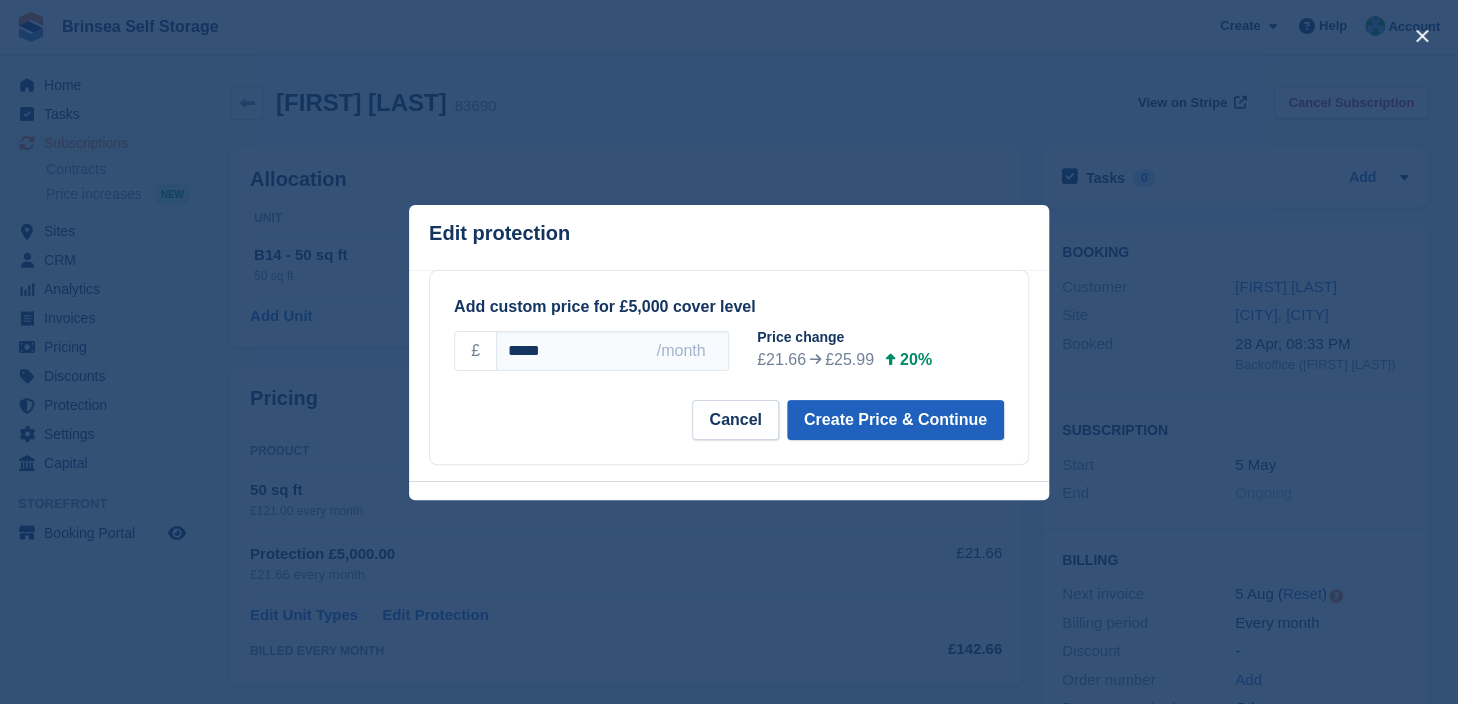 type on "*****" 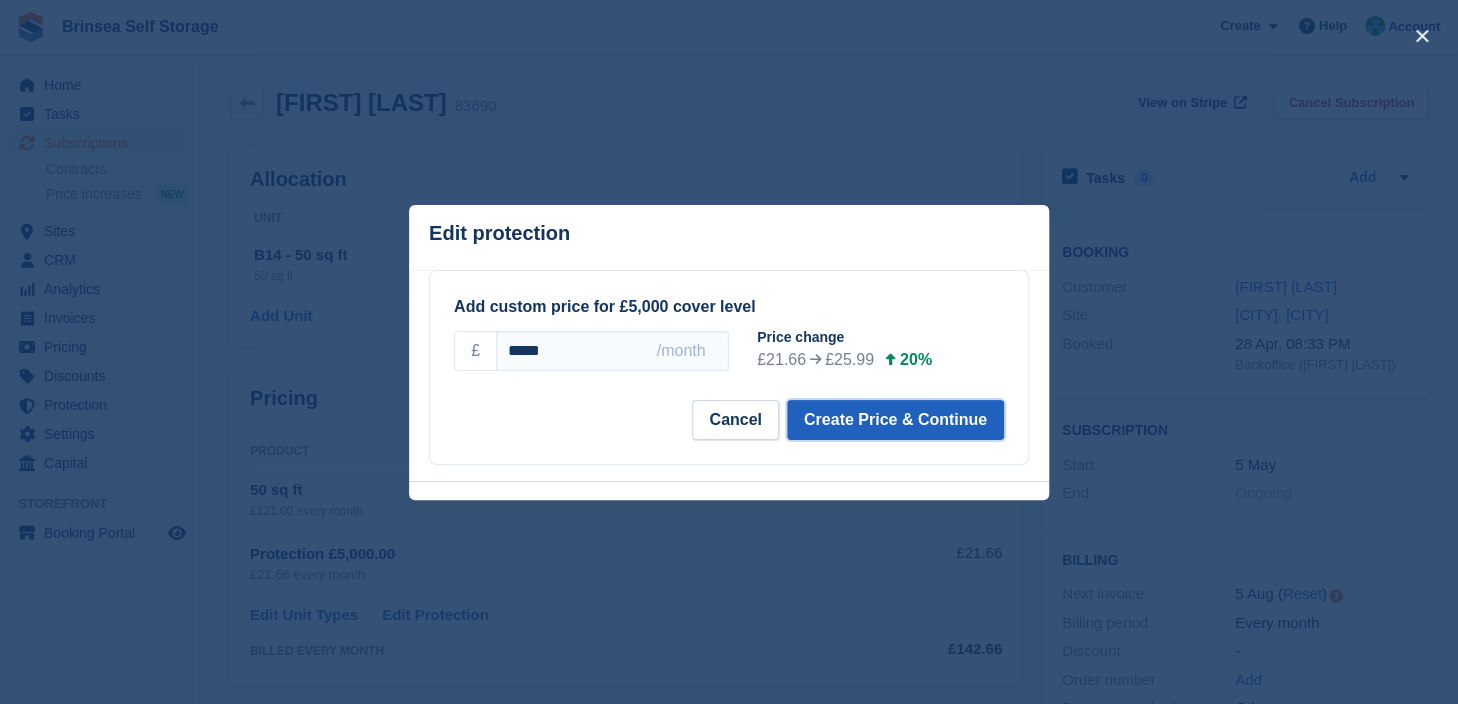 click on "Create Price & Continue" at bounding box center (895, 420) 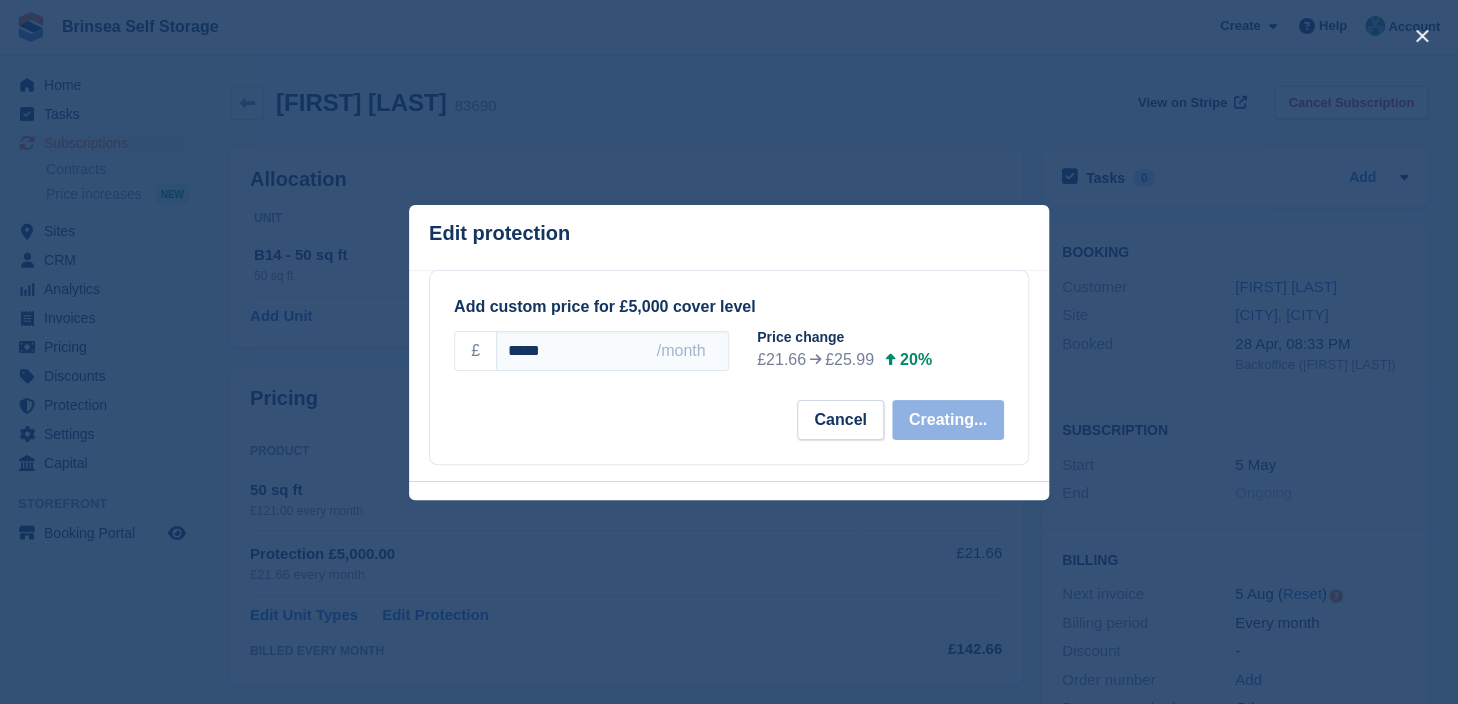 select on "*****" 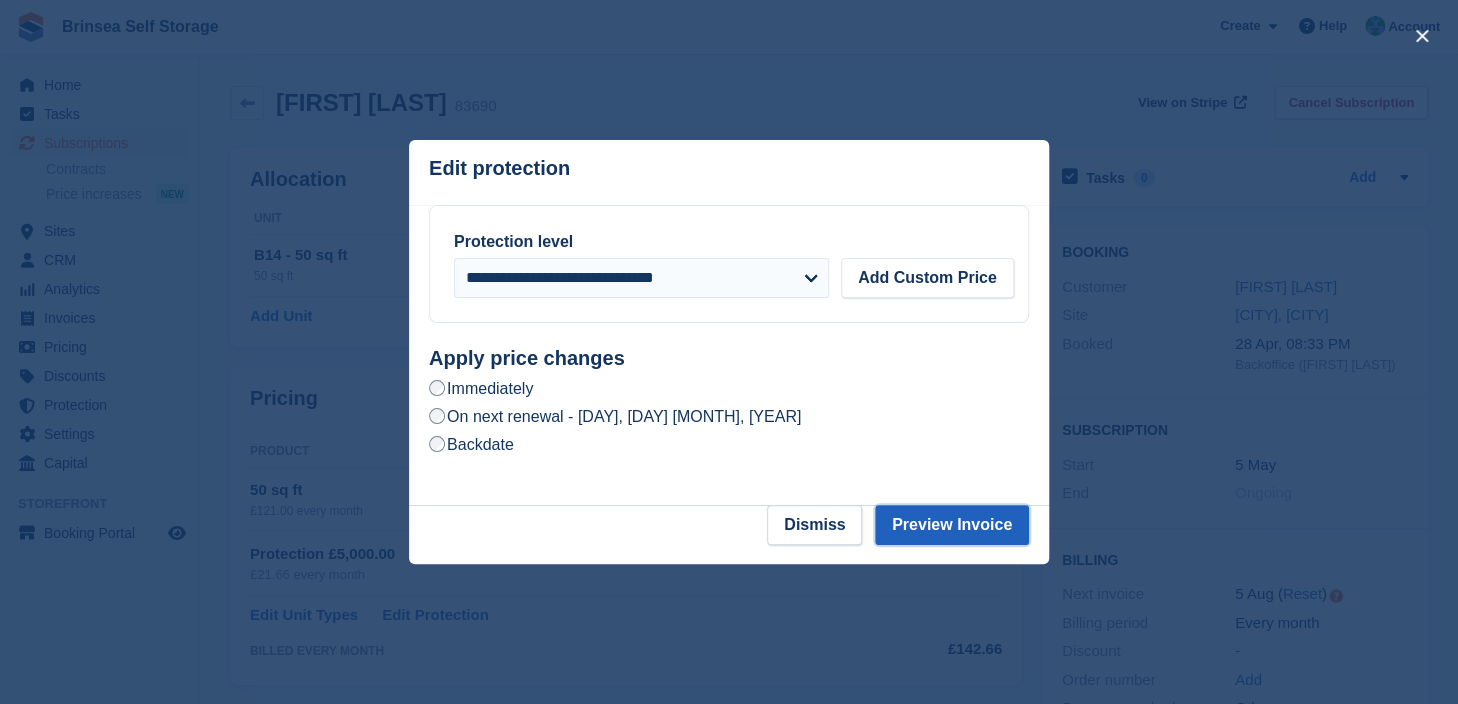 click on "Preview Invoice" at bounding box center (952, 525) 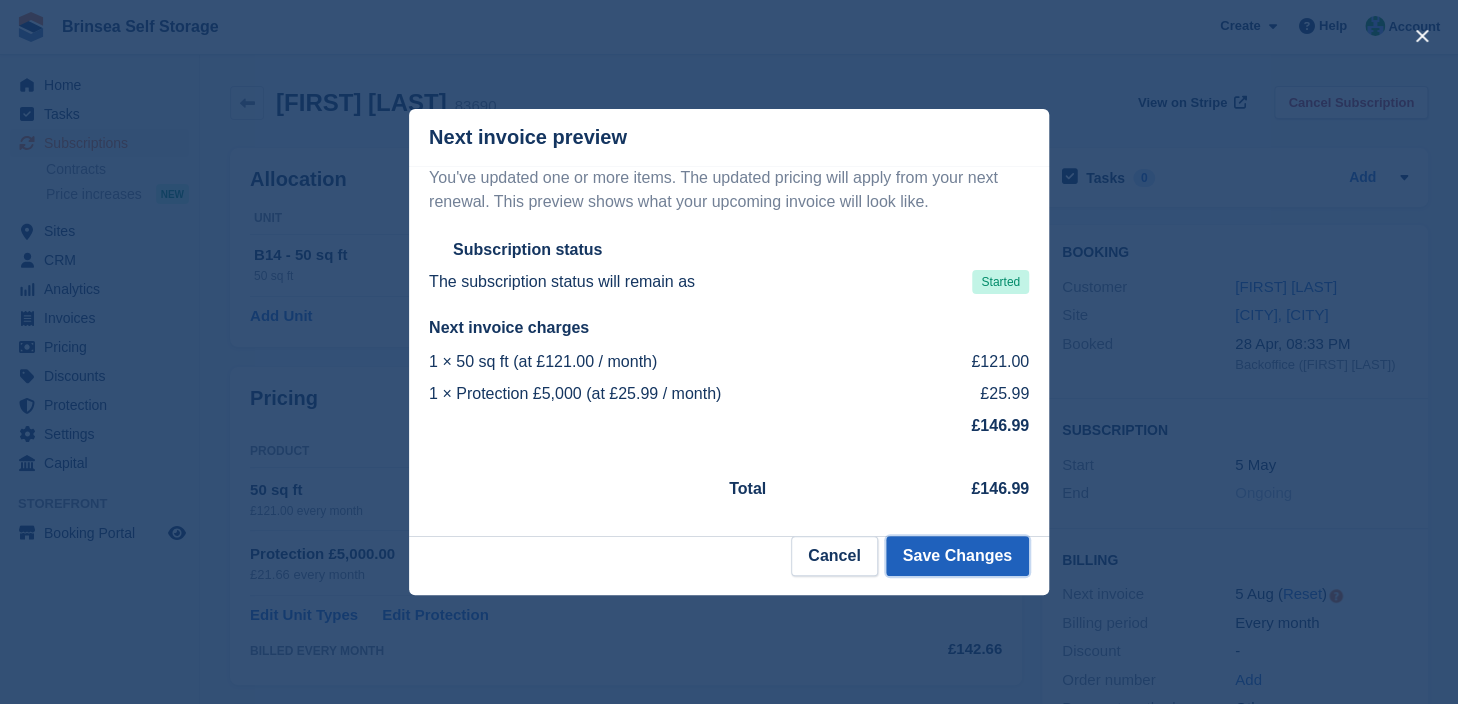 click on "Save Changes" at bounding box center [957, 556] 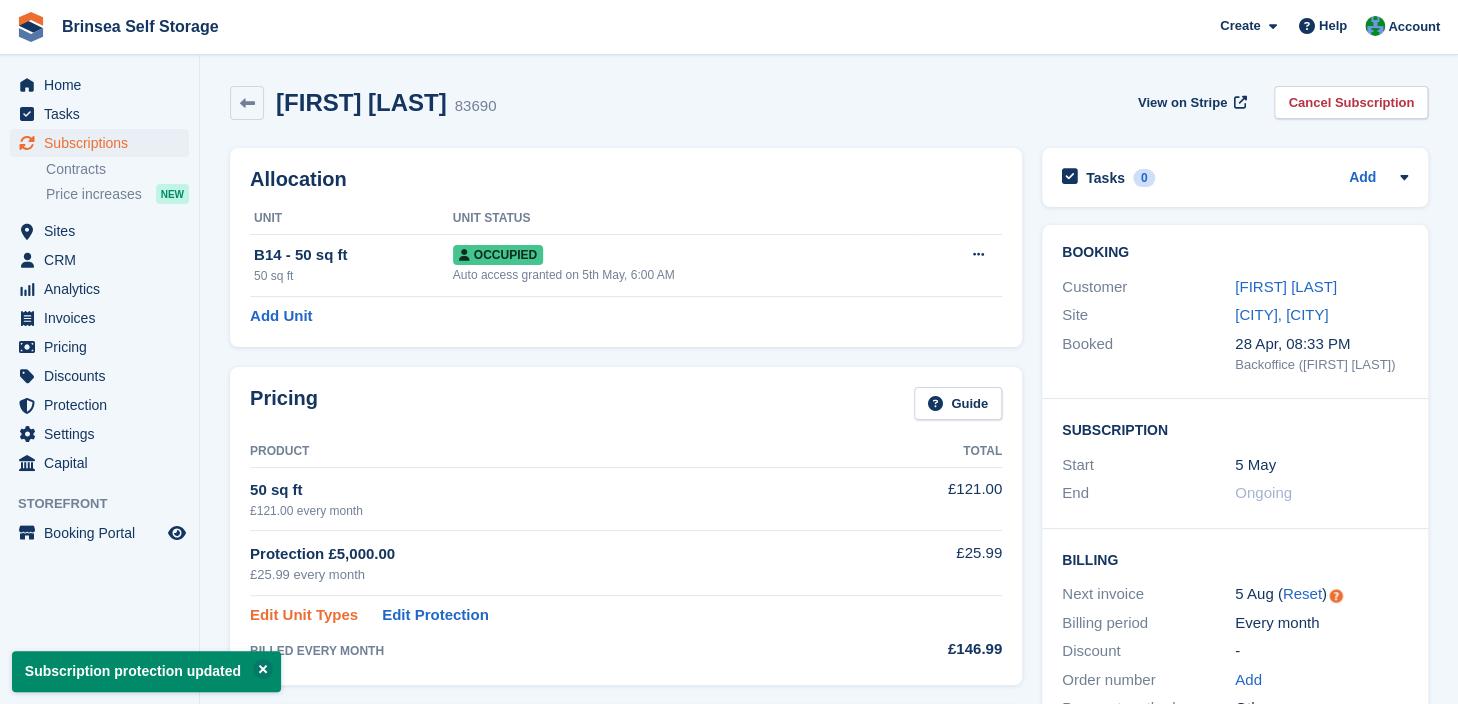 click on "Edit Unit Types" at bounding box center [304, 615] 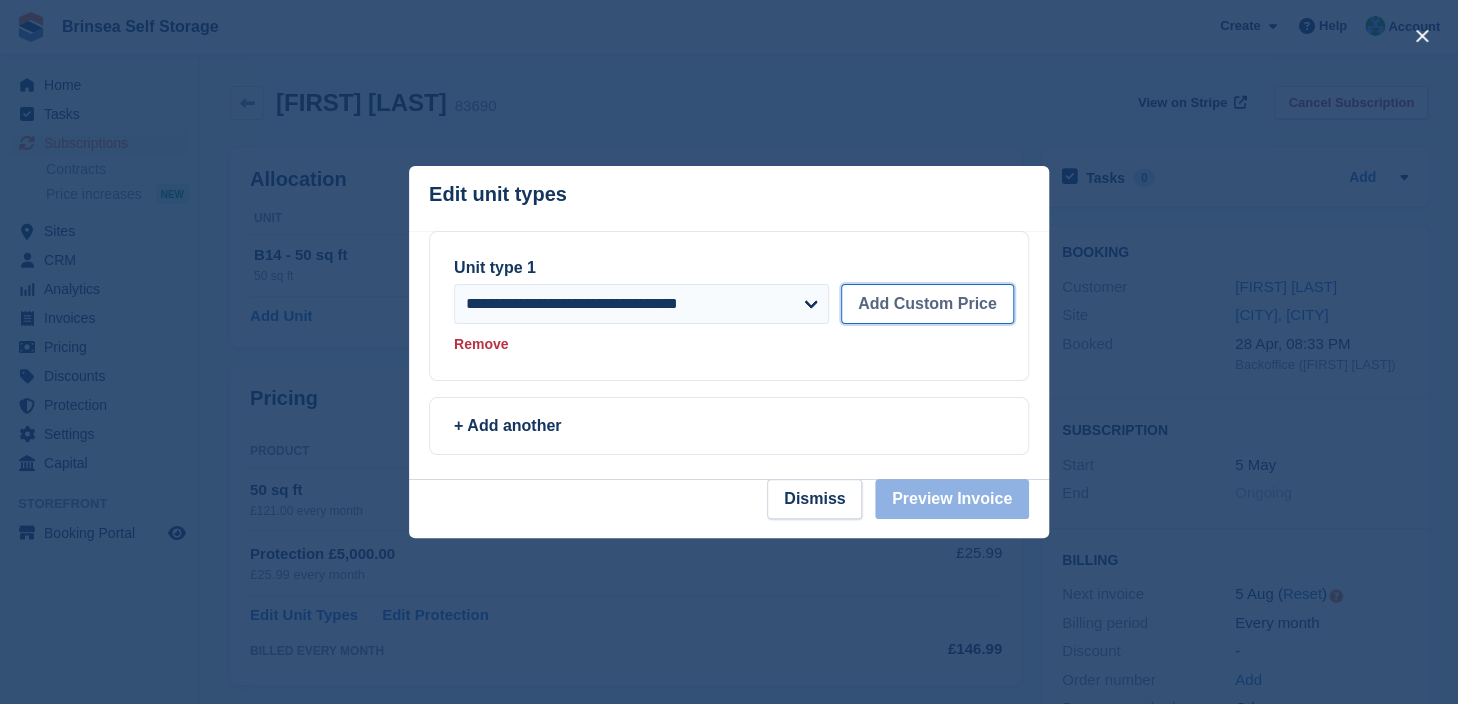 click on "Add Custom Price" at bounding box center (927, 304) 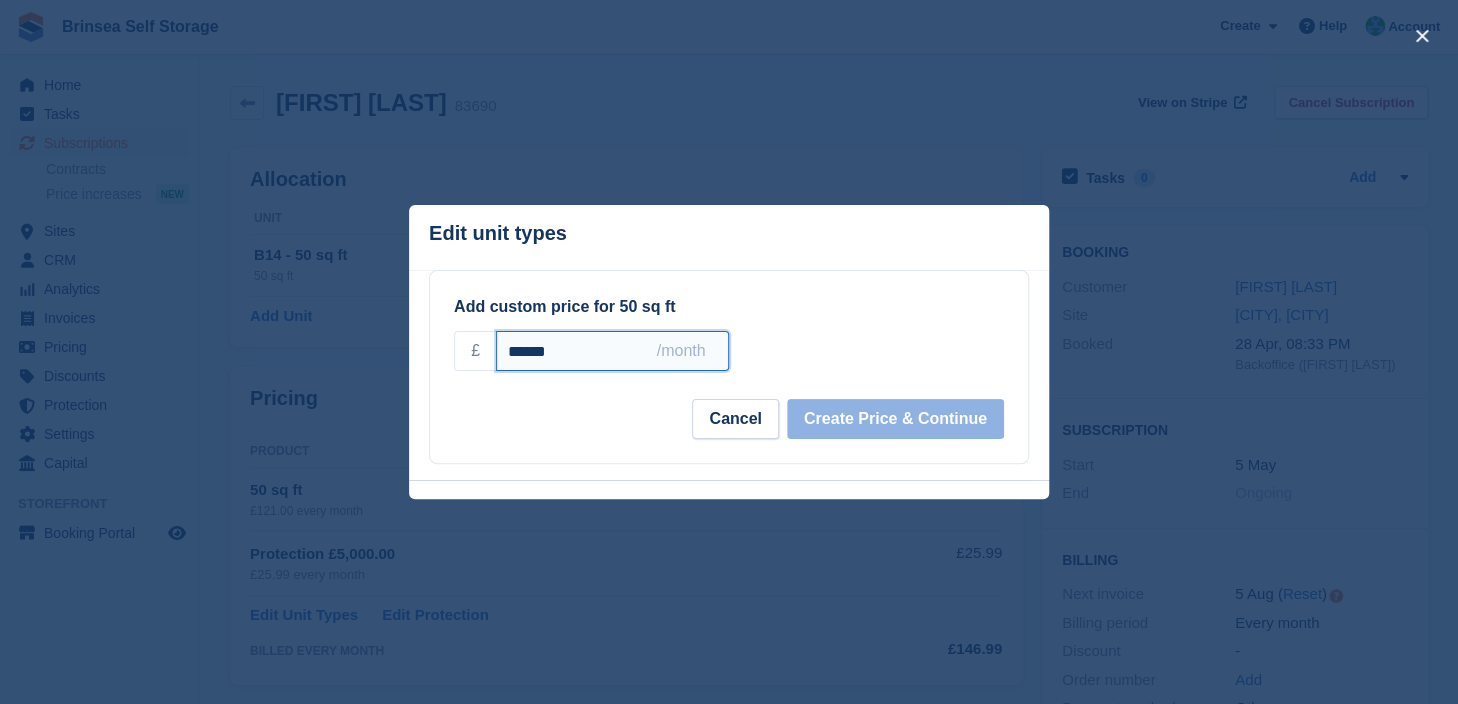click on "******" at bounding box center [612, 351] 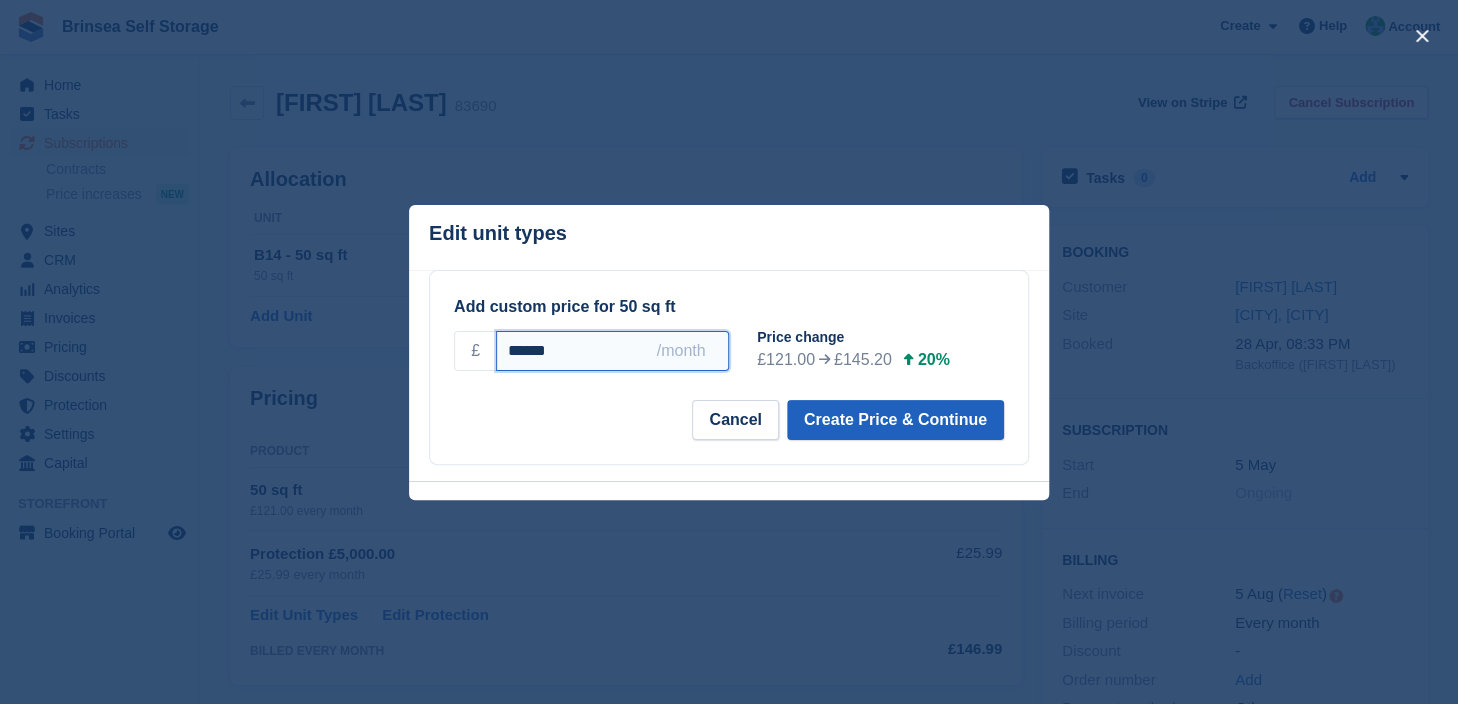 type on "******" 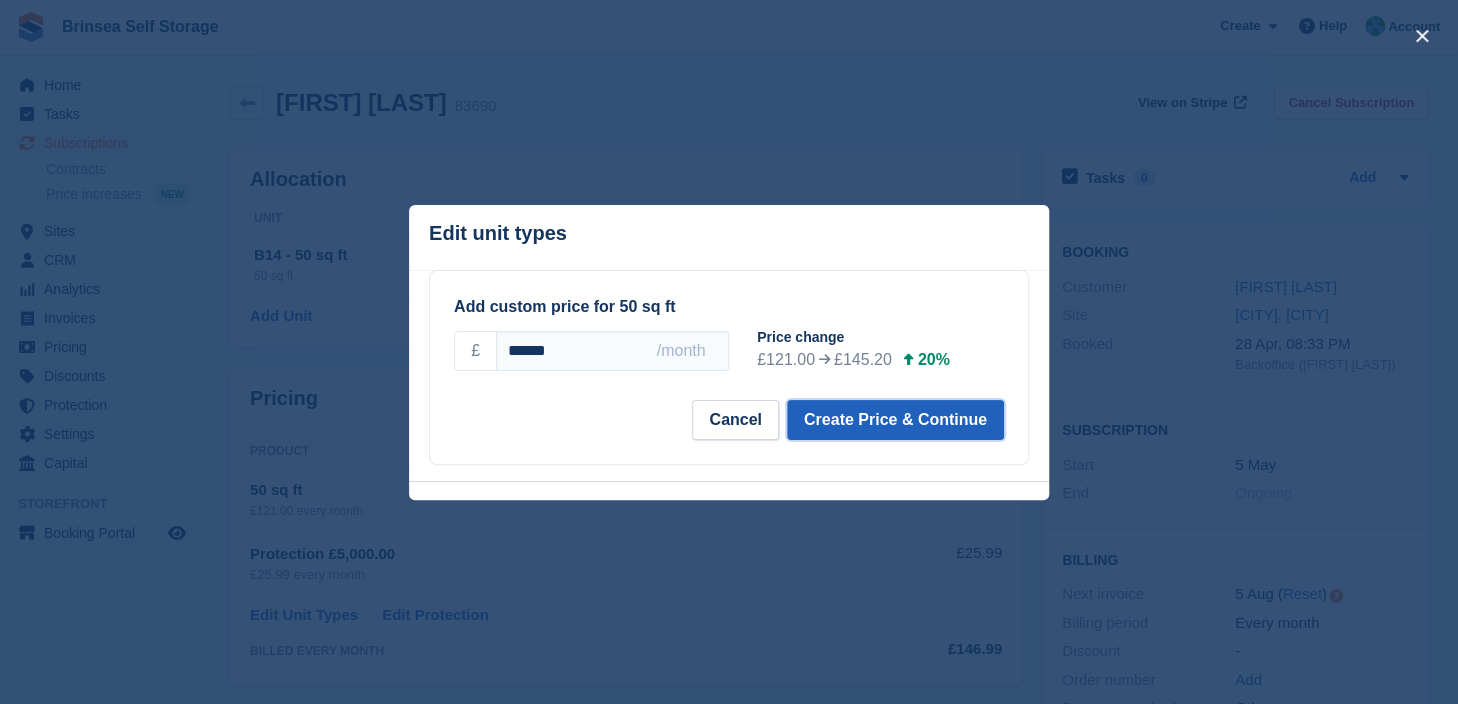click on "Create Price & Continue" at bounding box center [895, 420] 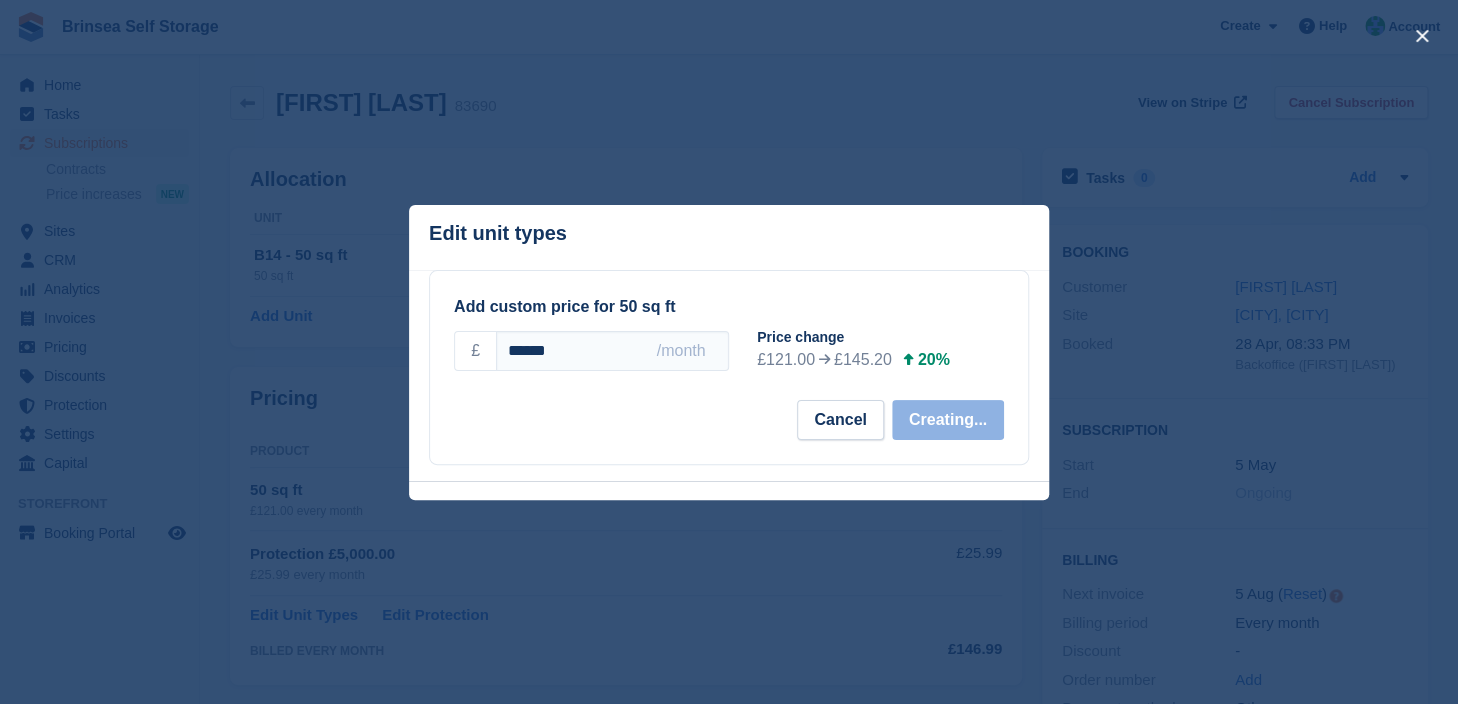 select on "*****" 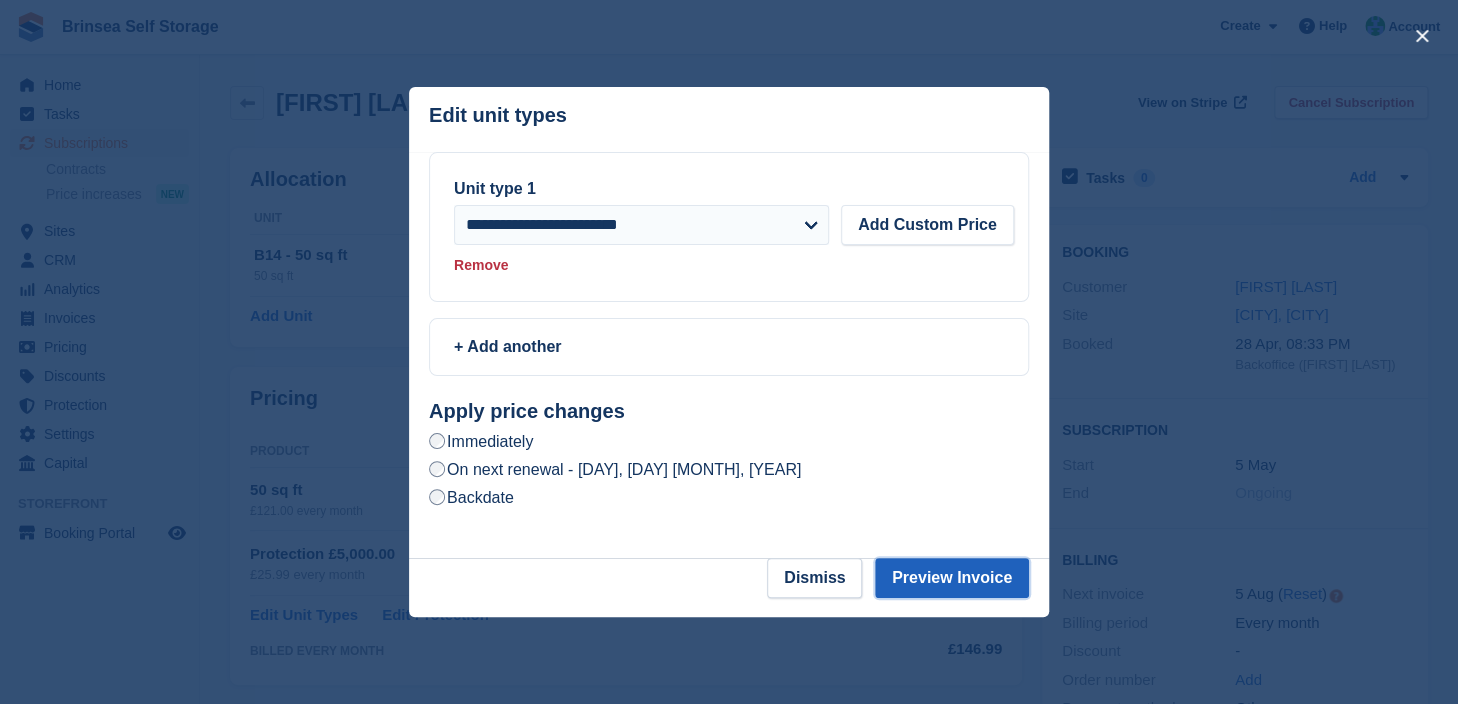 click on "Preview Invoice" at bounding box center [952, 578] 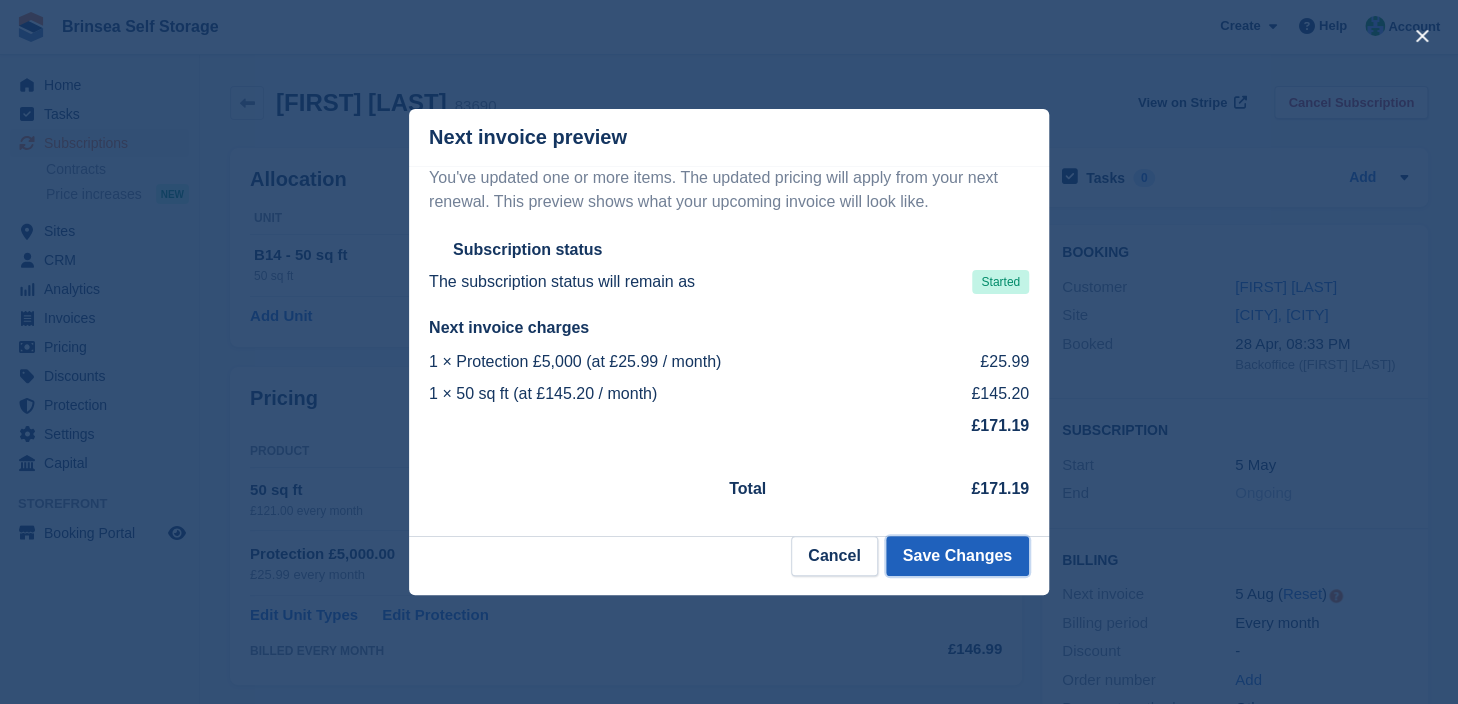click on "Save Changes" at bounding box center [957, 556] 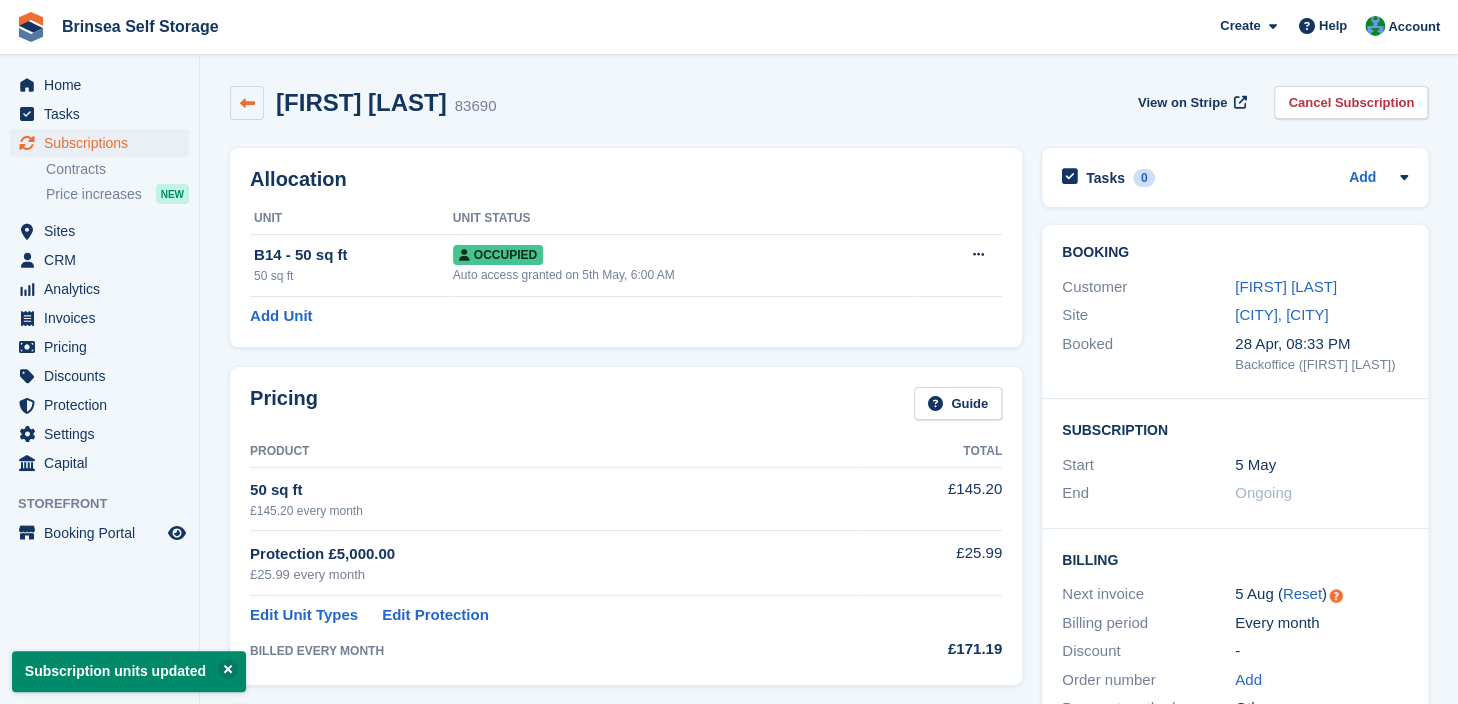 click at bounding box center [247, 103] 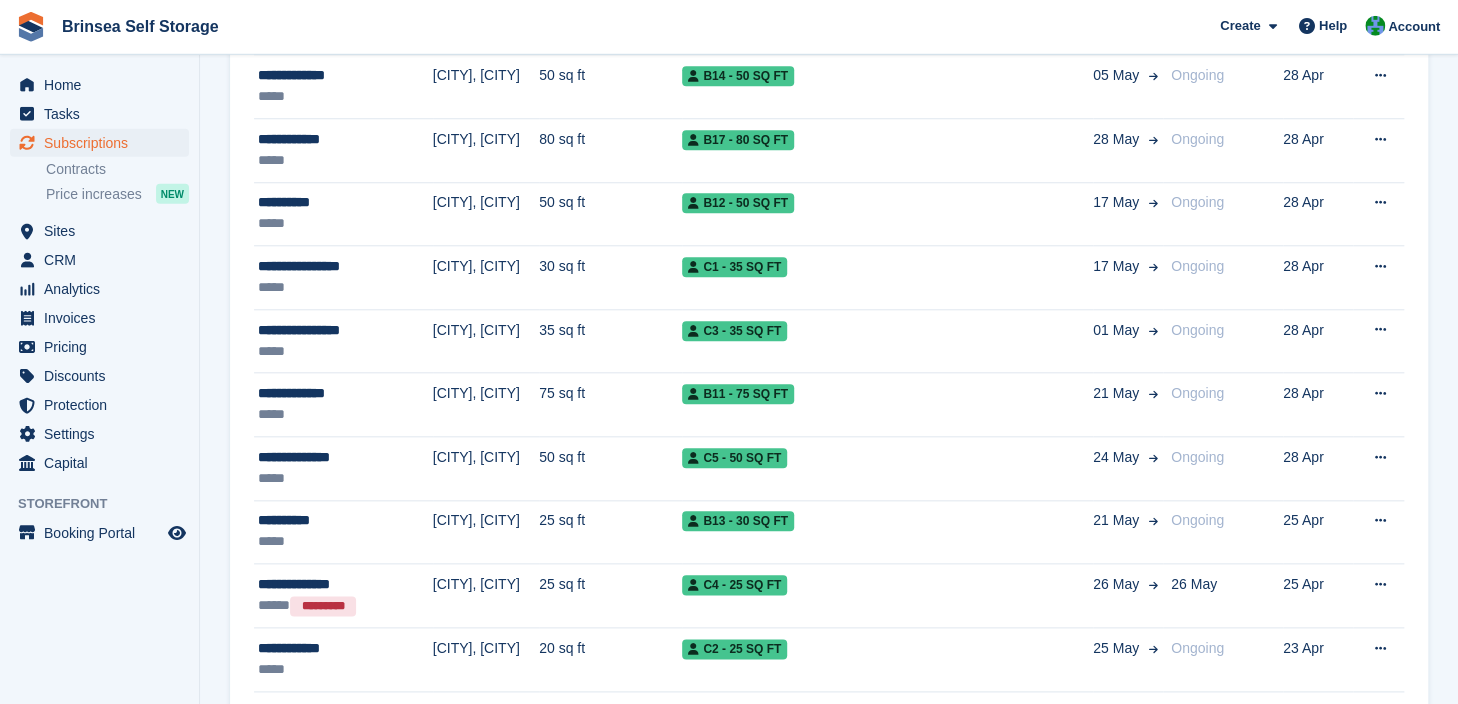 scroll, scrollTop: 802, scrollLeft: 0, axis: vertical 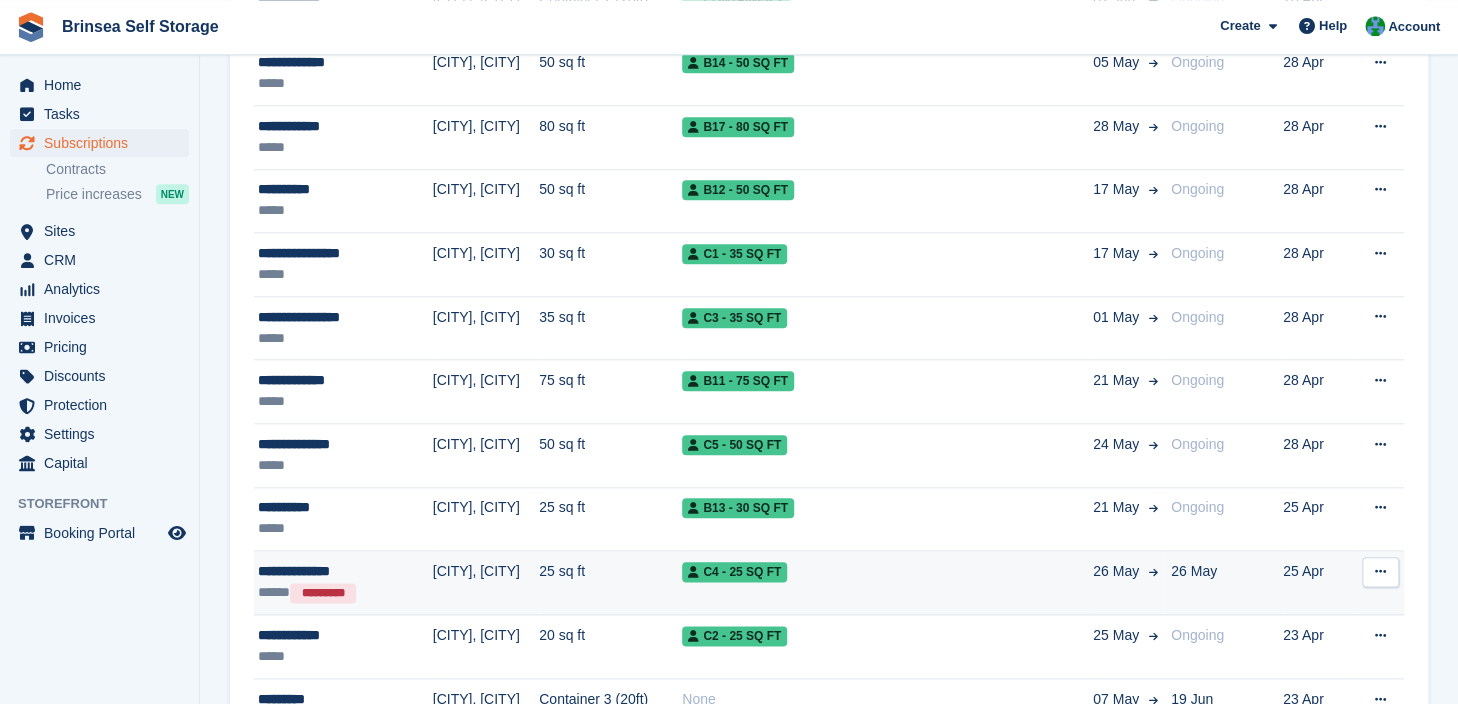 click on "[CITY], [CITY]" at bounding box center [486, 583] 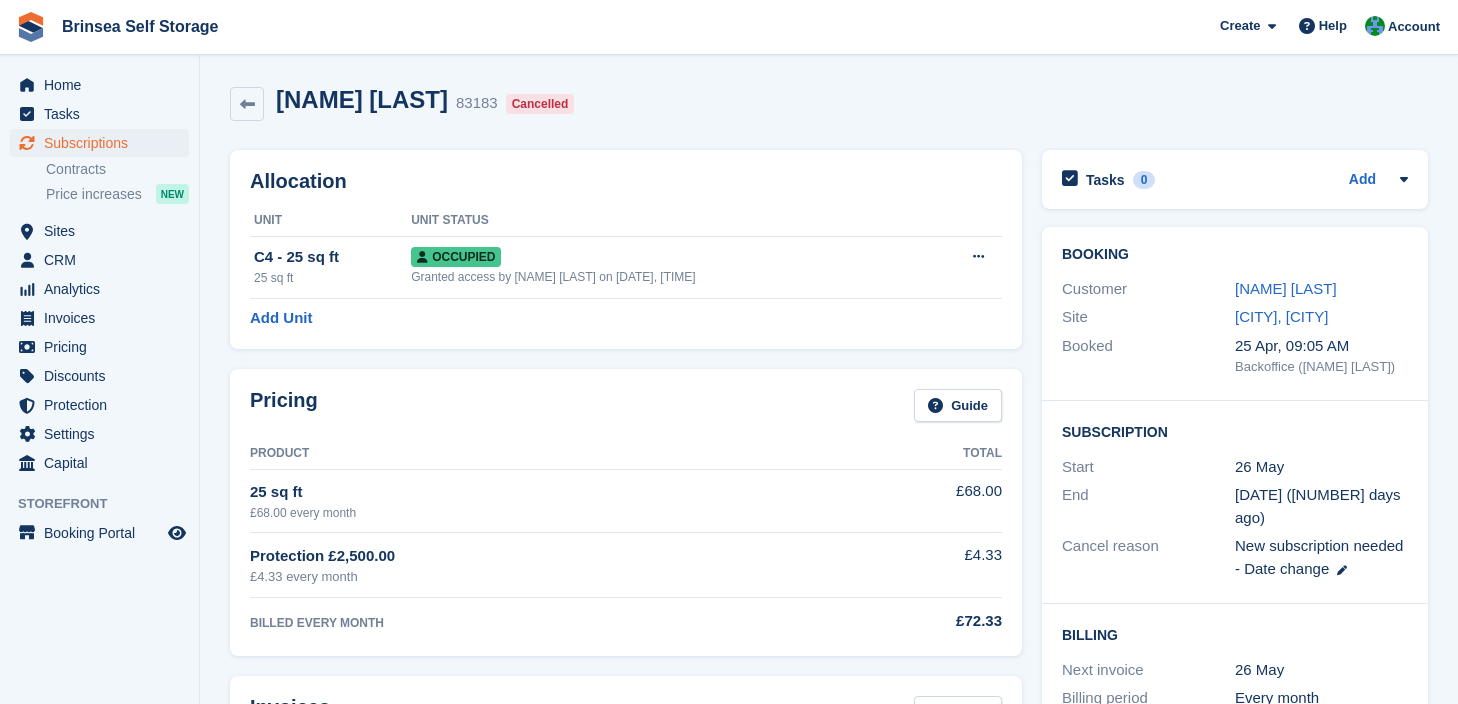scroll, scrollTop: 0, scrollLeft: 0, axis: both 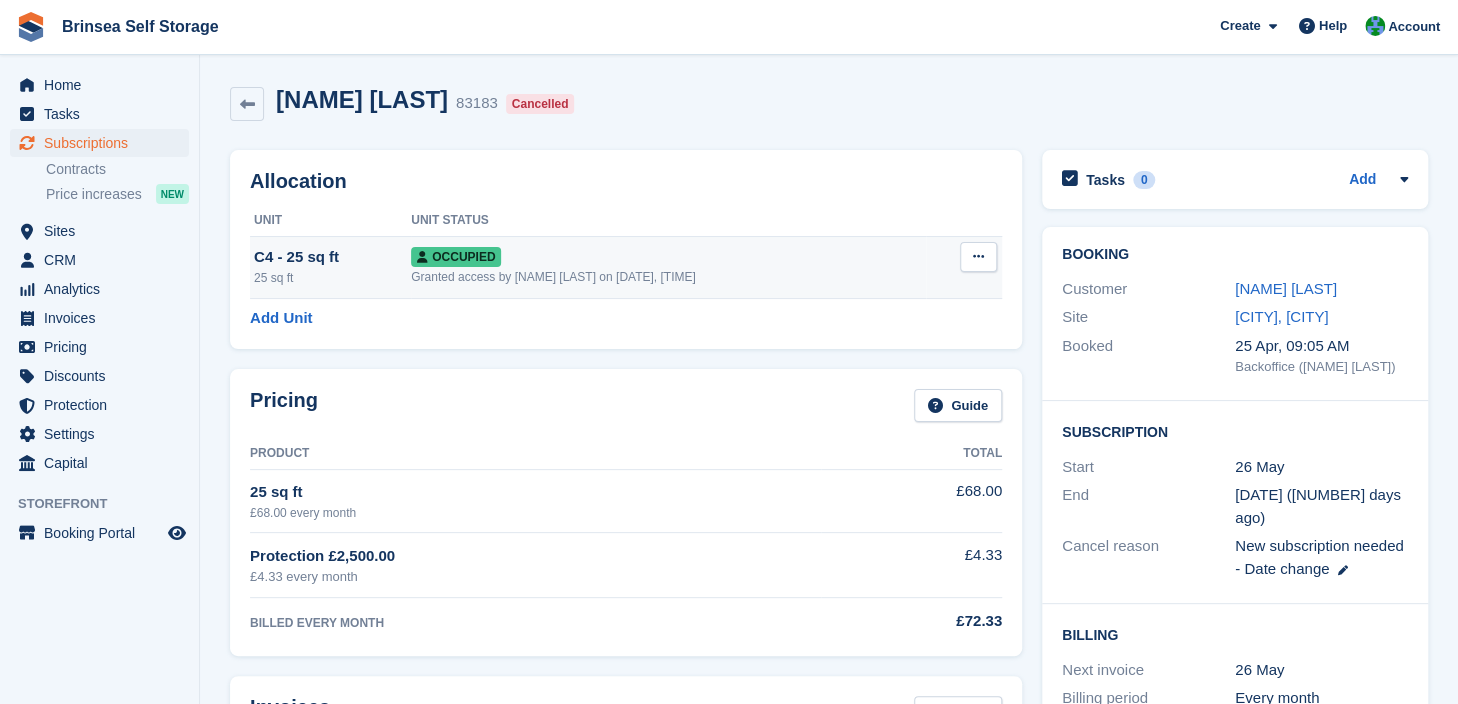 click at bounding box center [978, 257] 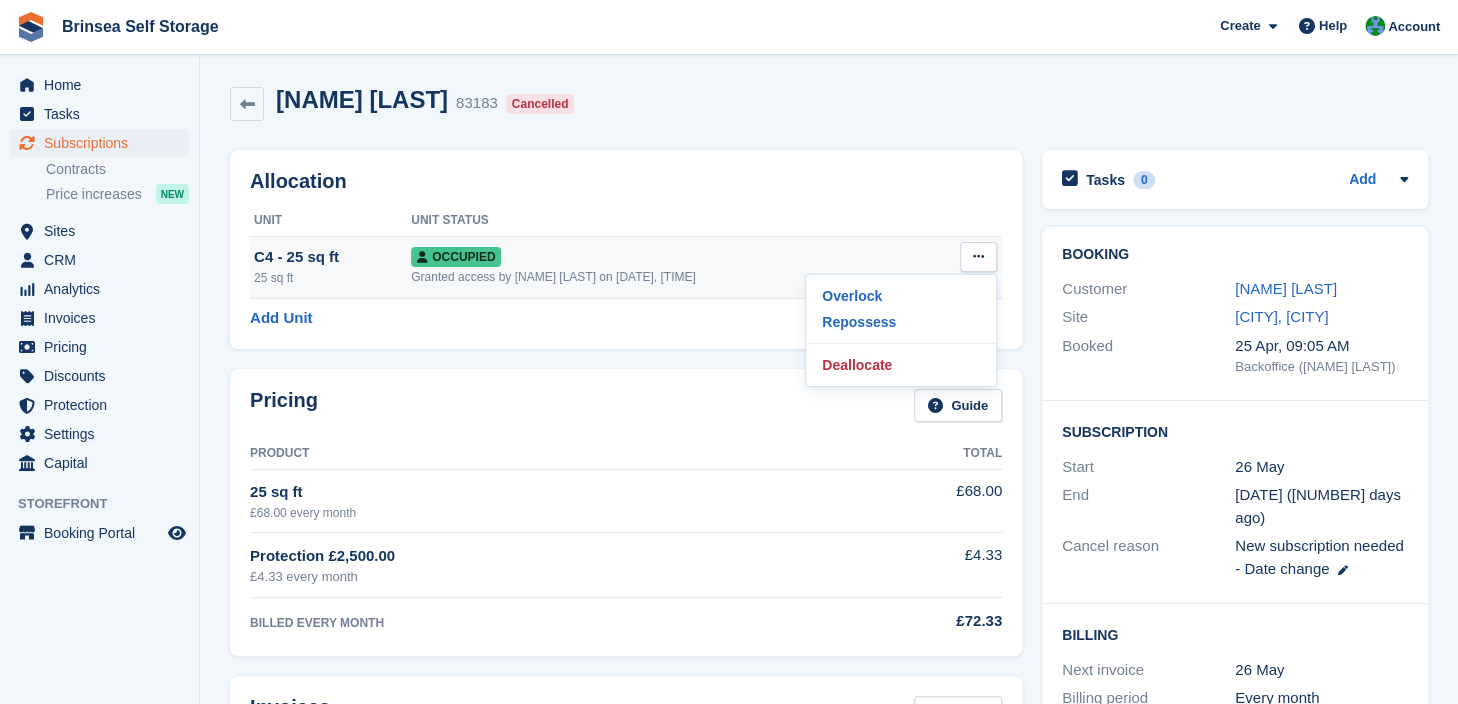 click at bounding box center [978, 257] 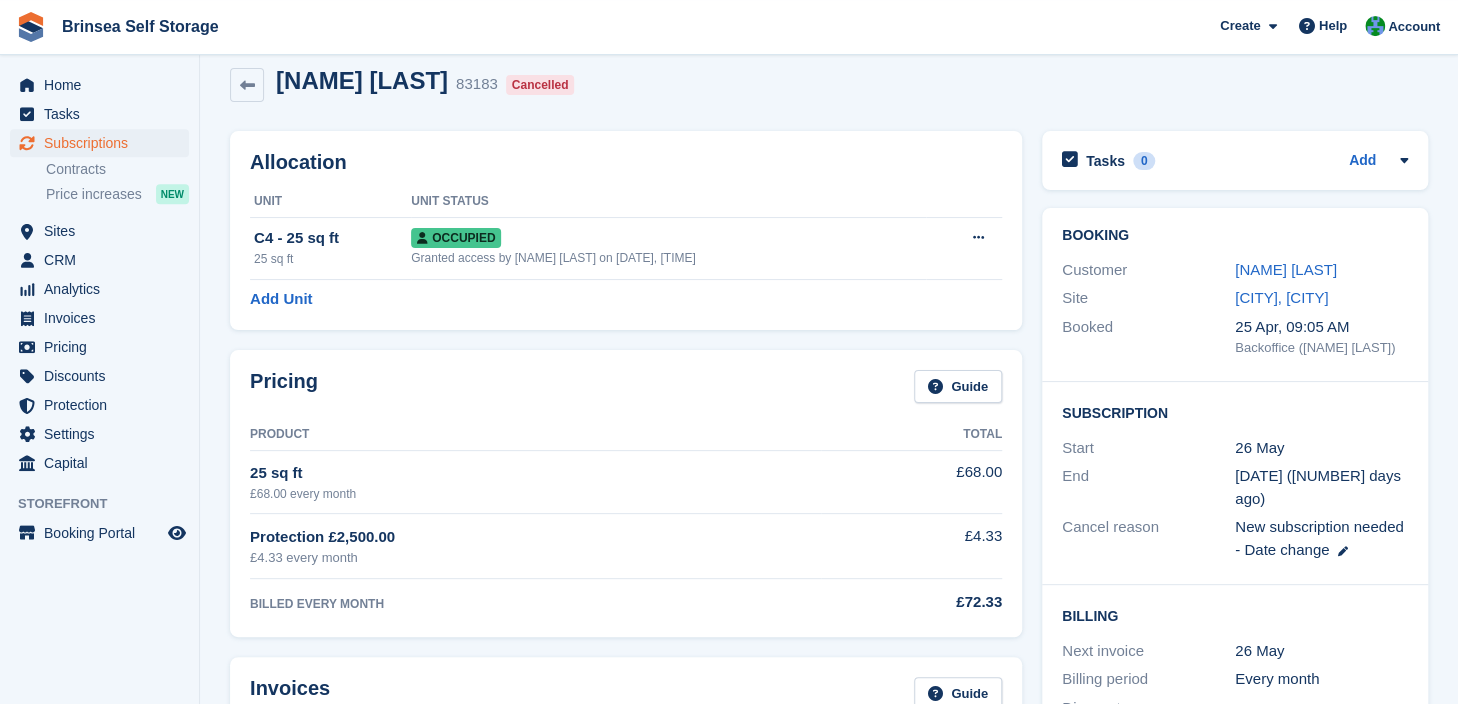 scroll, scrollTop: 0, scrollLeft: 0, axis: both 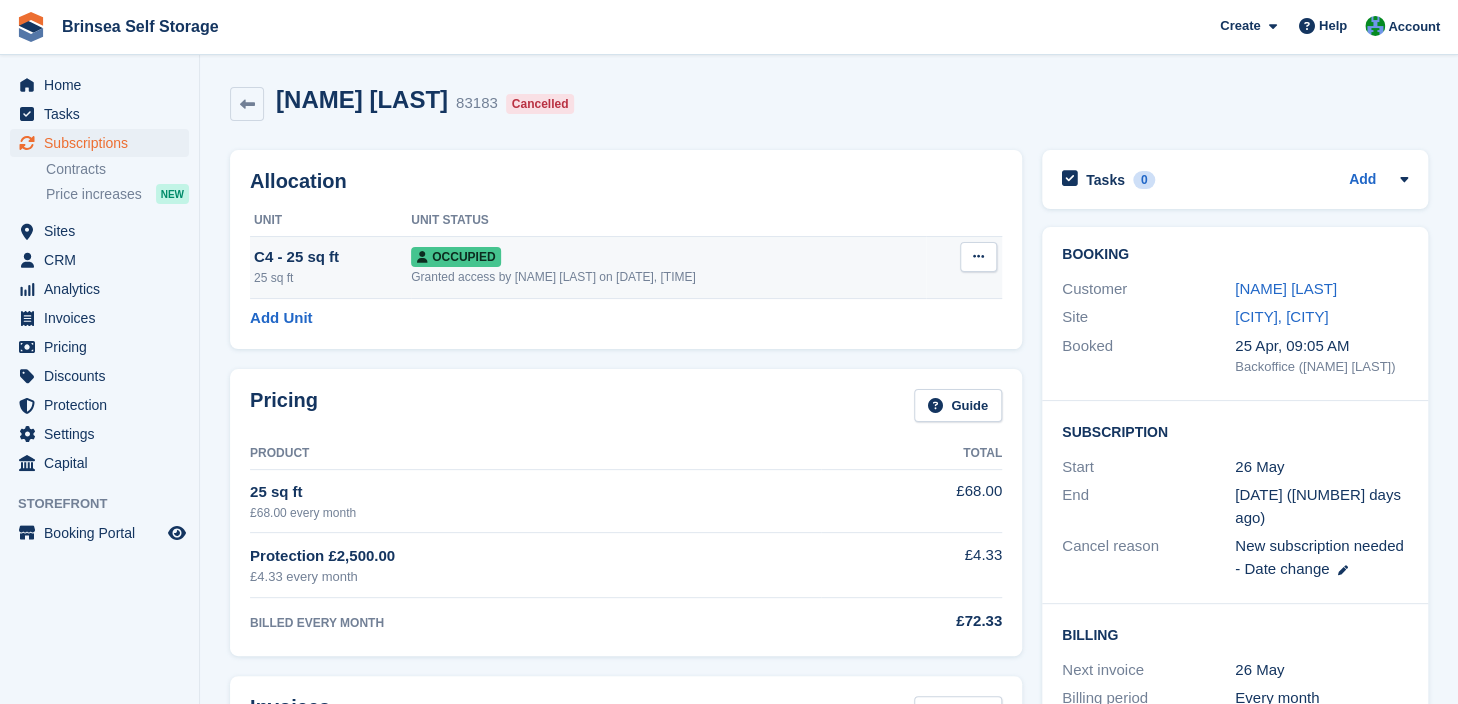 click at bounding box center (978, 256) 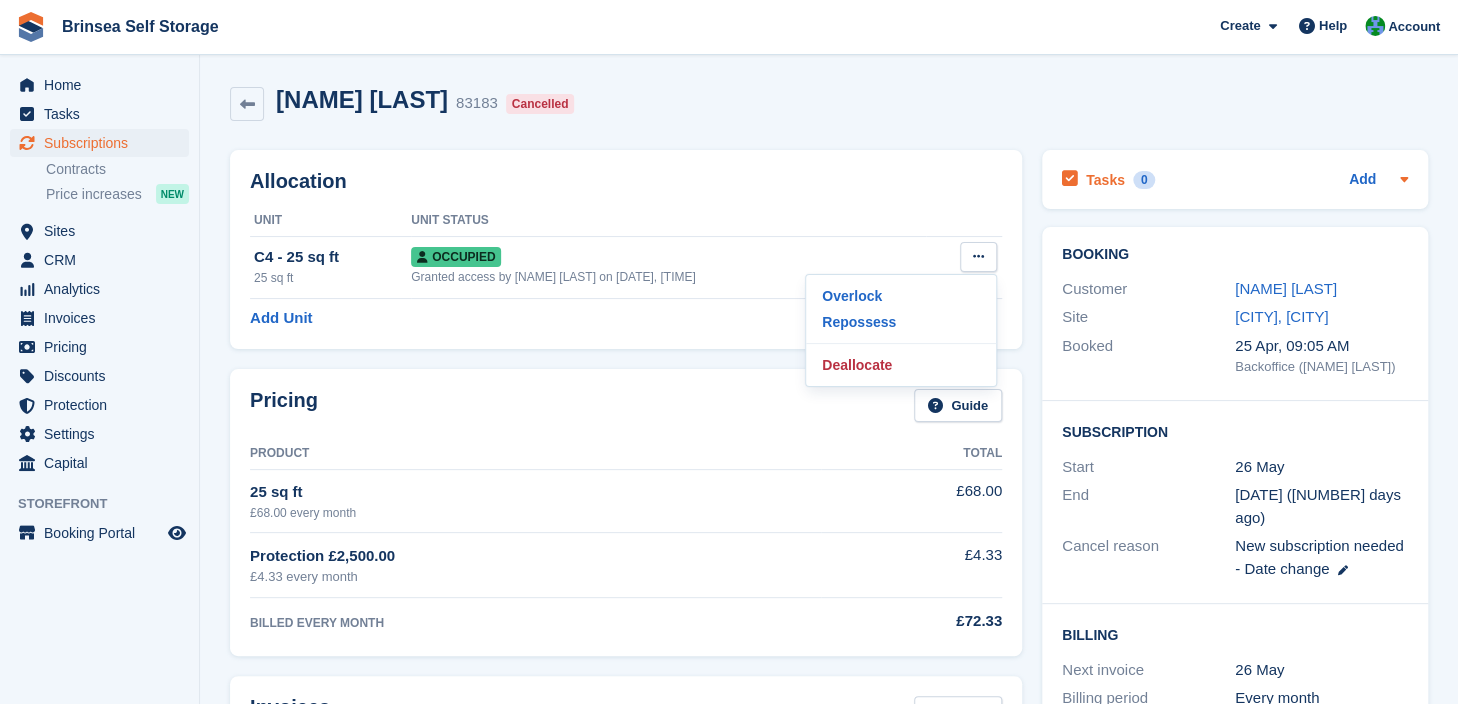 click 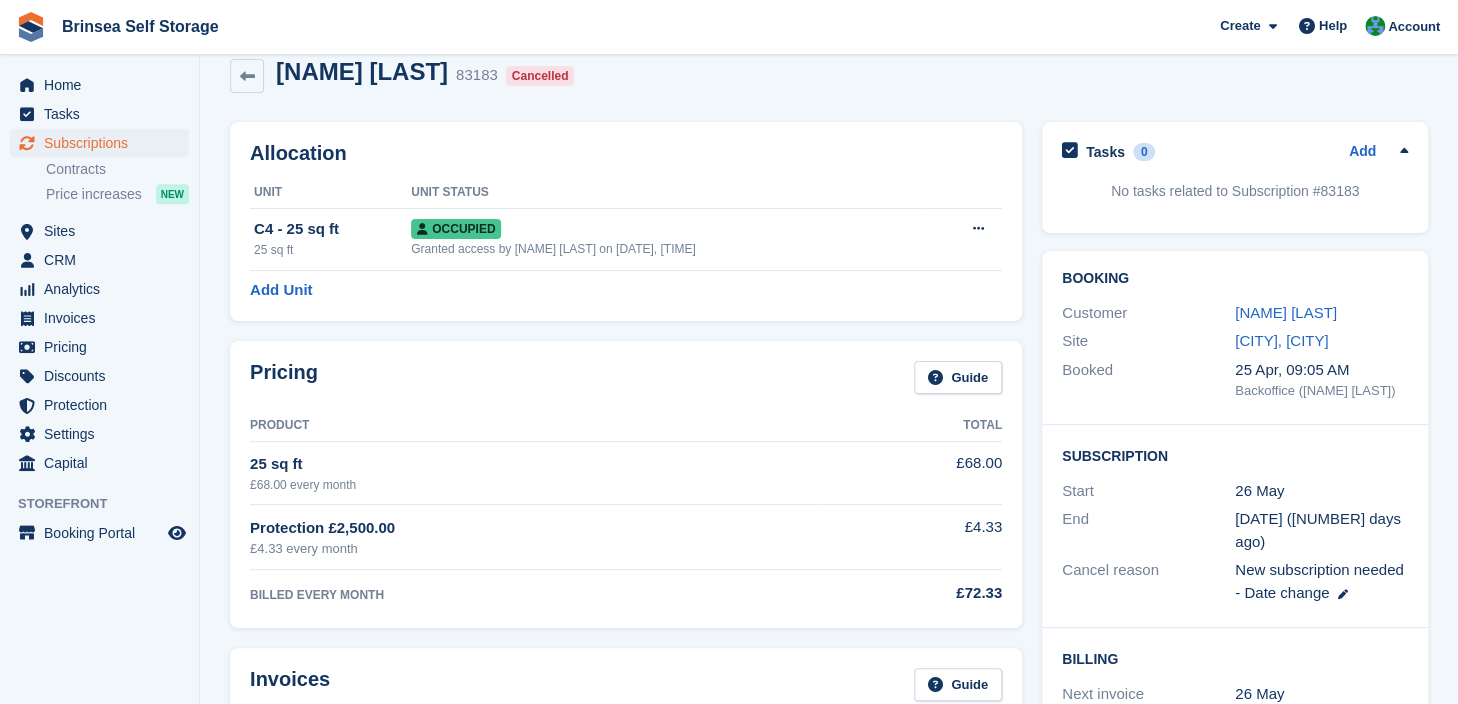 scroll, scrollTop: 0, scrollLeft: 0, axis: both 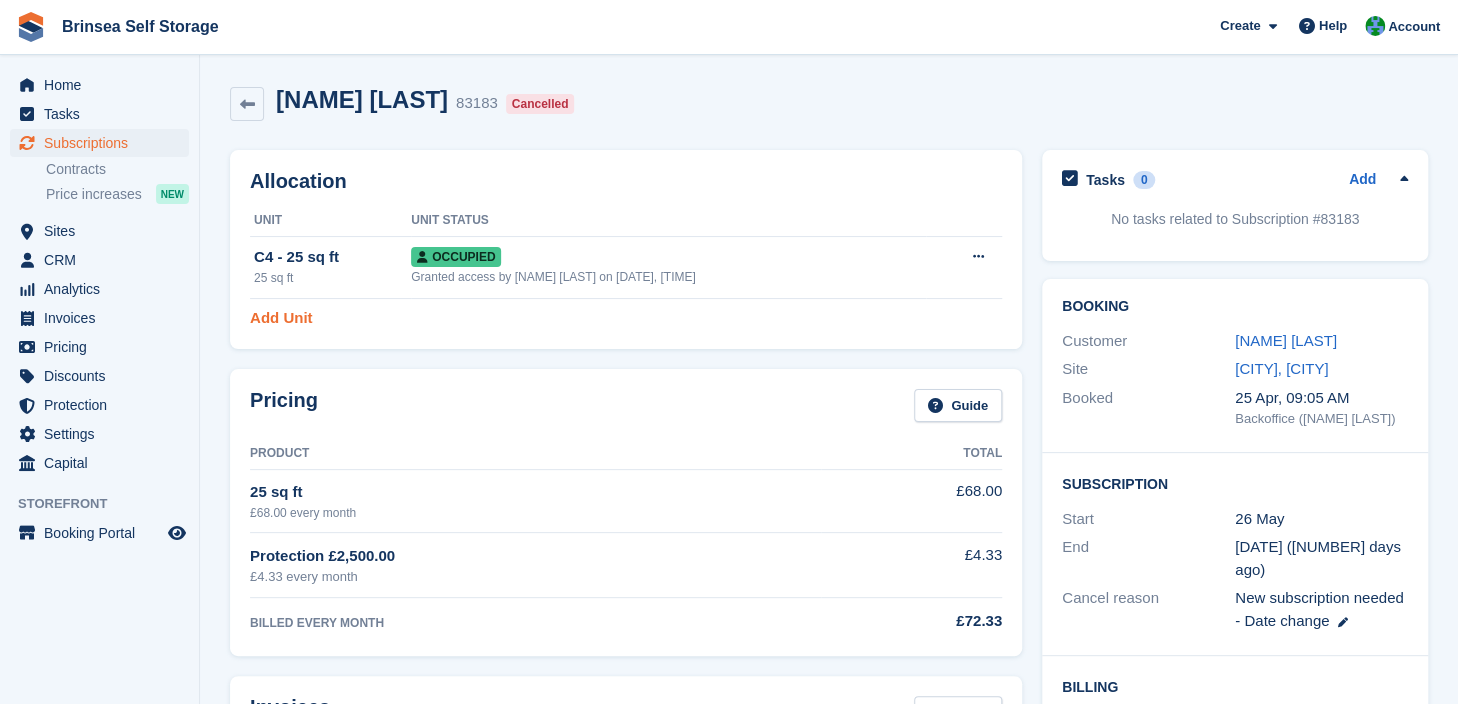click on "Add Unit" at bounding box center (281, 318) 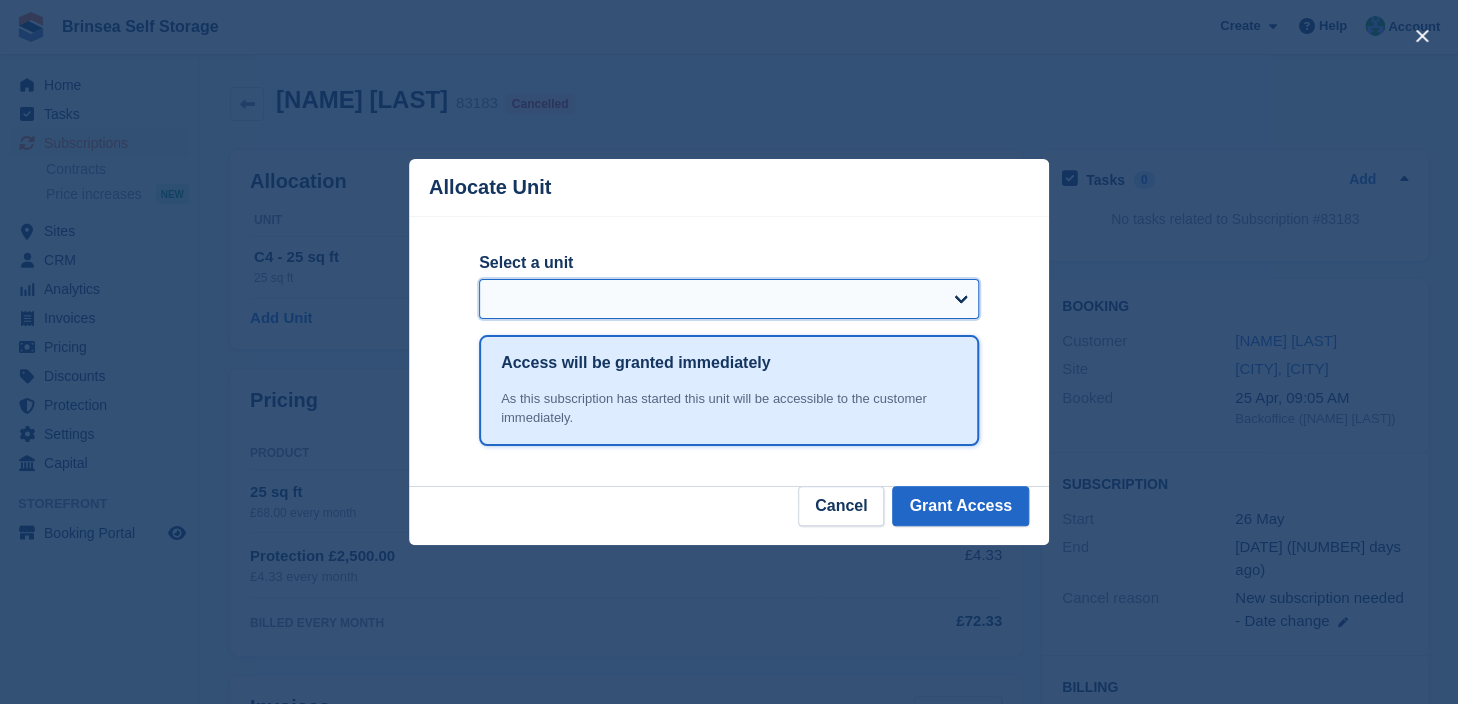 click on "Select a unit" at bounding box center [729, 299] 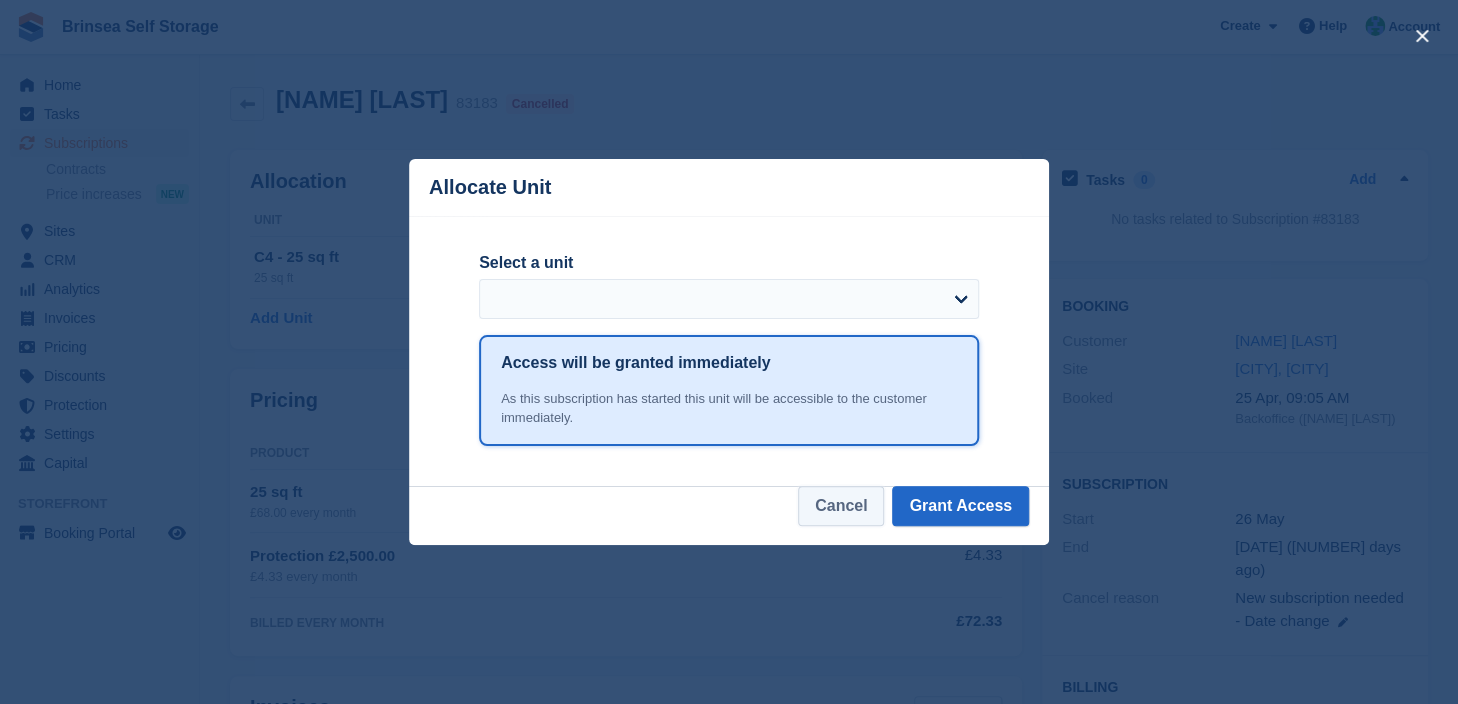 click on "Cancel" at bounding box center [841, 506] 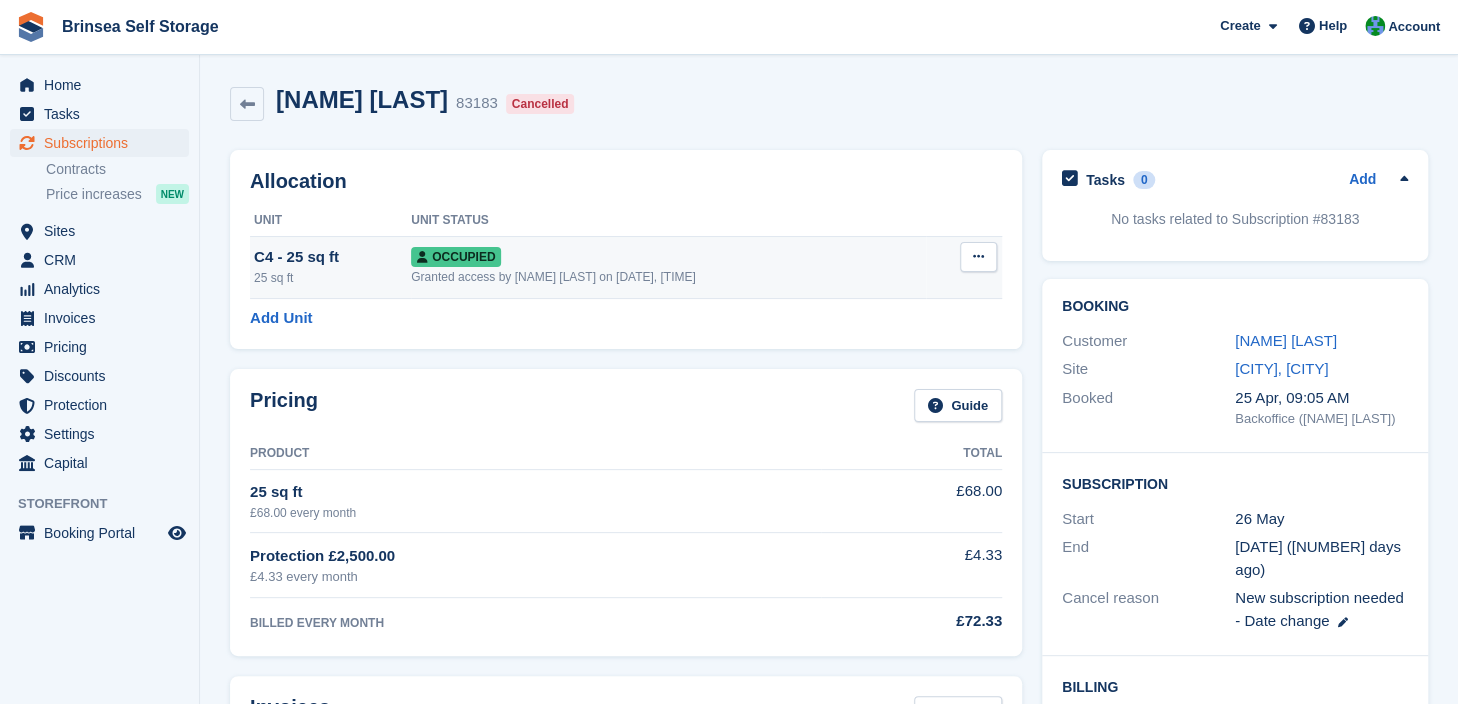 click on "C4  -  25 sq ft" at bounding box center [332, 257] 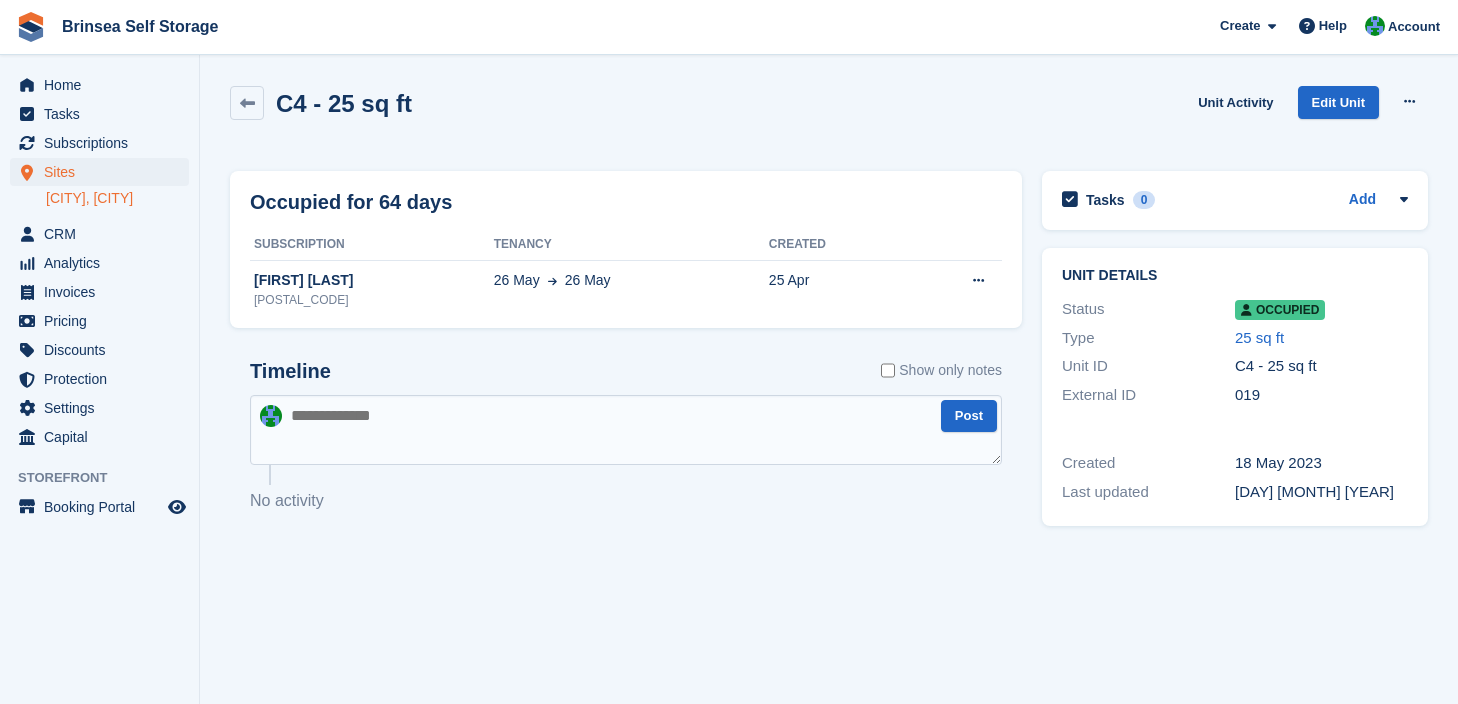 scroll, scrollTop: 0, scrollLeft: 0, axis: both 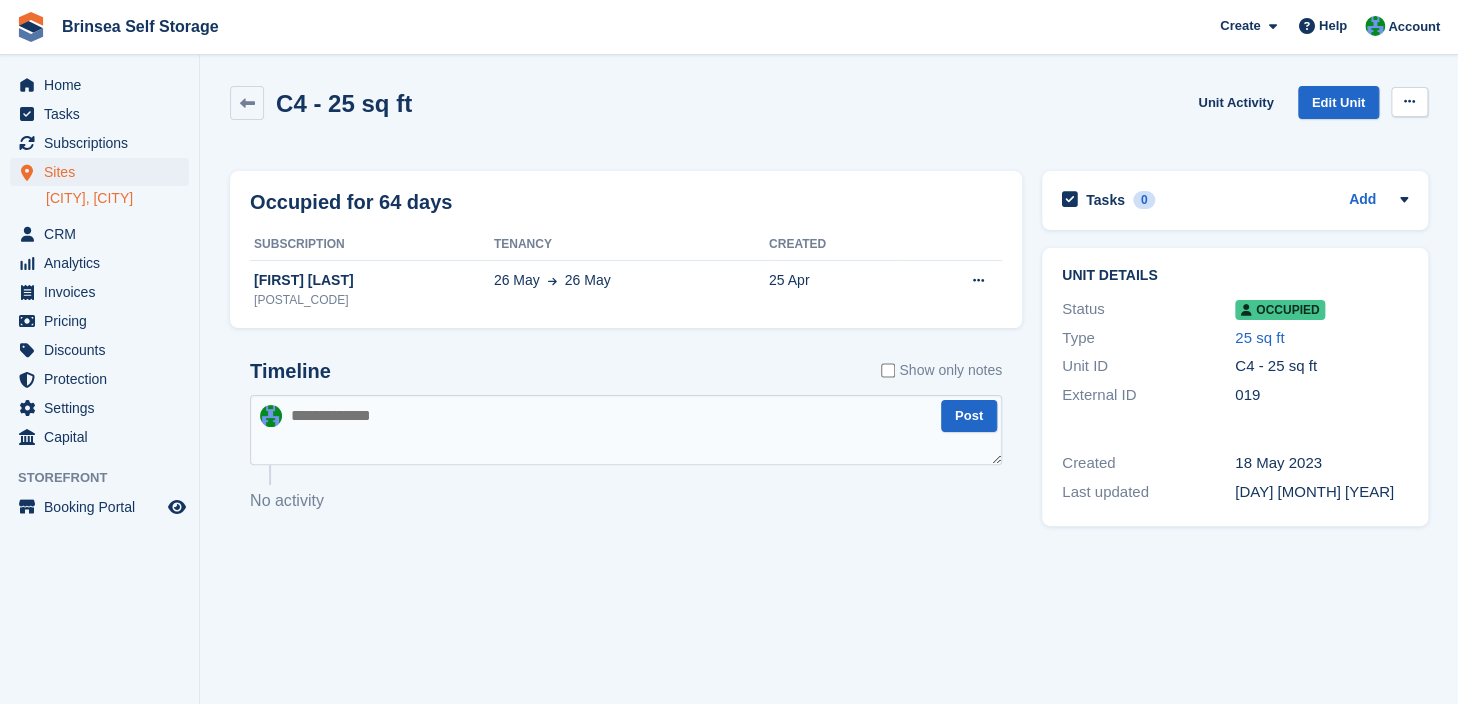 click at bounding box center (1409, 101) 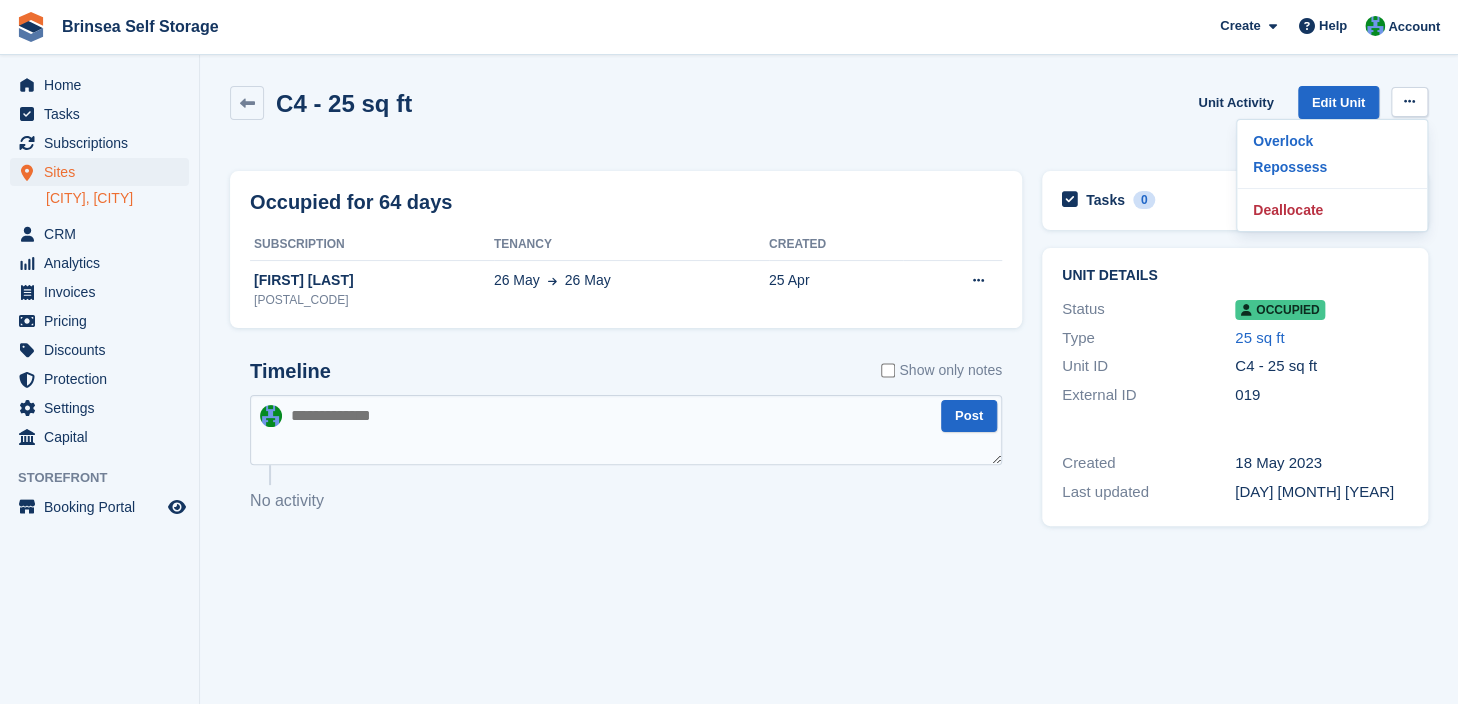 click on "C4  -  25 sq ft
Unit Activity
Edit Unit
Overlock
Repossess
Deallocate" at bounding box center [829, 114] 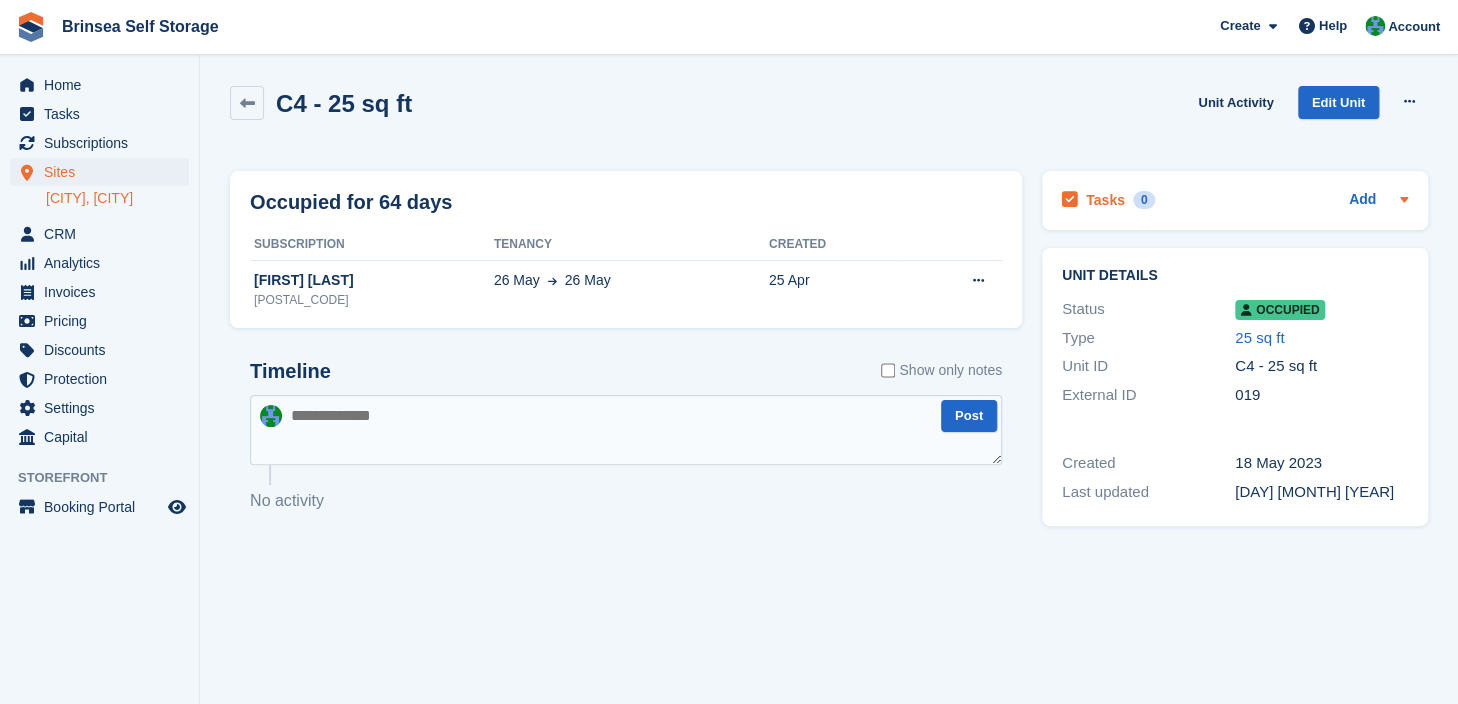 click 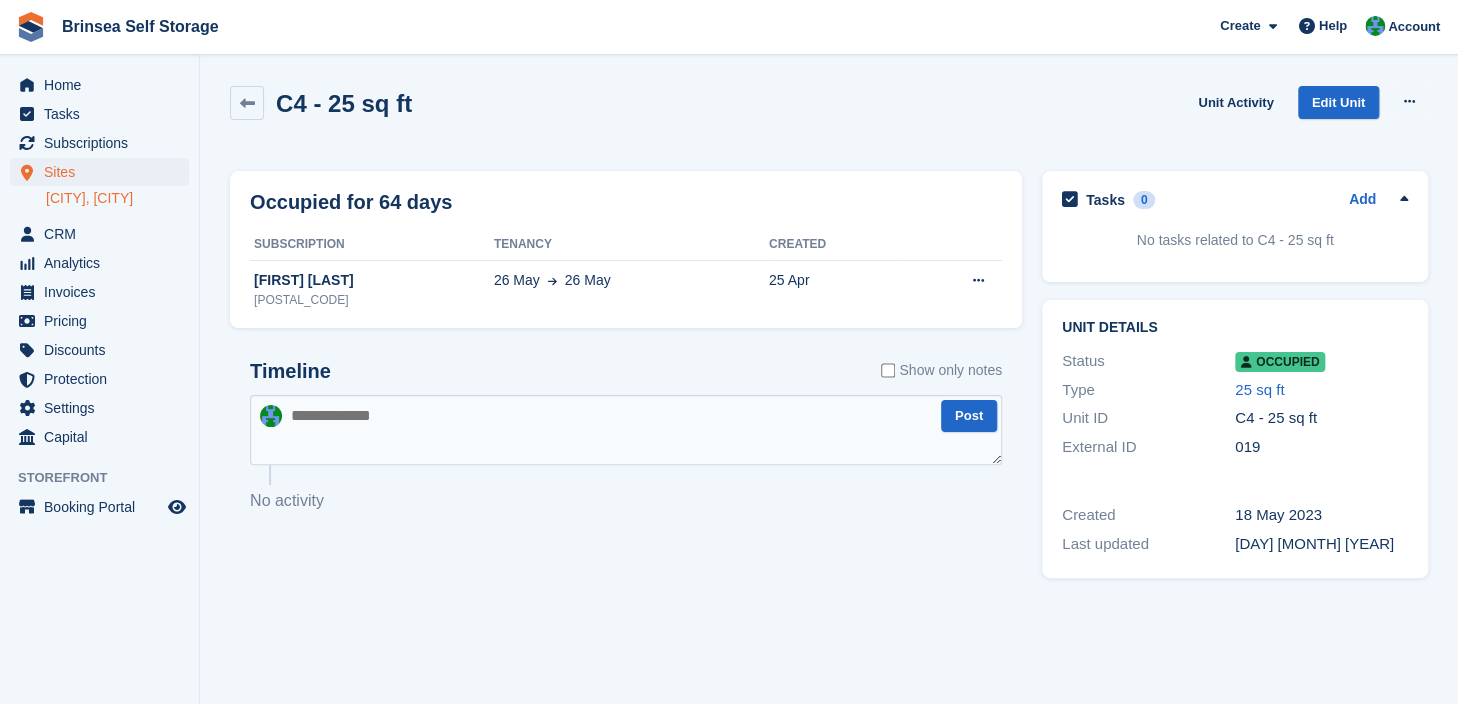 click 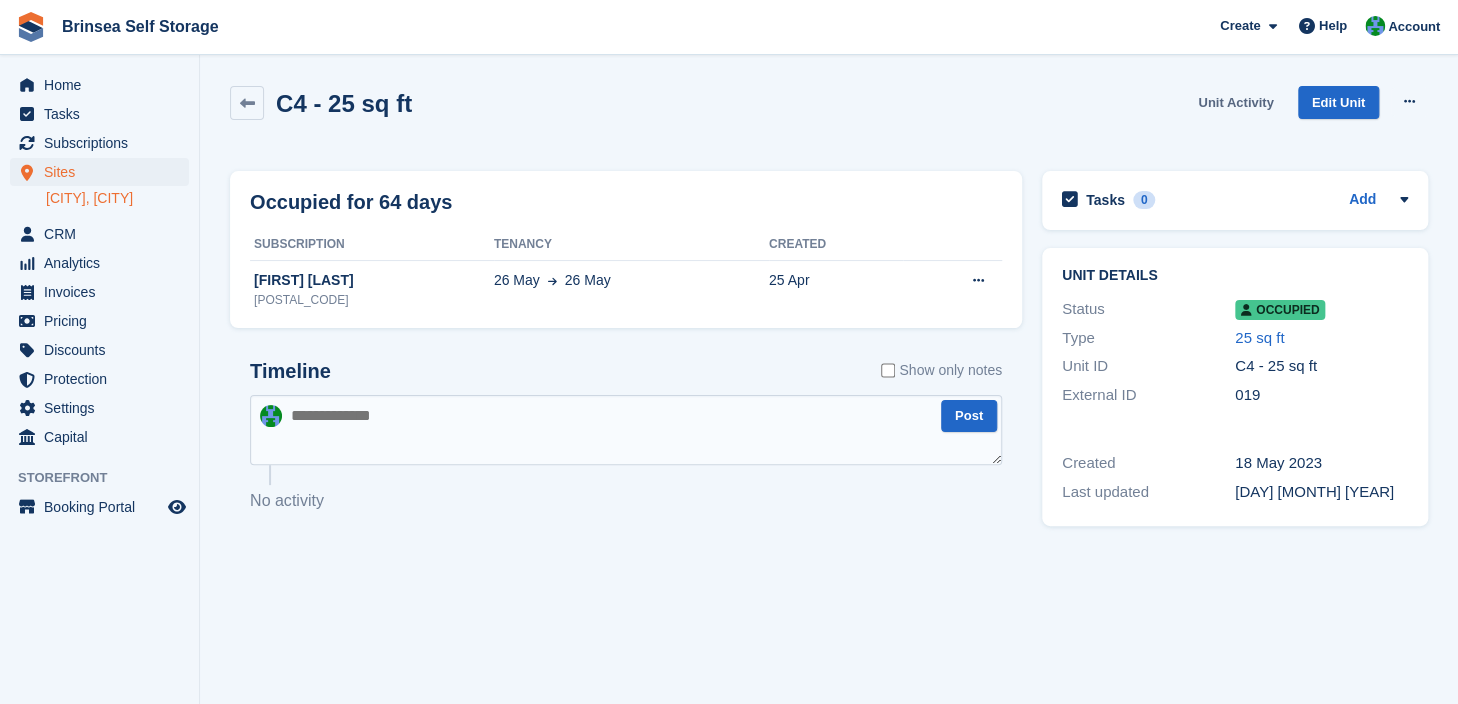click on "Unit Activity" at bounding box center (1235, 102) 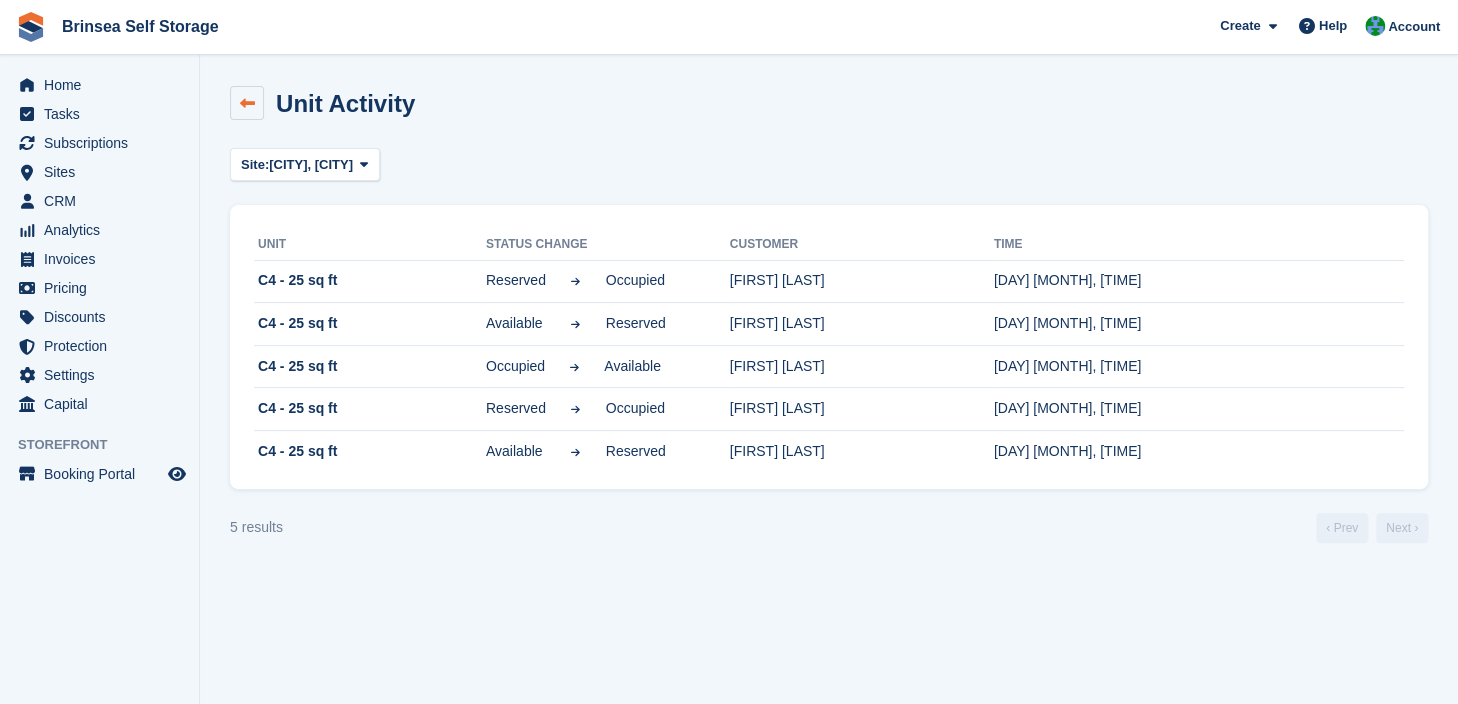 click at bounding box center (247, 103) 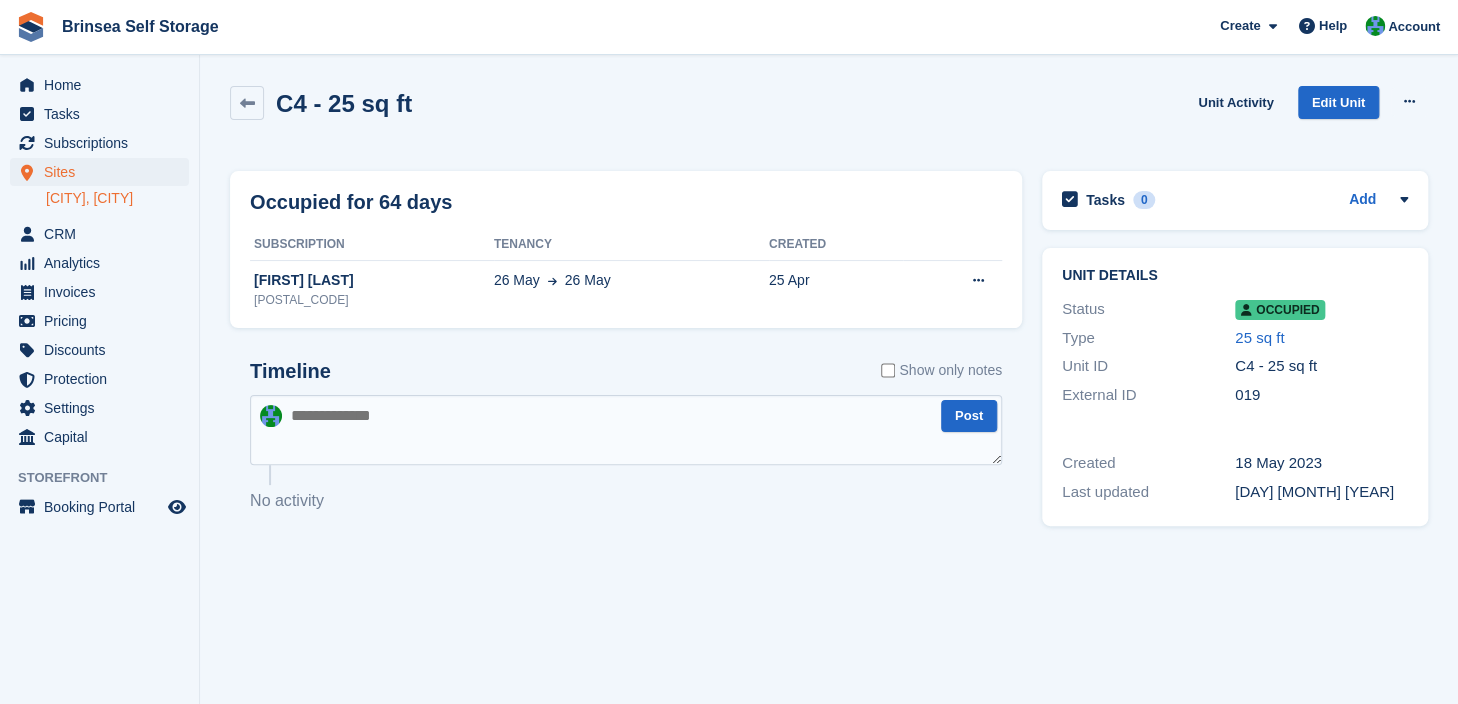 click at bounding box center [247, 103] 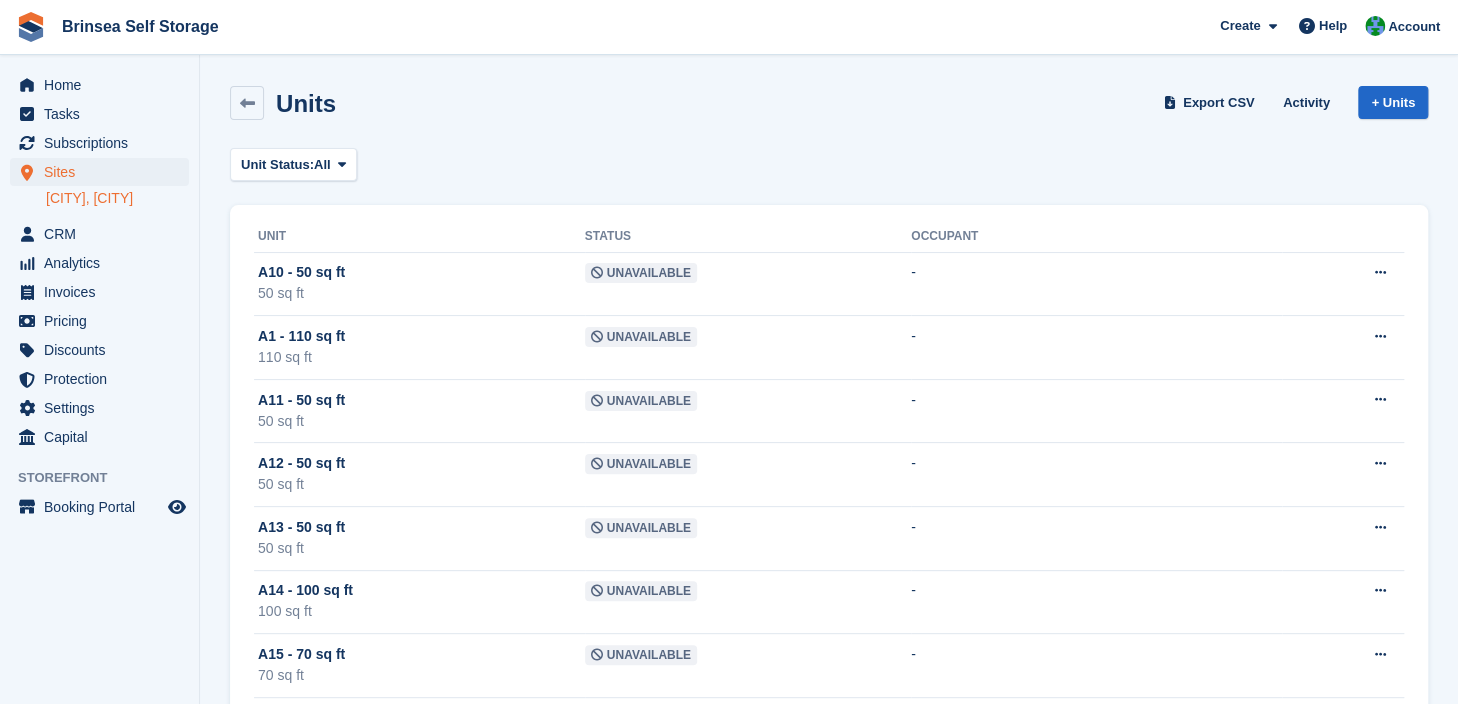 click at bounding box center (247, 103) 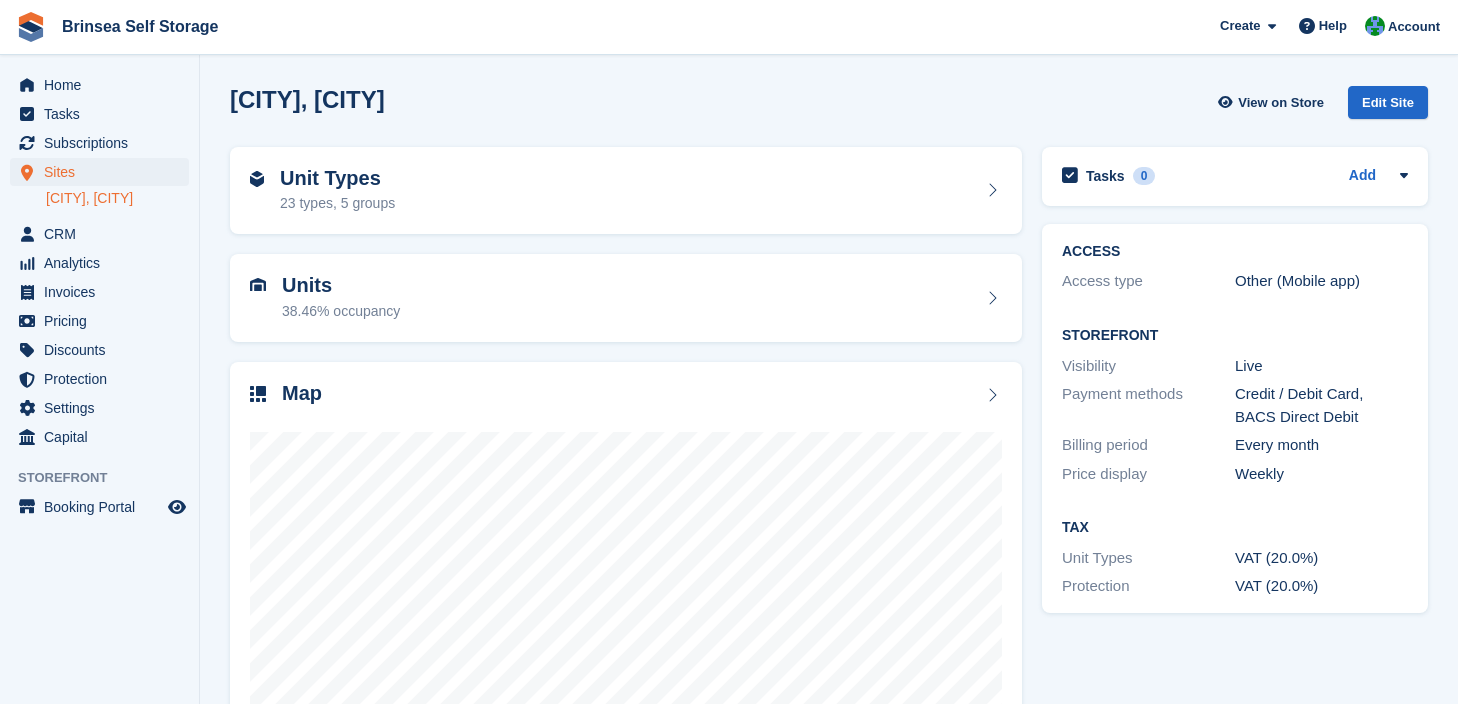 scroll, scrollTop: 0, scrollLeft: 0, axis: both 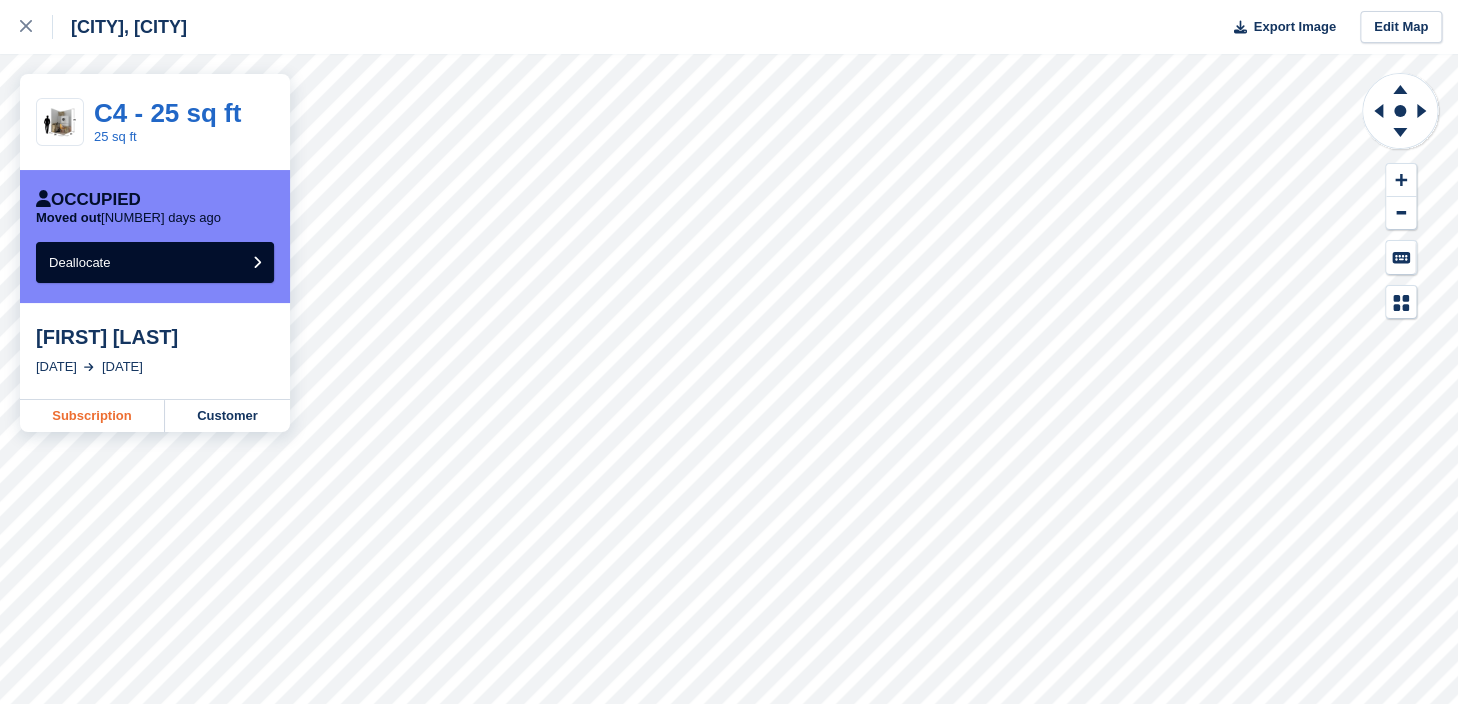 click on "Subscription" at bounding box center [92, 416] 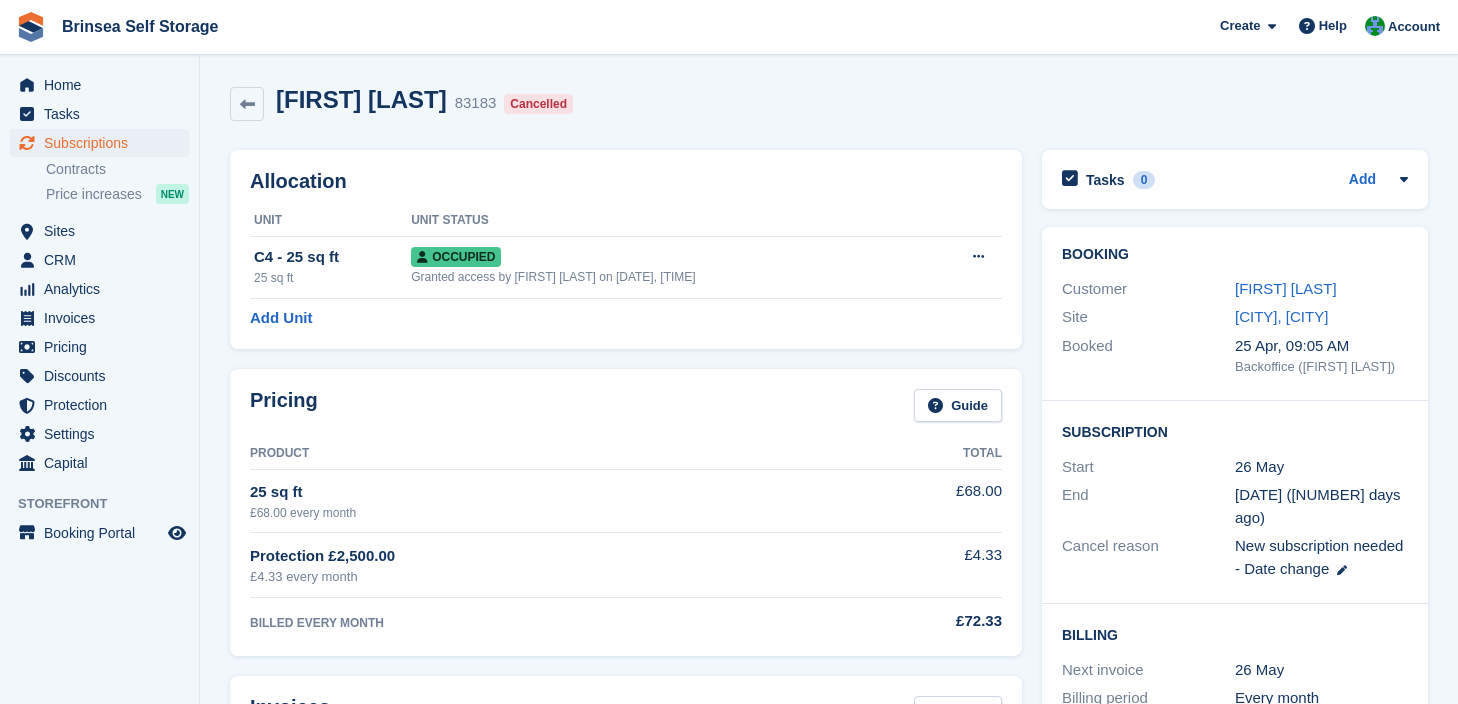 scroll, scrollTop: 0, scrollLeft: 0, axis: both 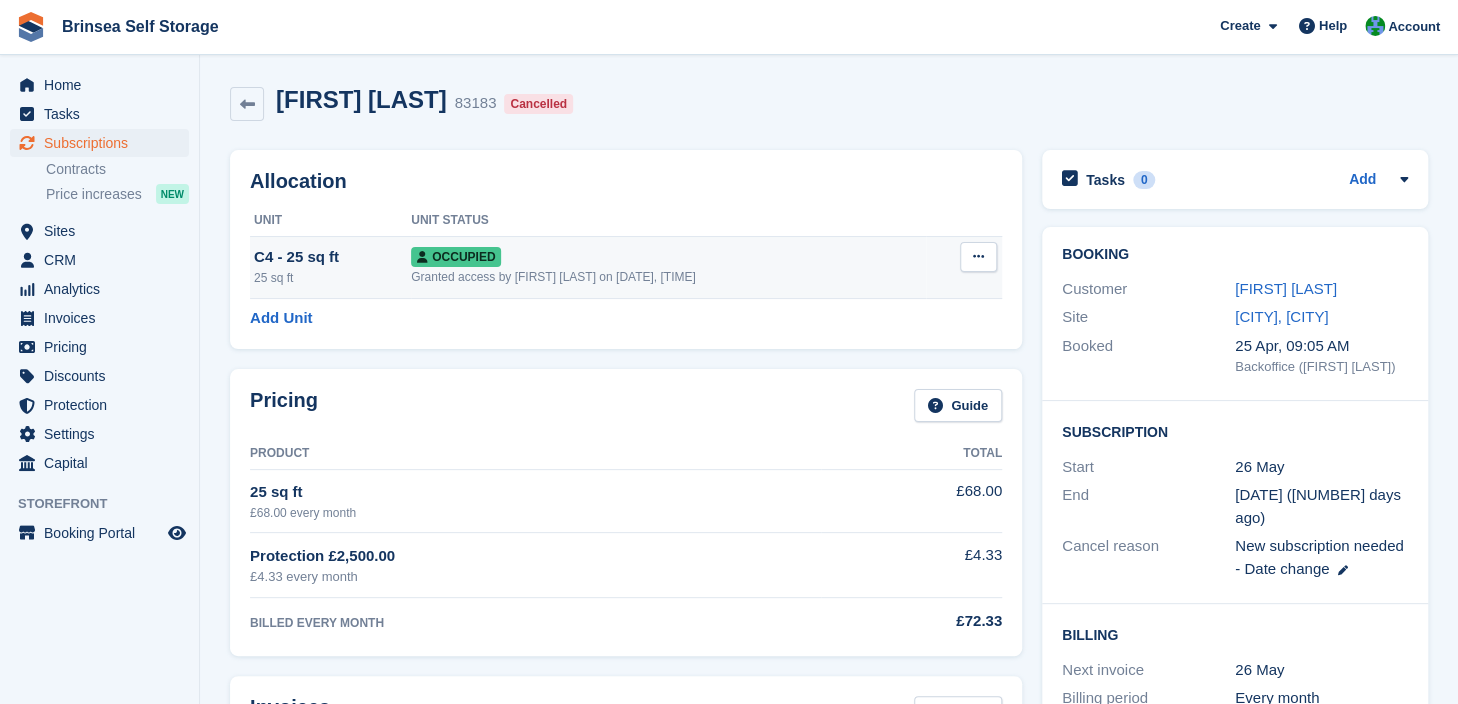 click on "Occupied" at bounding box center (456, 257) 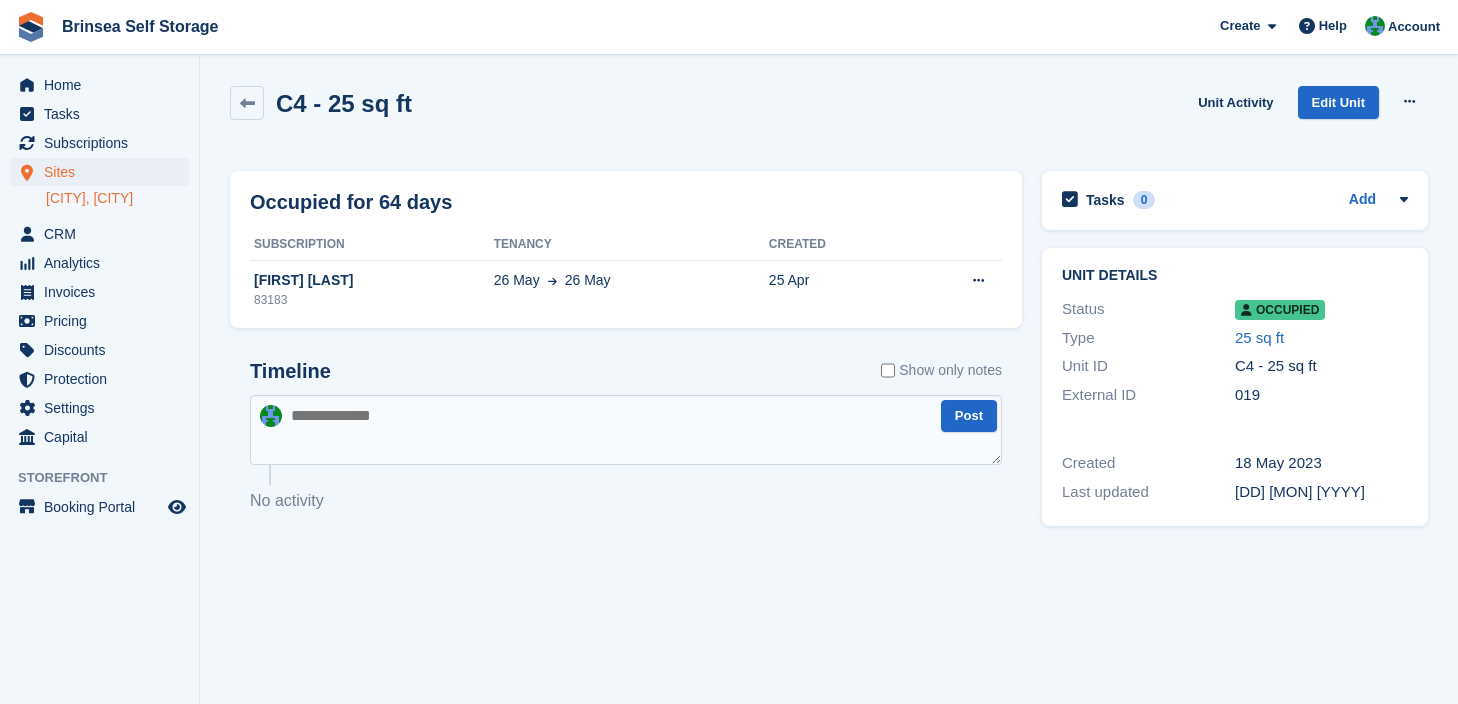 scroll, scrollTop: 0, scrollLeft: 0, axis: both 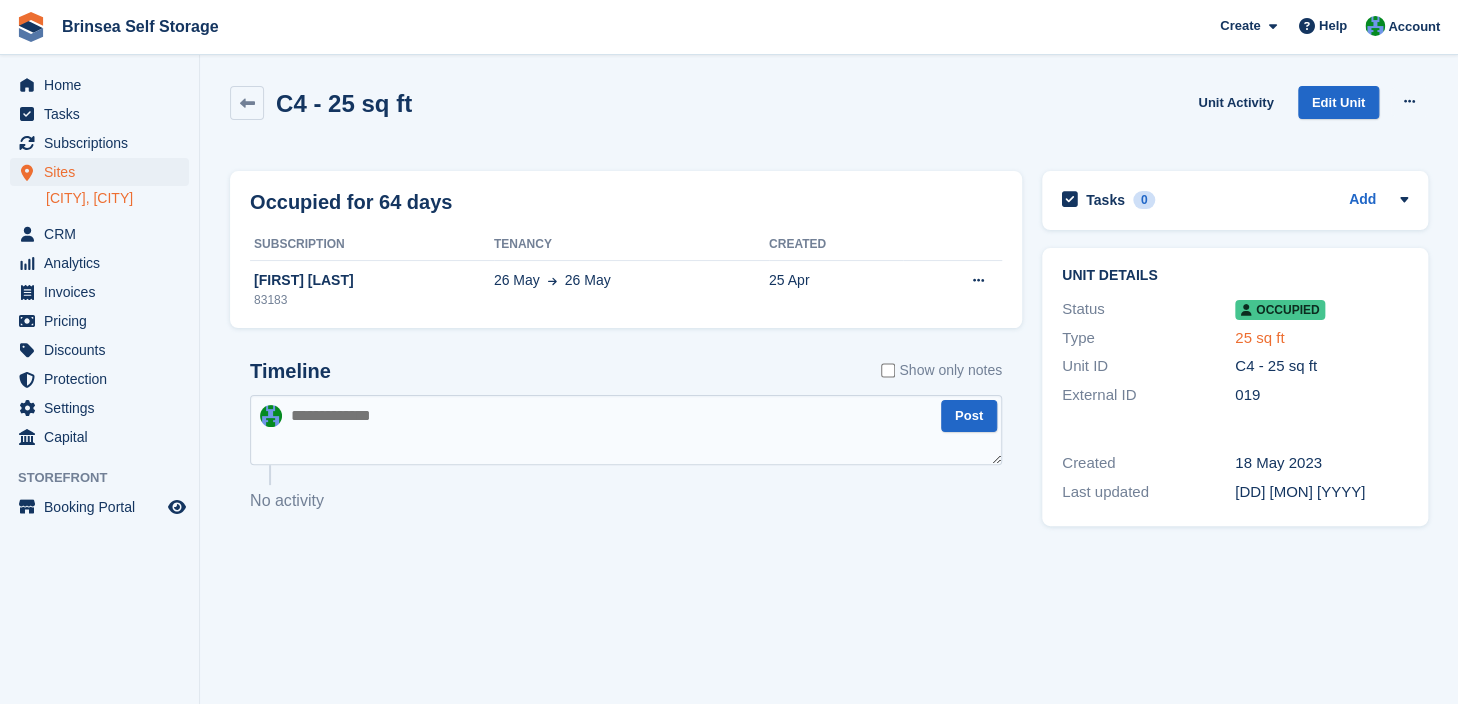click on "25 sq ft" at bounding box center [1259, 337] 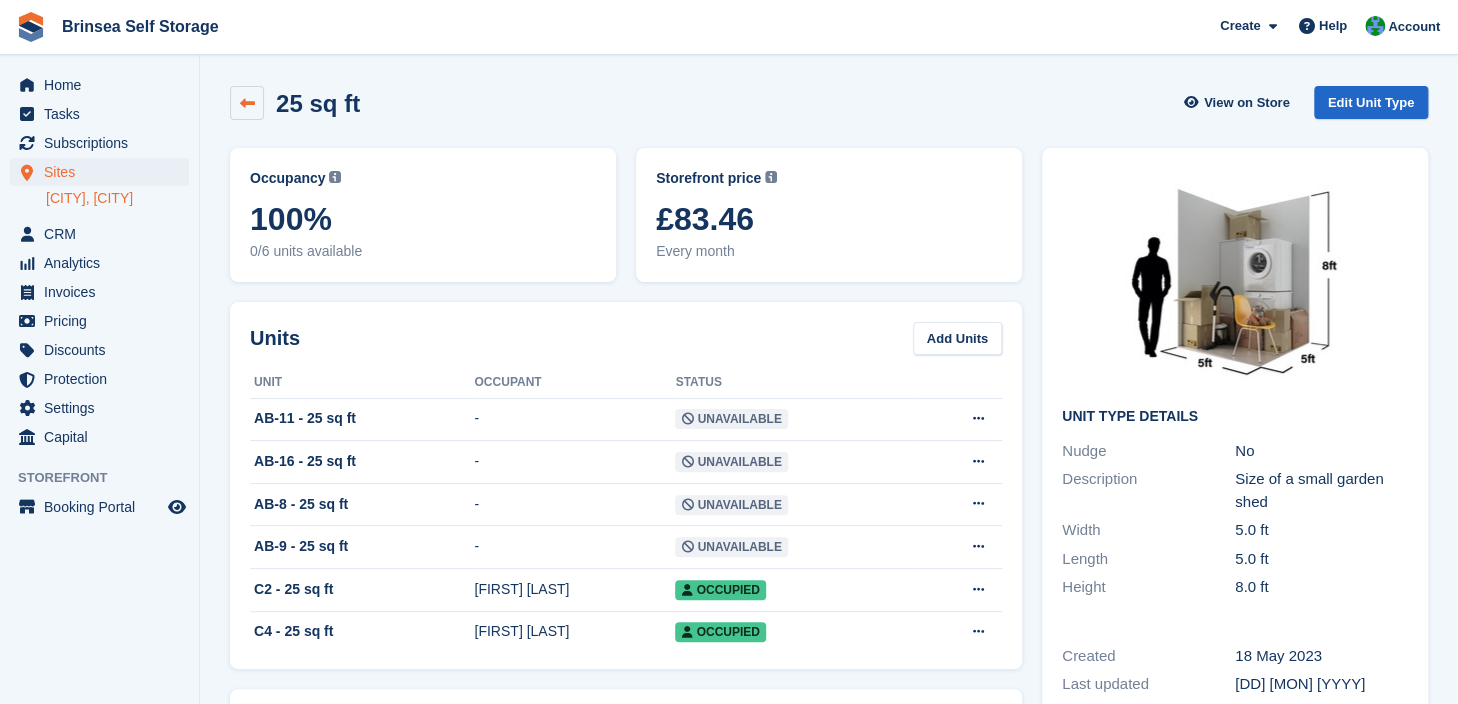 click at bounding box center (247, 103) 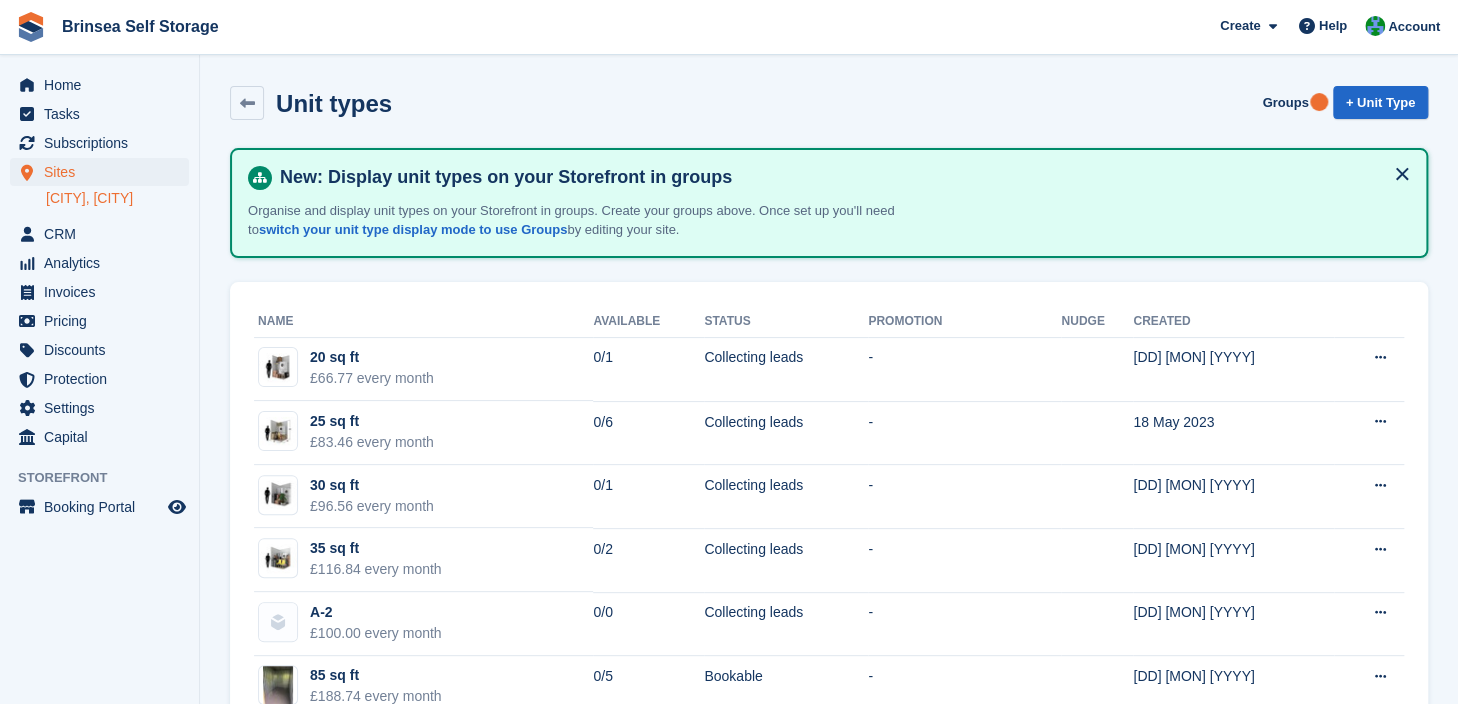 click at bounding box center [247, 103] 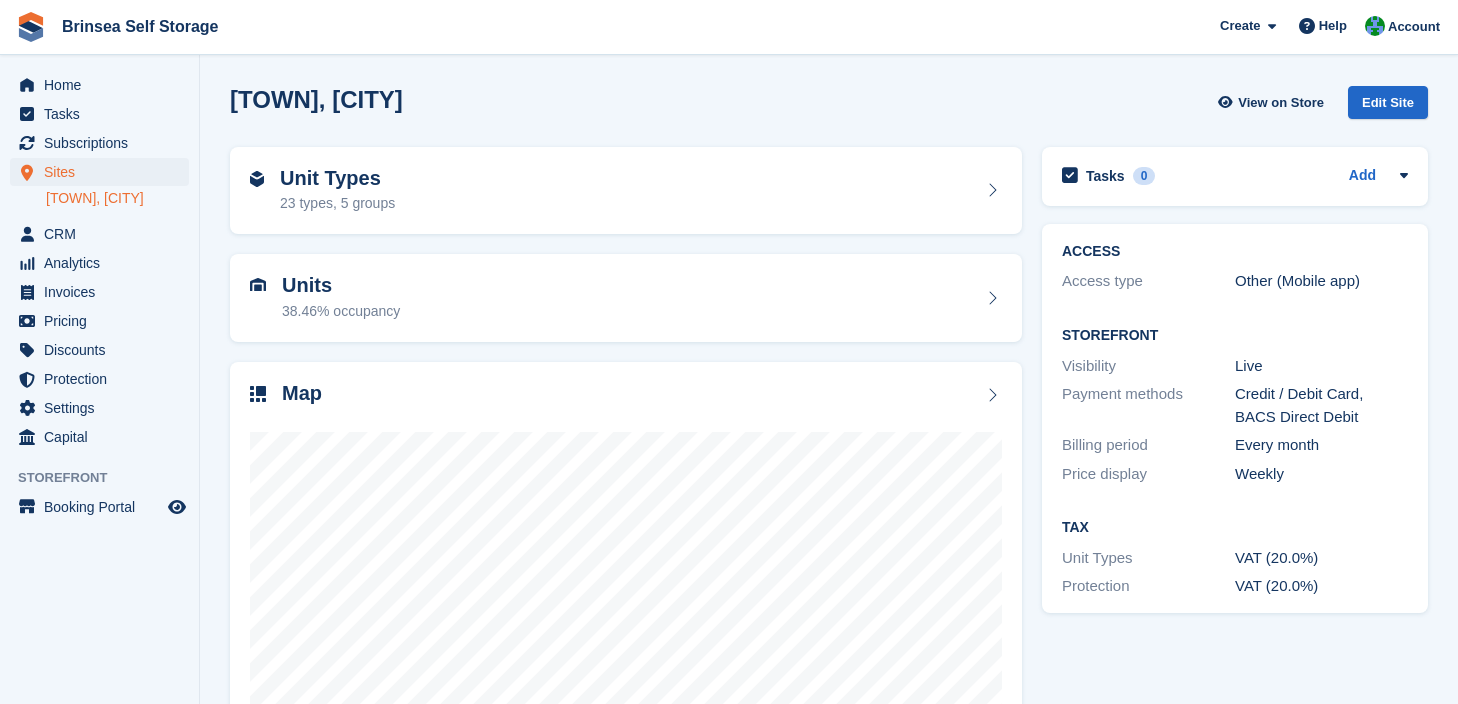 scroll, scrollTop: 0, scrollLeft: 0, axis: both 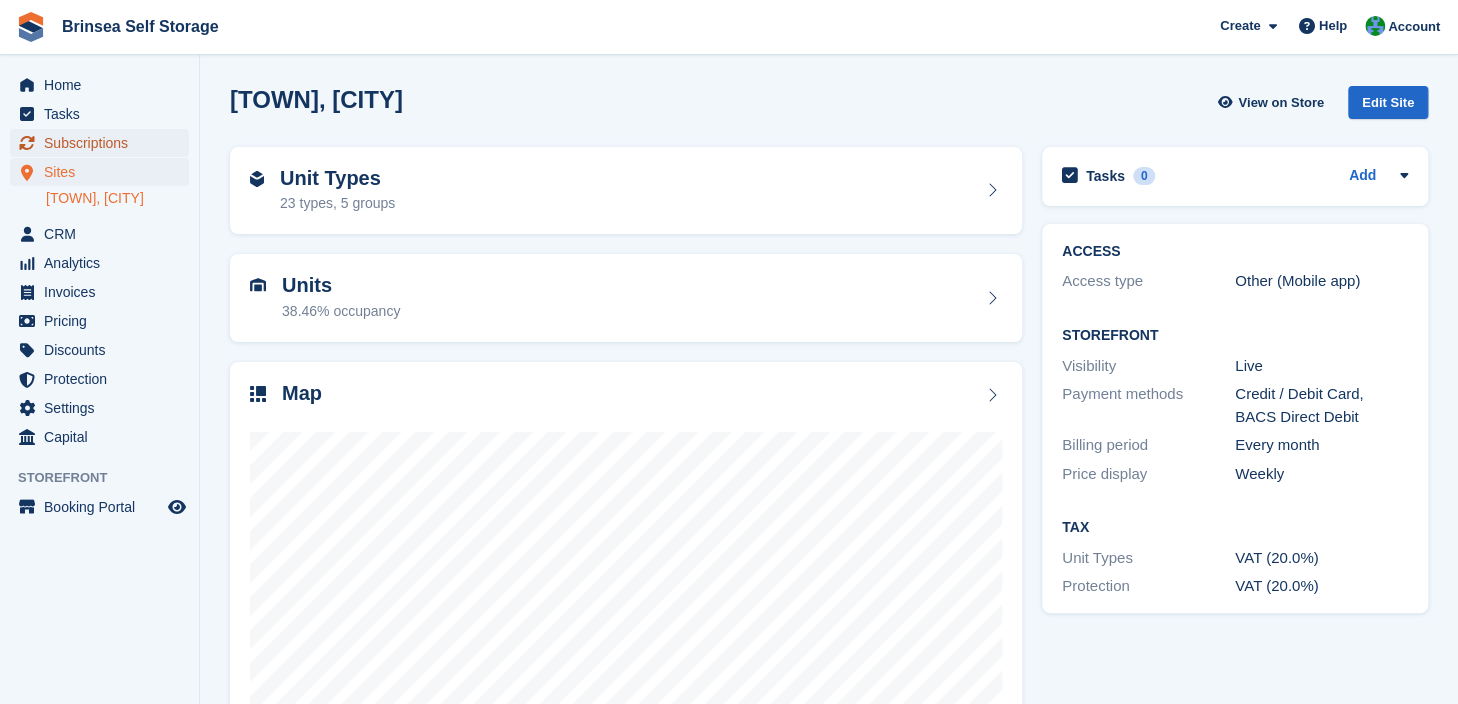 click on "Subscriptions" at bounding box center [104, 143] 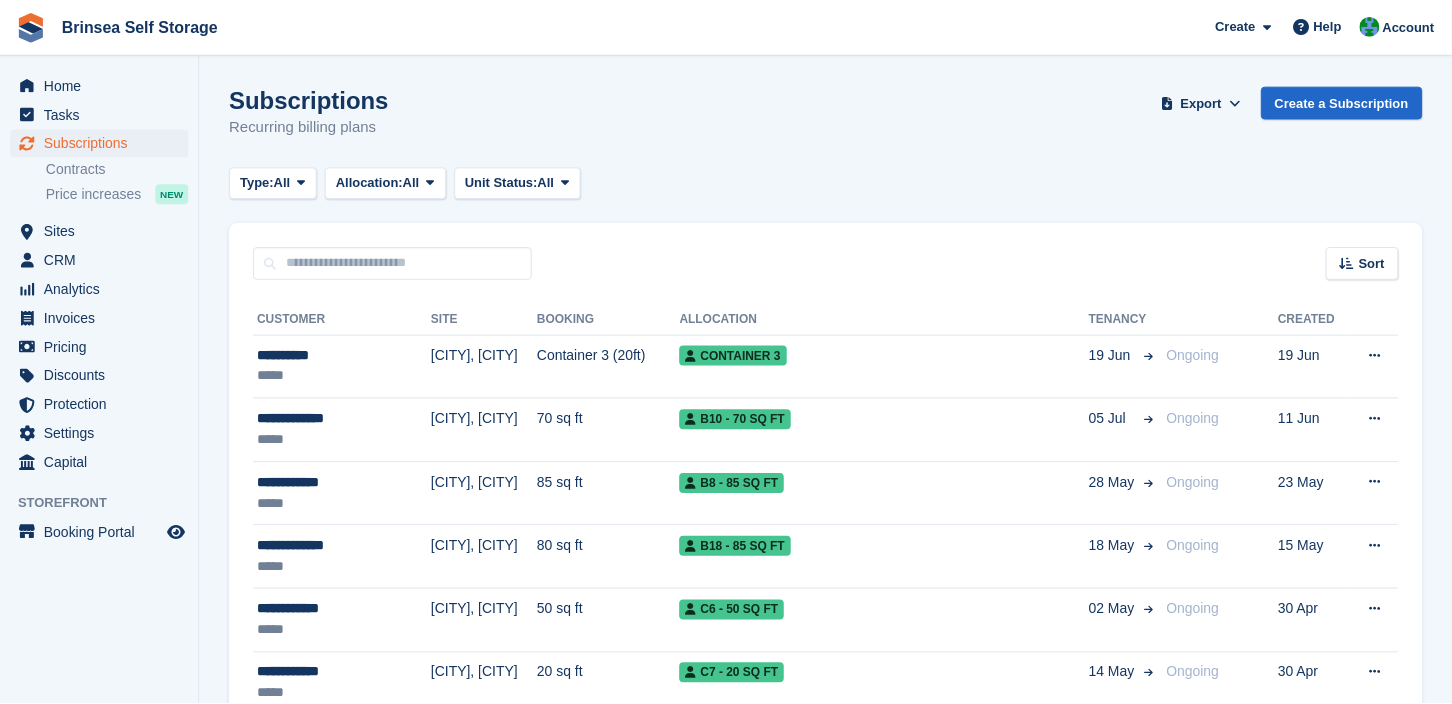 scroll, scrollTop: 0, scrollLeft: 0, axis: both 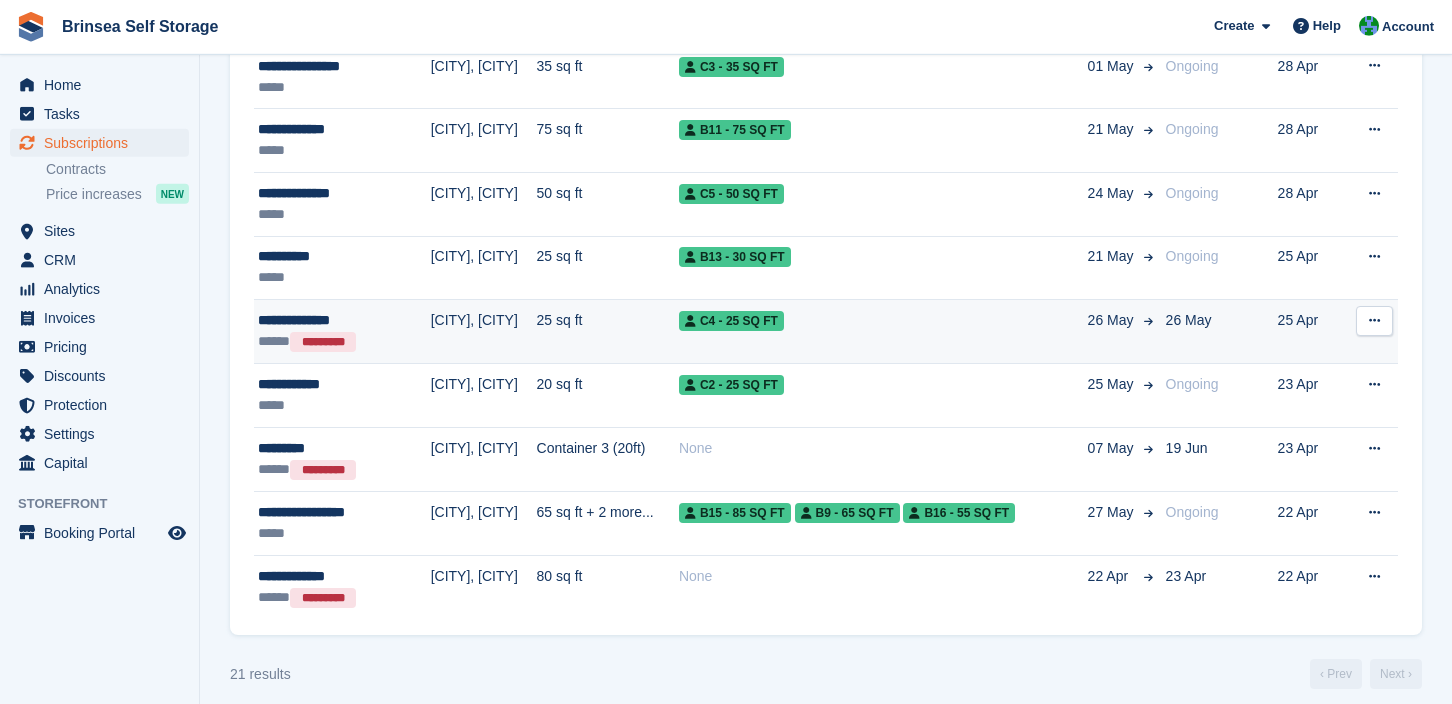 click at bounding box center (1374, 320) 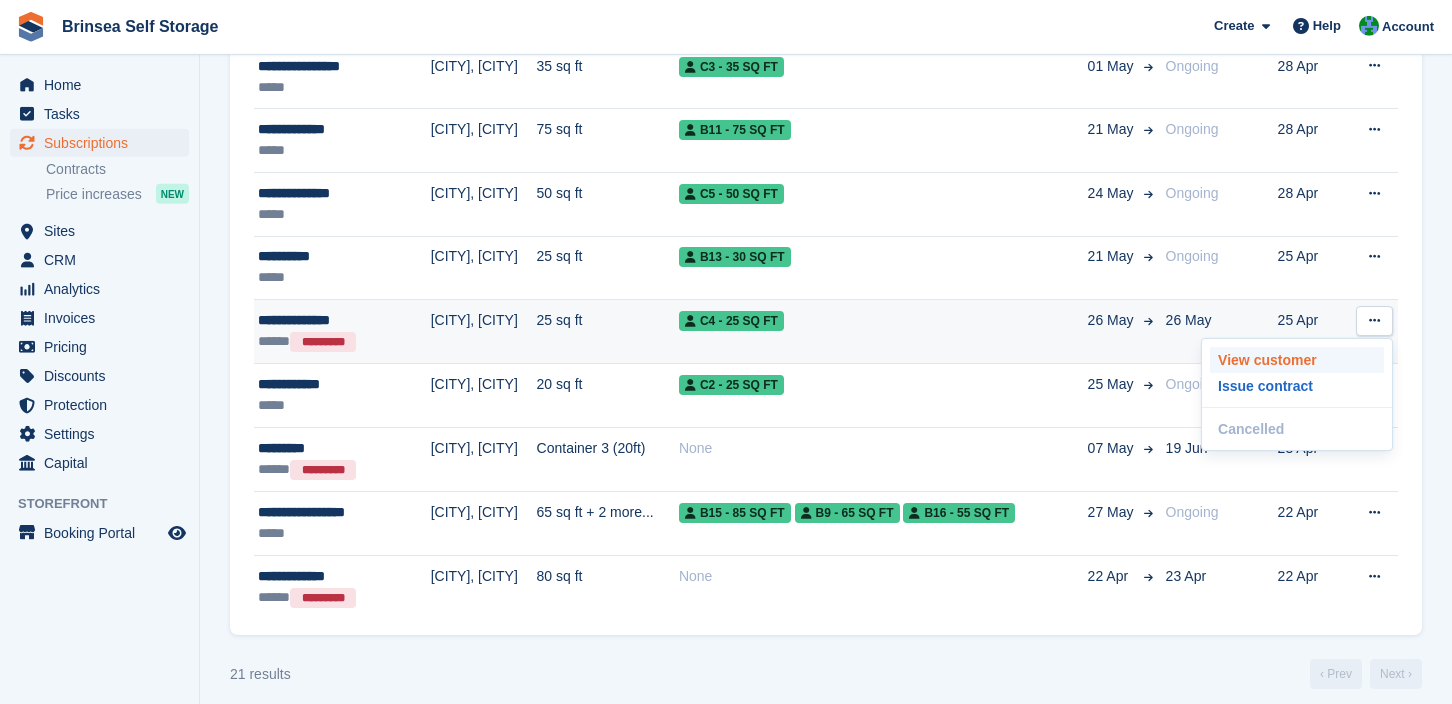 click on "View customer" at bounding box center (1297, 360) 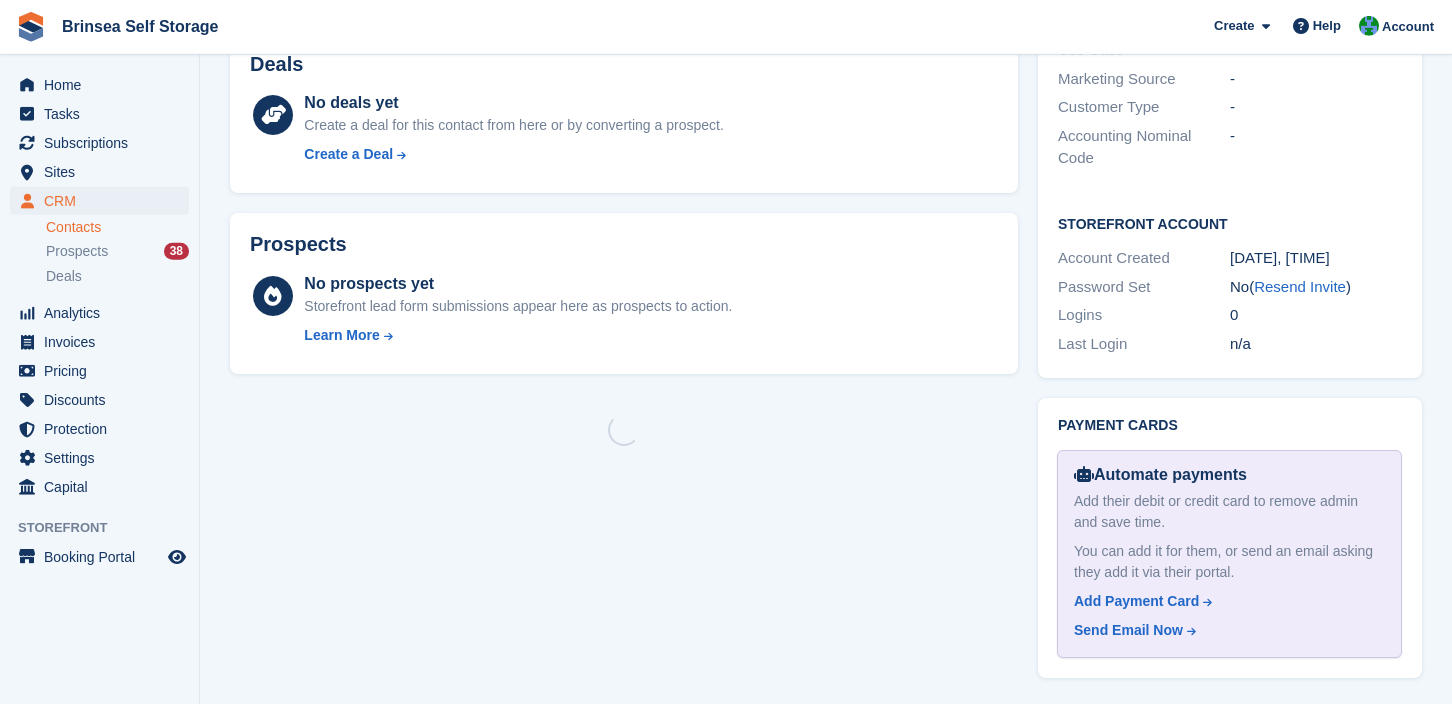 scroll, scrollTop: 0, scrollLeft: 0, axis: both 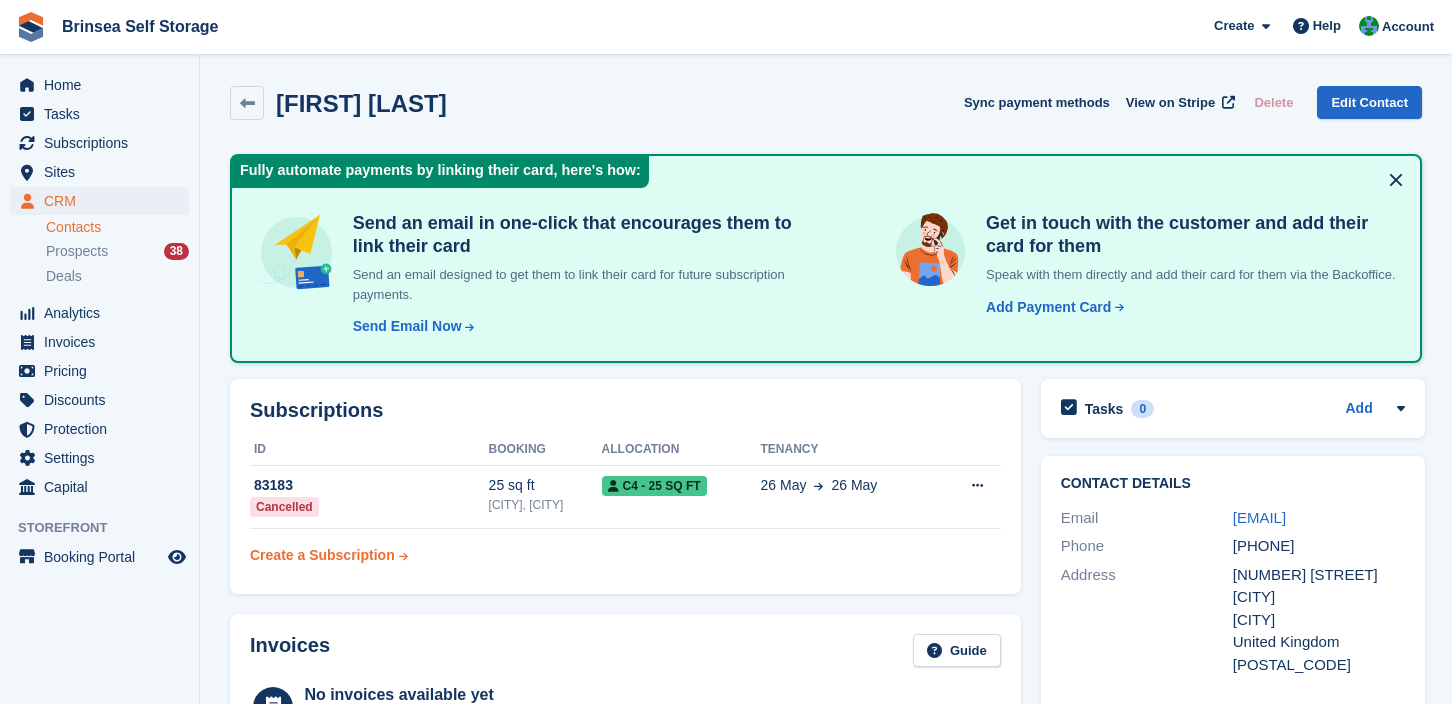 click on "Create a Subscription" at bounding box center (322, 555) 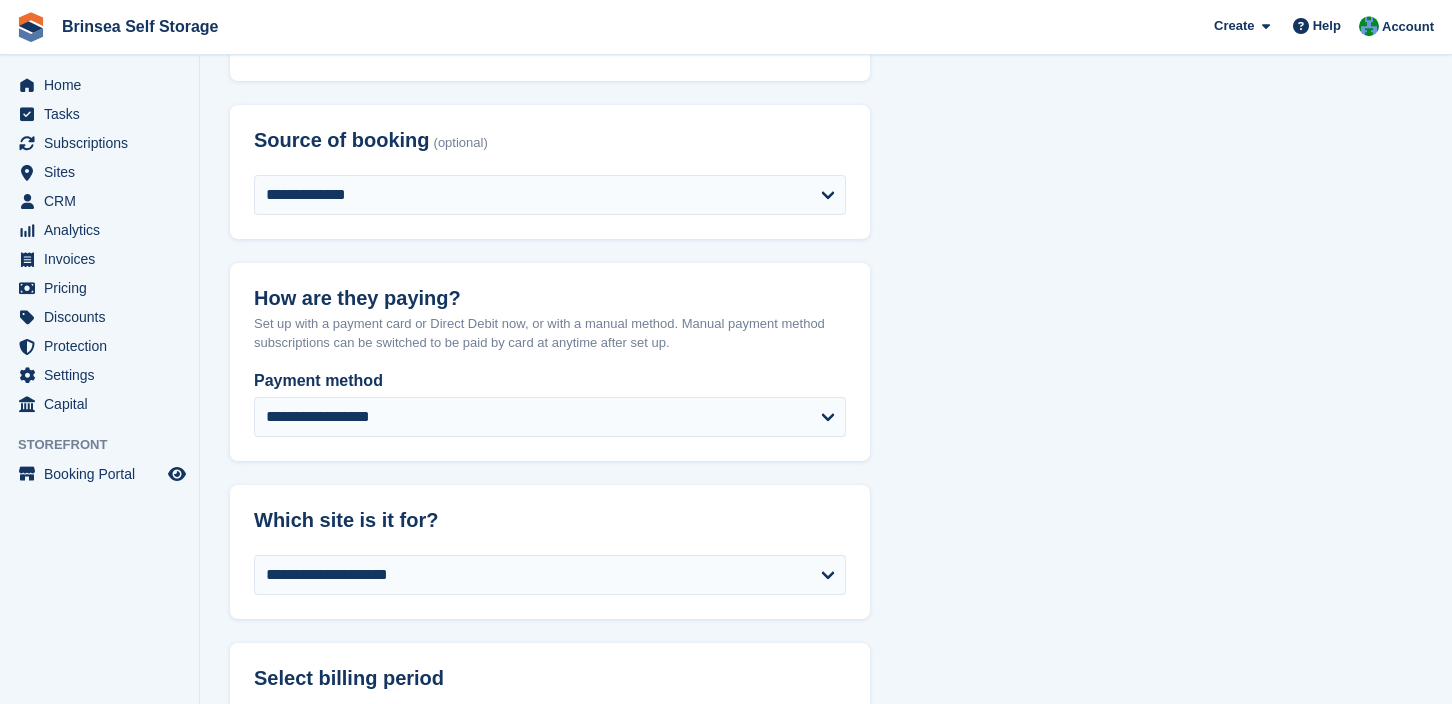 scroll, scrollTop: 254, scrollLeft: 0, axis: vertical 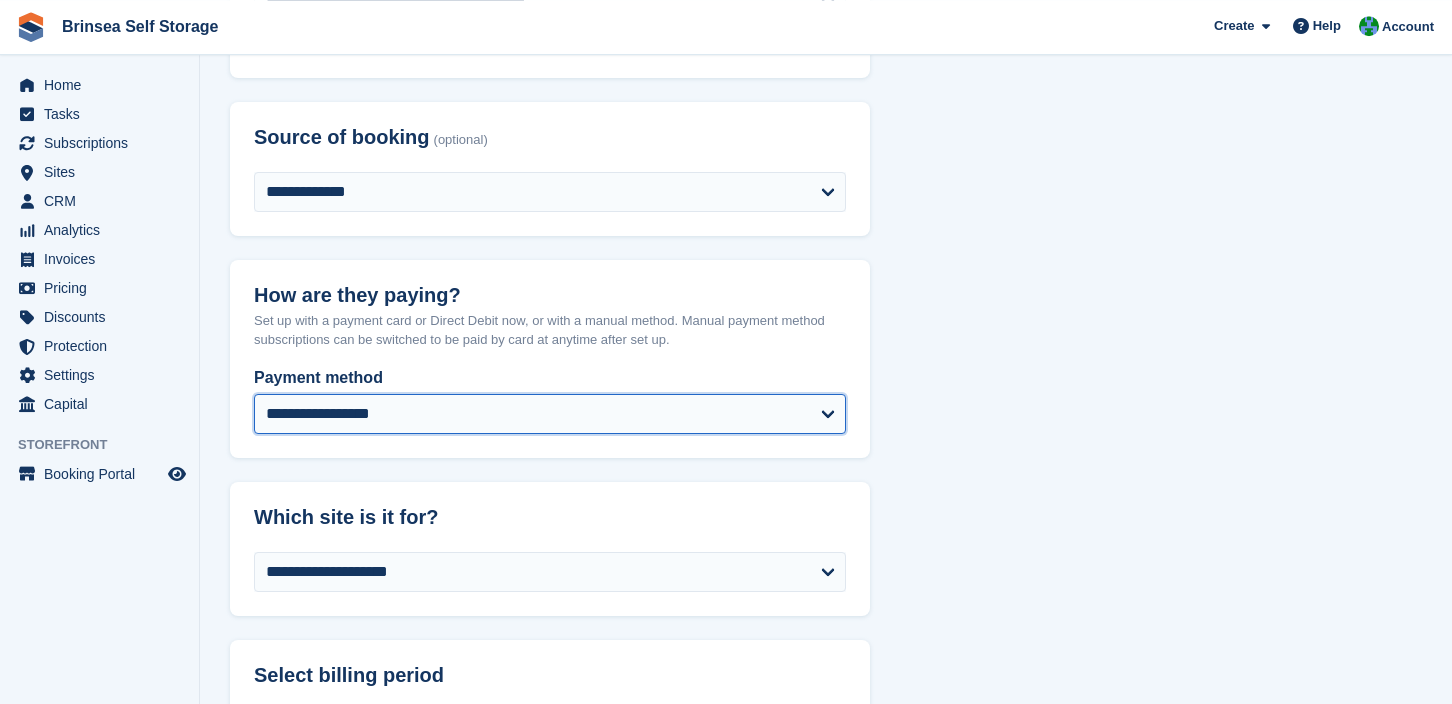 click on "**********" at bounding box center (550, 414) 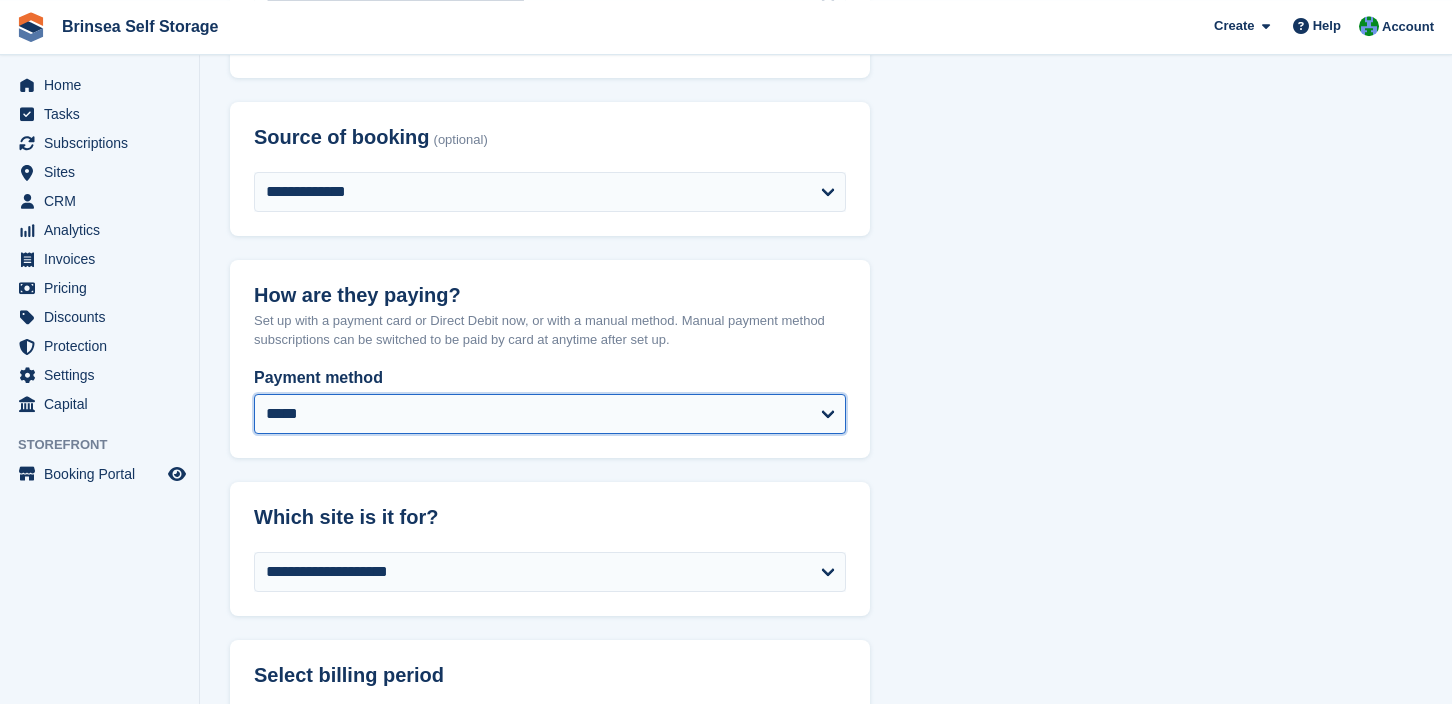 click on "*****" at bounding box center [0, 0] 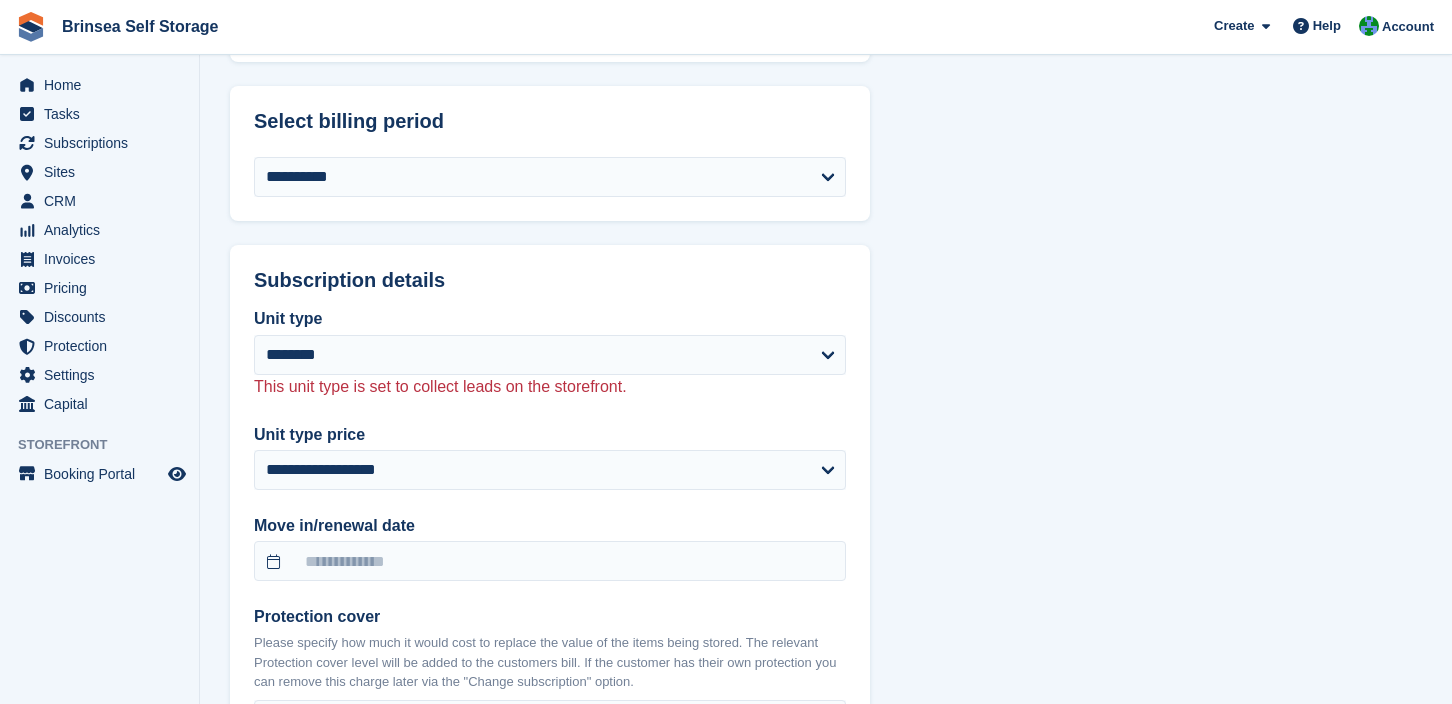 scroll, scrollTop: 1133, scrollLeft: 0, axis: vertical 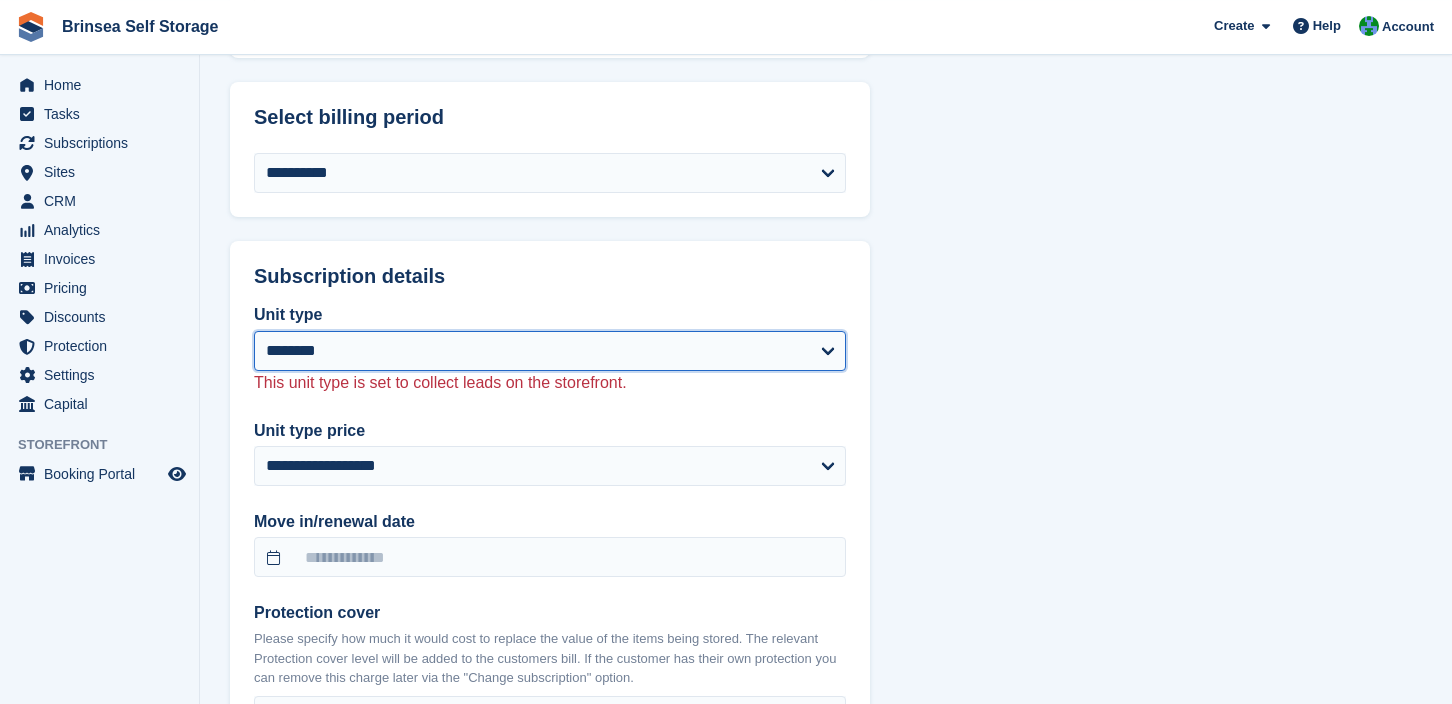click on "**********" at bounding box center (550, 351) 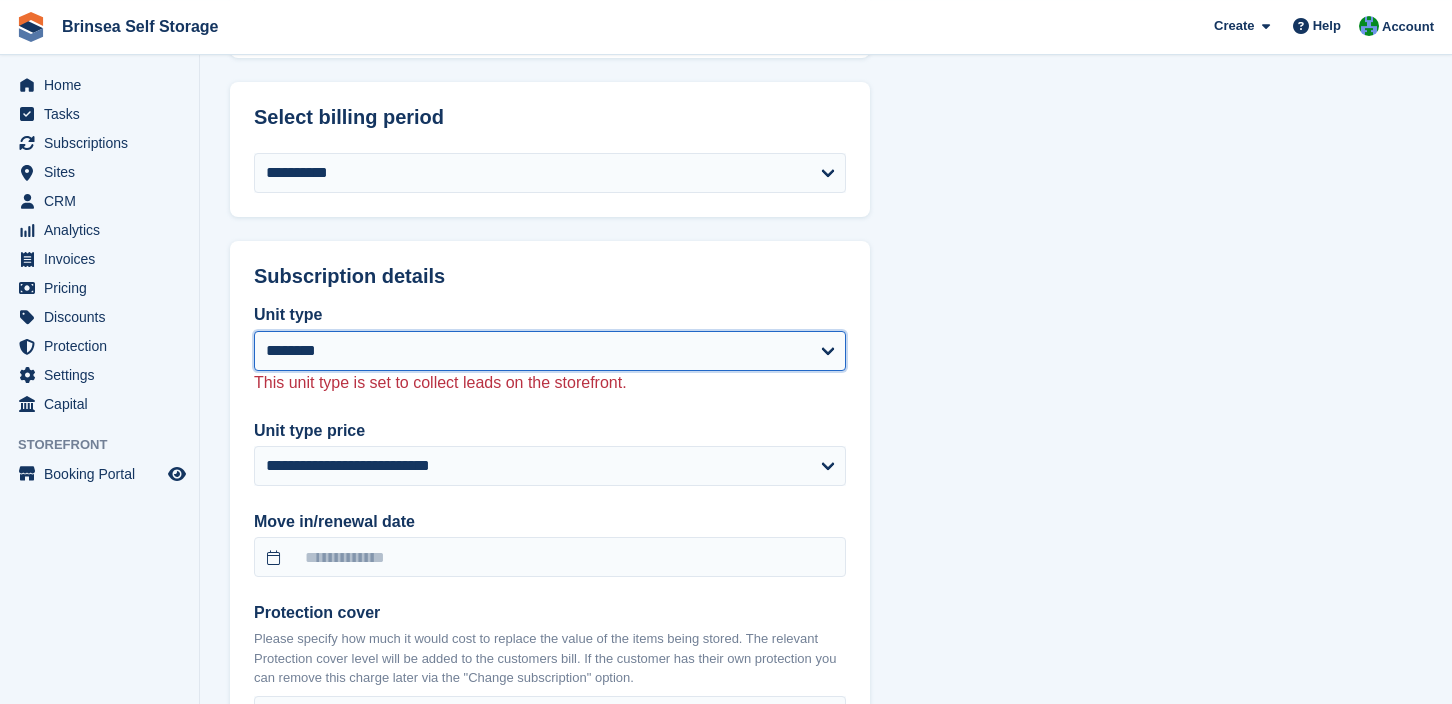 click on "**********" at bounding box center (550, 351) 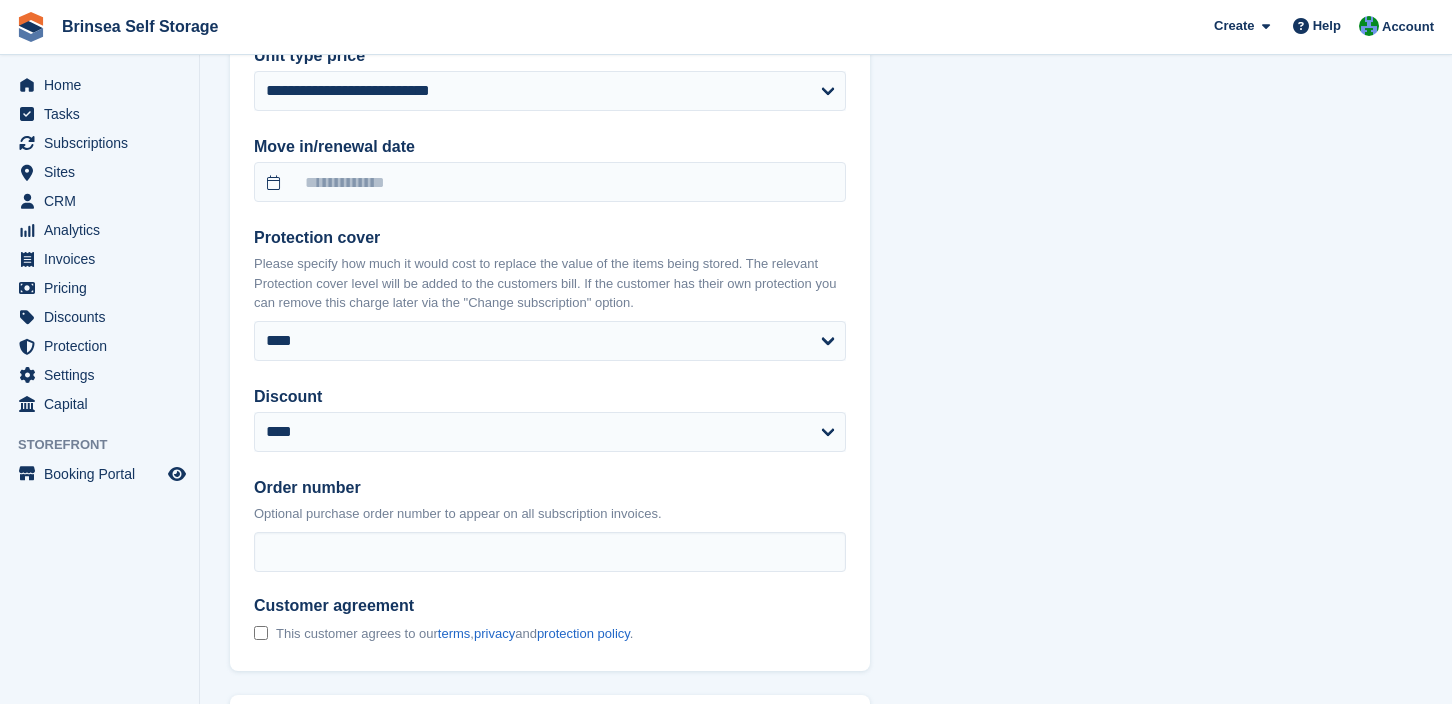 scroll, scrollTop: 1520, scrollLeft: 0, axis: vertical 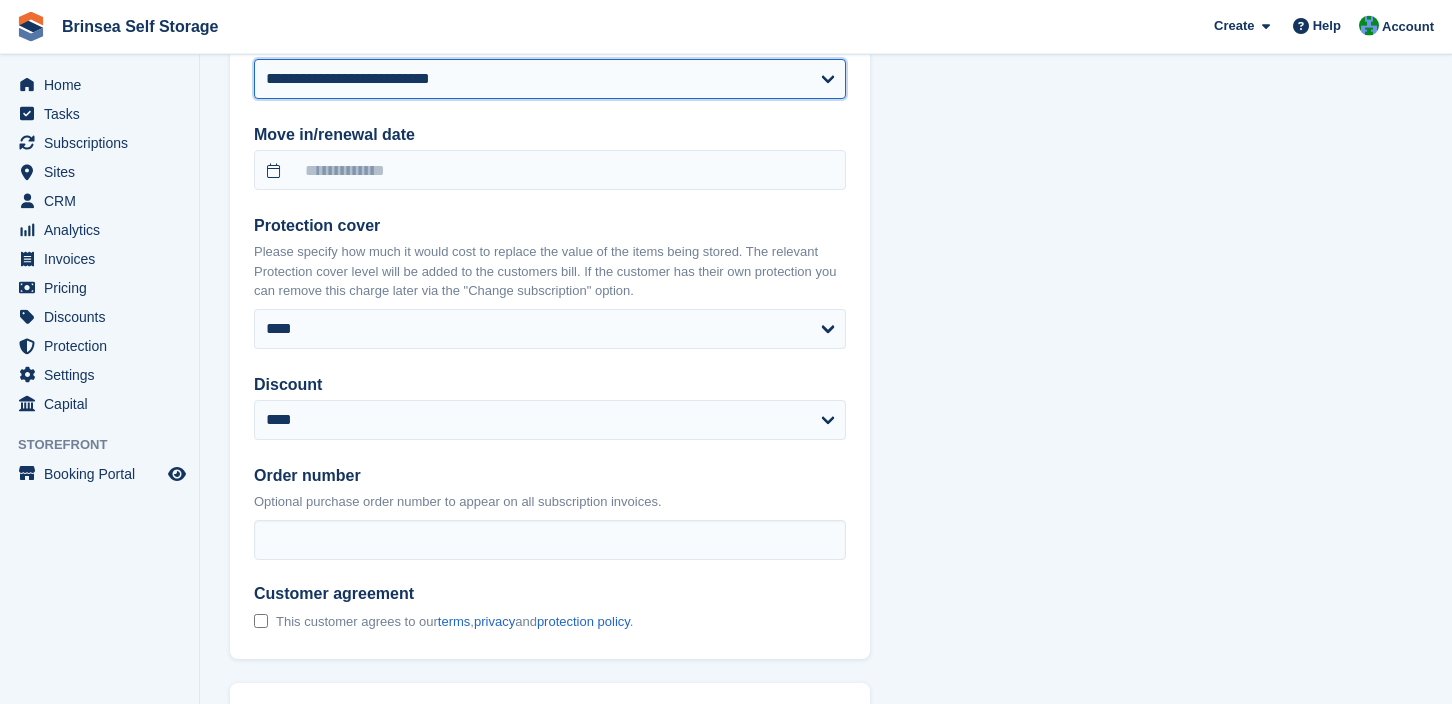 click on "**********" at bounding box center (550, 79) 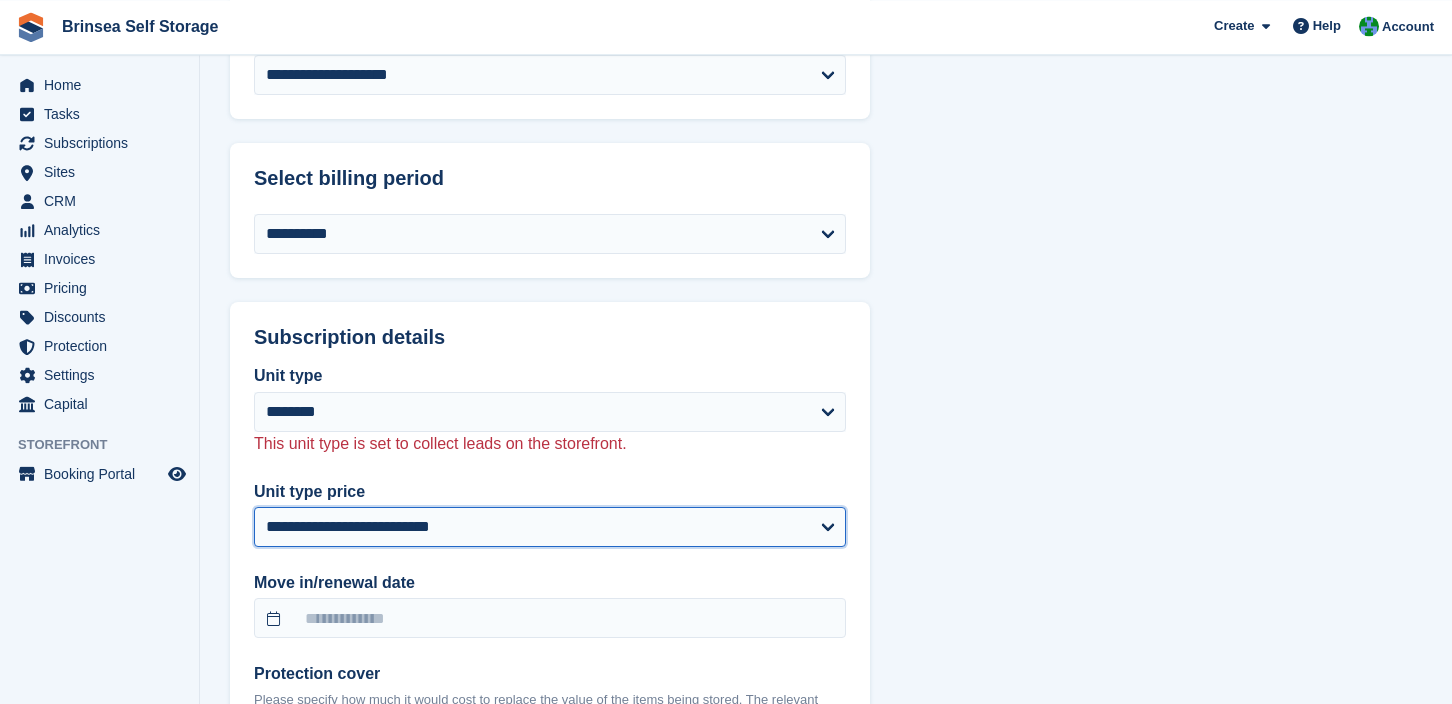 scroll, scrollTop: 1068, scrollLeft: 0, axis: vertical 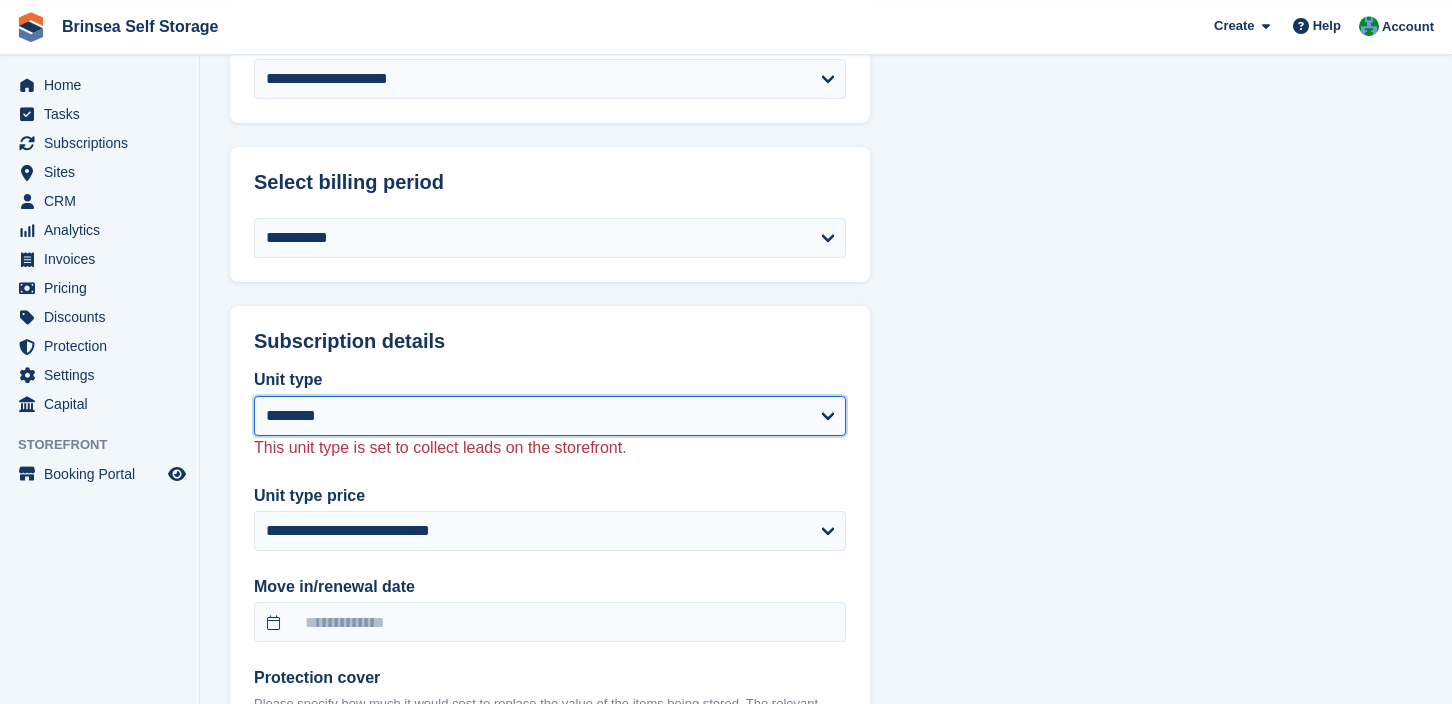 click on "**********" at bounding box center (550, 416) 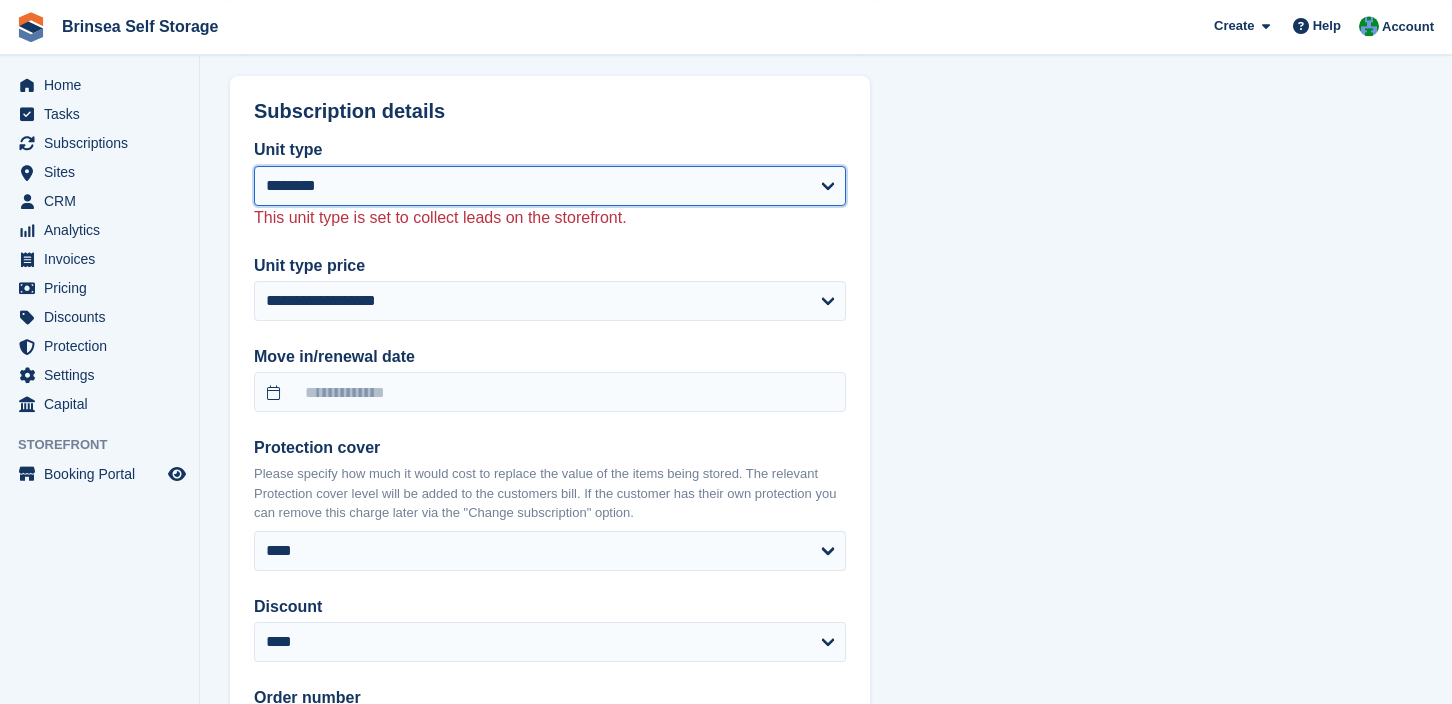 scroll, scrollTop: 1310, scrollLeft: 0, axis: vertical 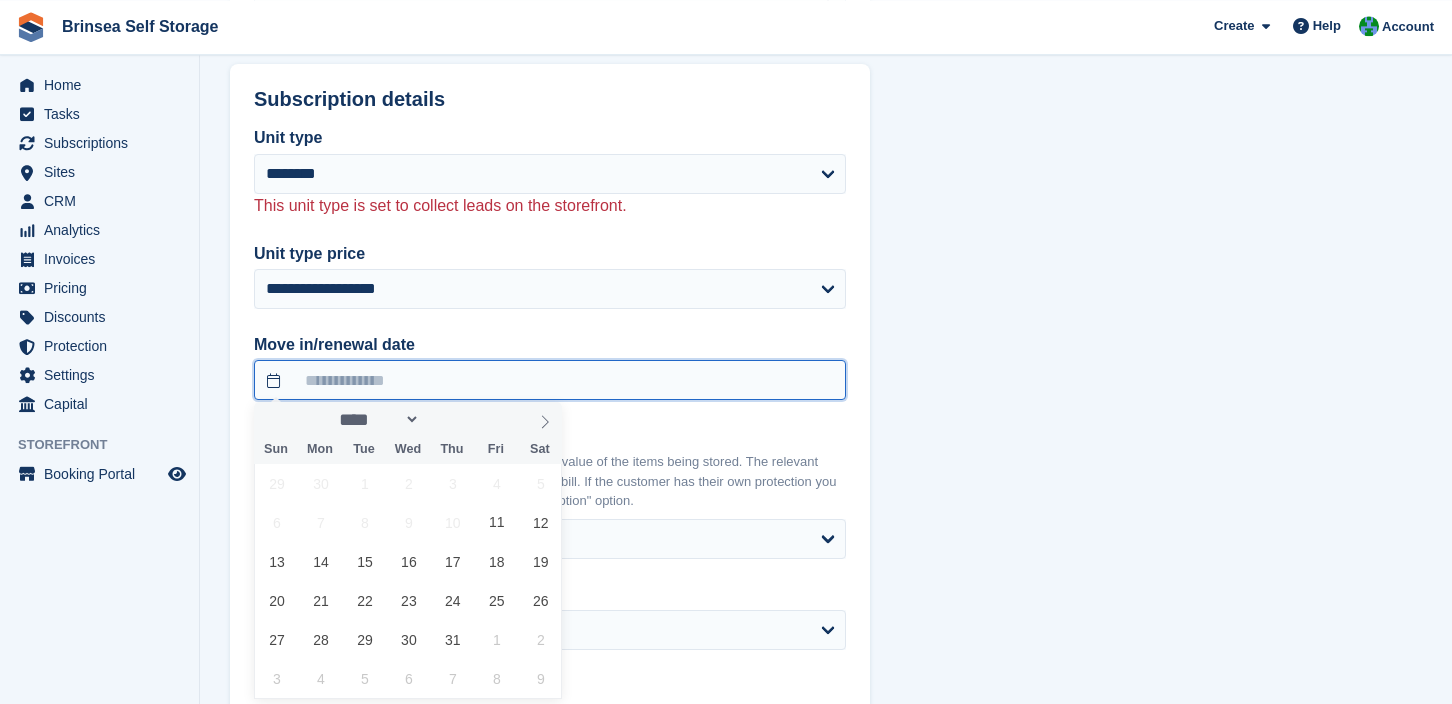 click at bounding box center (550, 380) 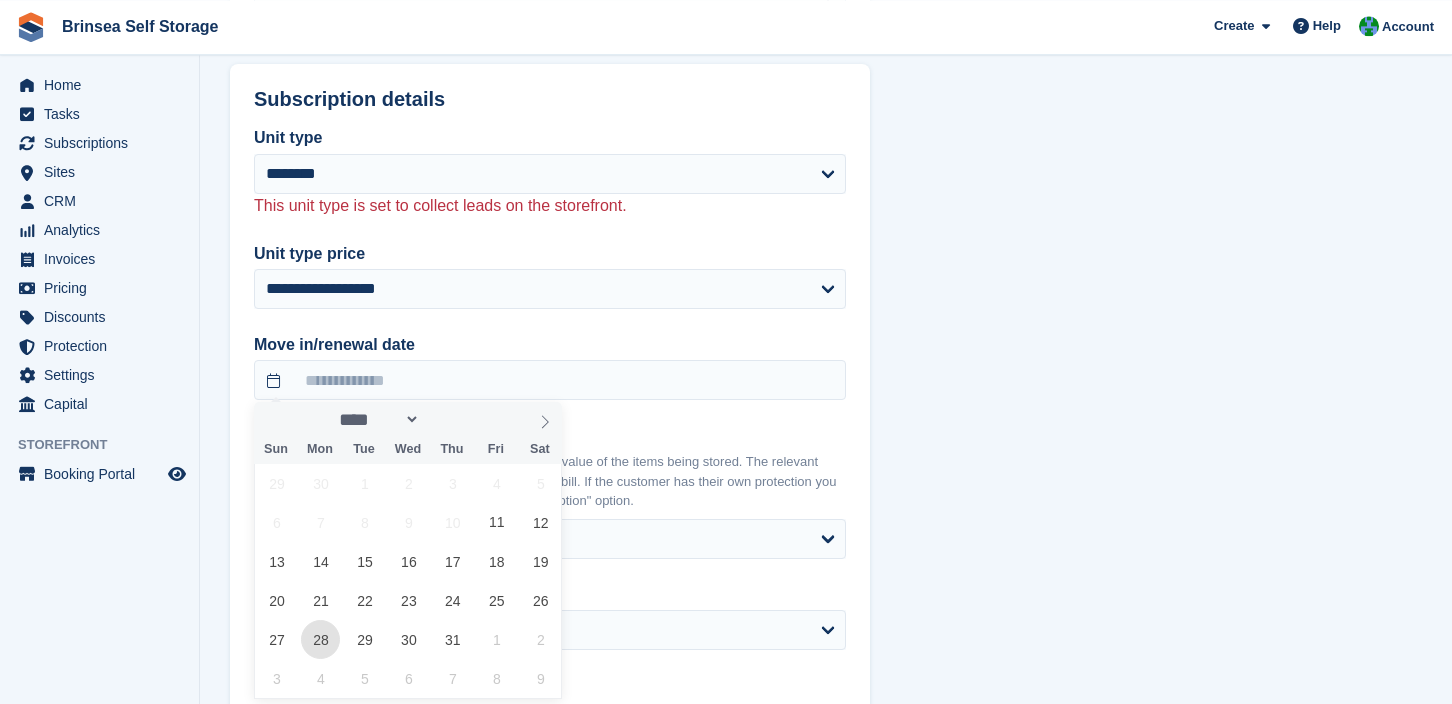 click on "28" at bounding box center (320, 639) 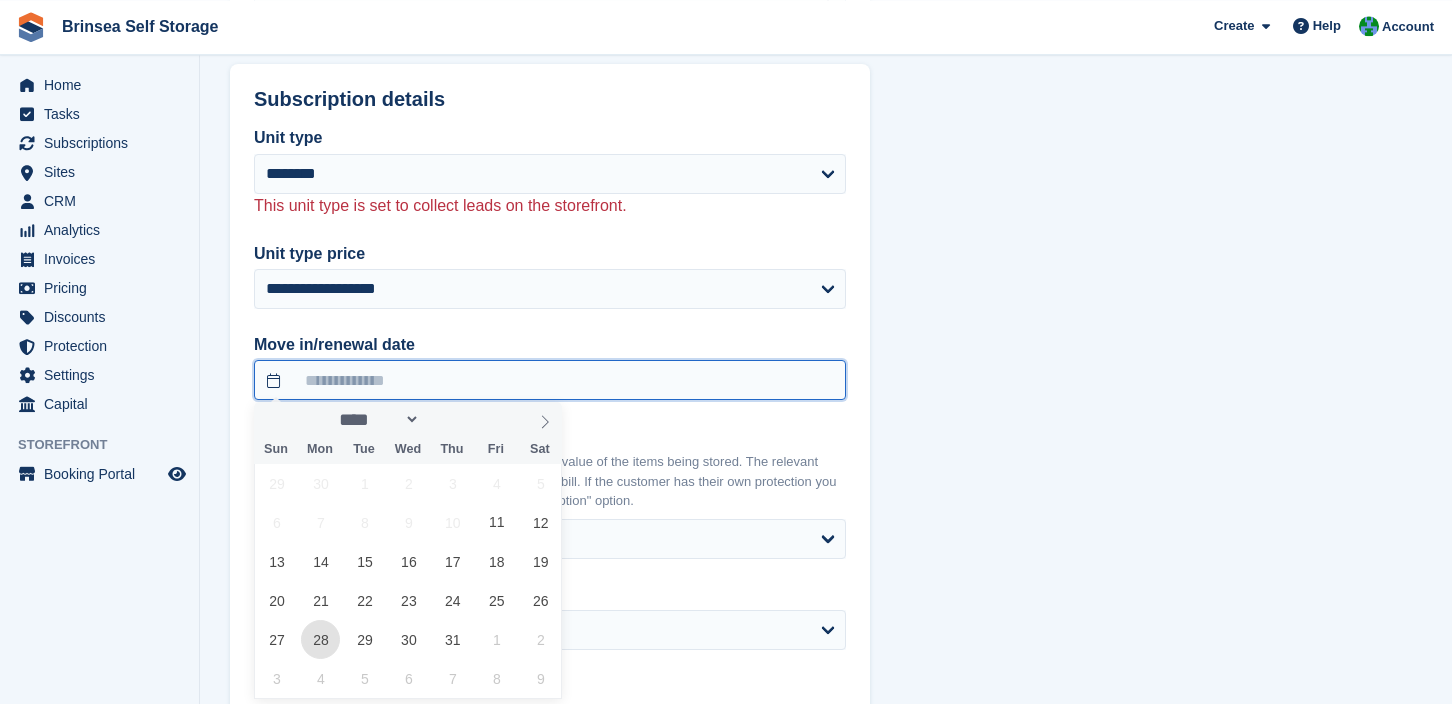 type on "**********" 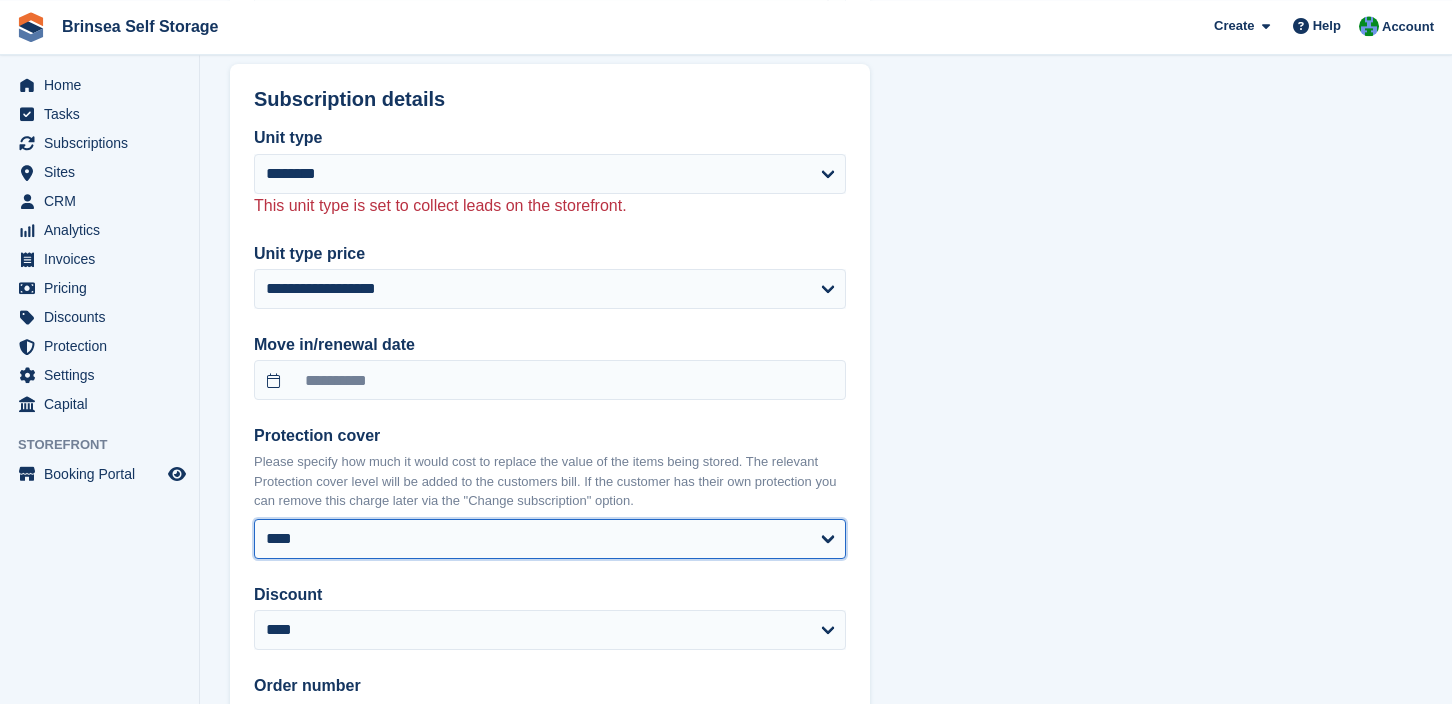 click on "****
******
******
******
*******
*******
*******" at bounding box center (550, 539) 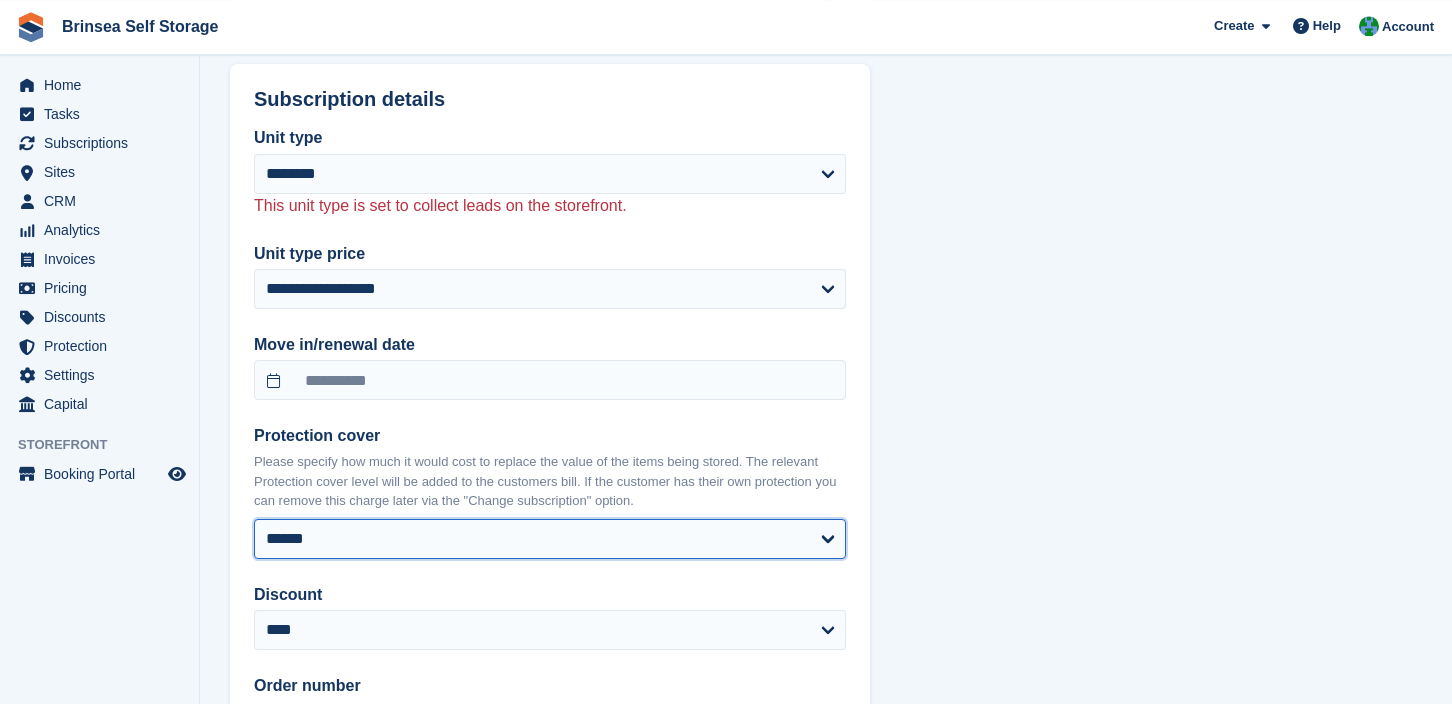 click on "******" at bounding box center (0, 0) 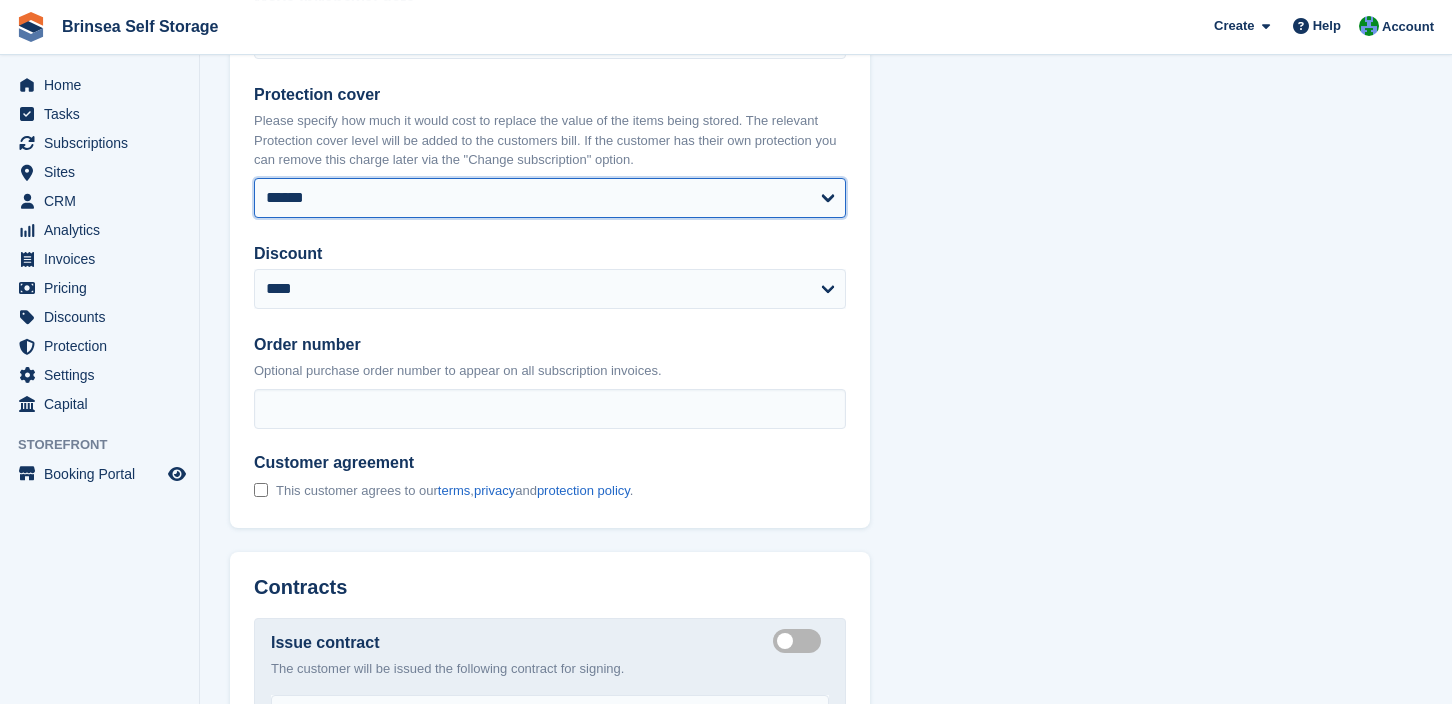 scroll, scrollTop: 1695, scrollLeft: 0, axis: vertical 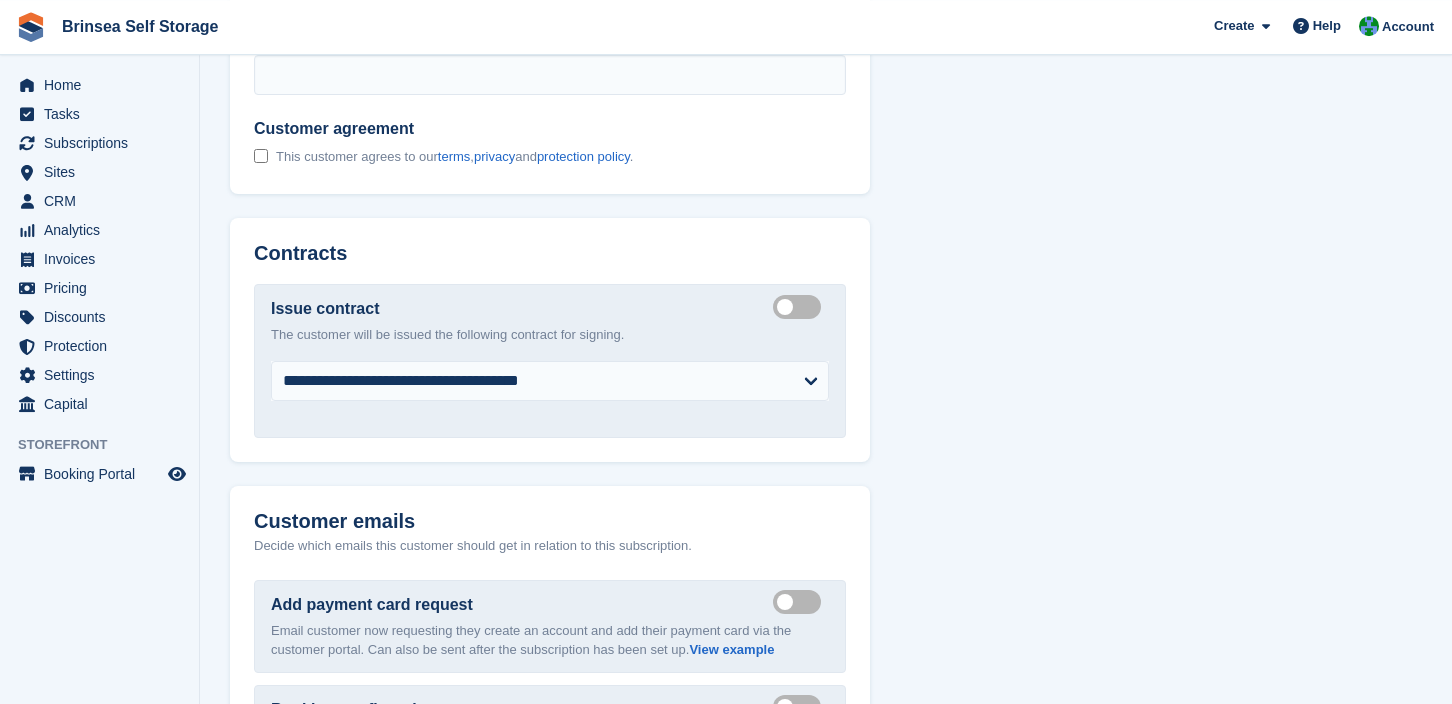 click on "Create integrated contract" at bounding box center (801, 306) 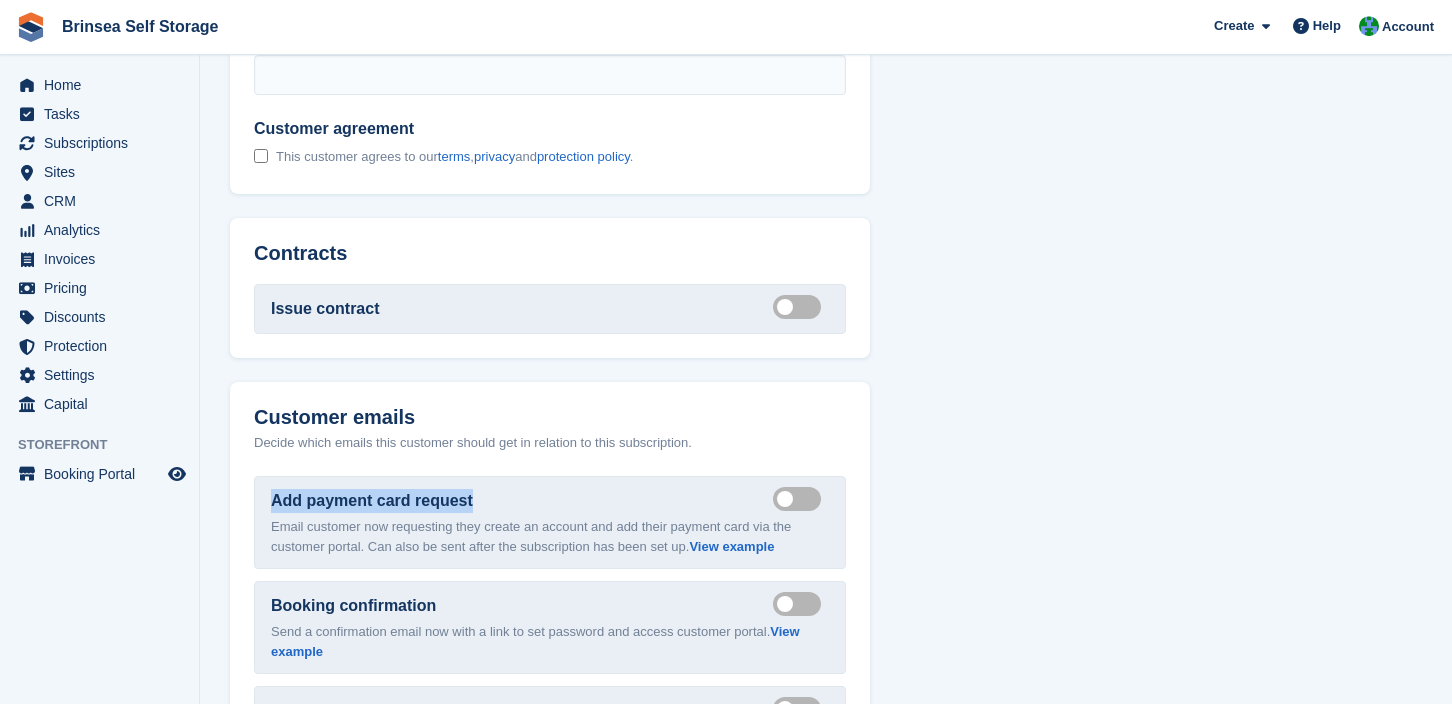 drag, startPoint x: 1450, startPoint y: 472, endPoint x: 1460, endPoint y: 449, distance: 25.079872 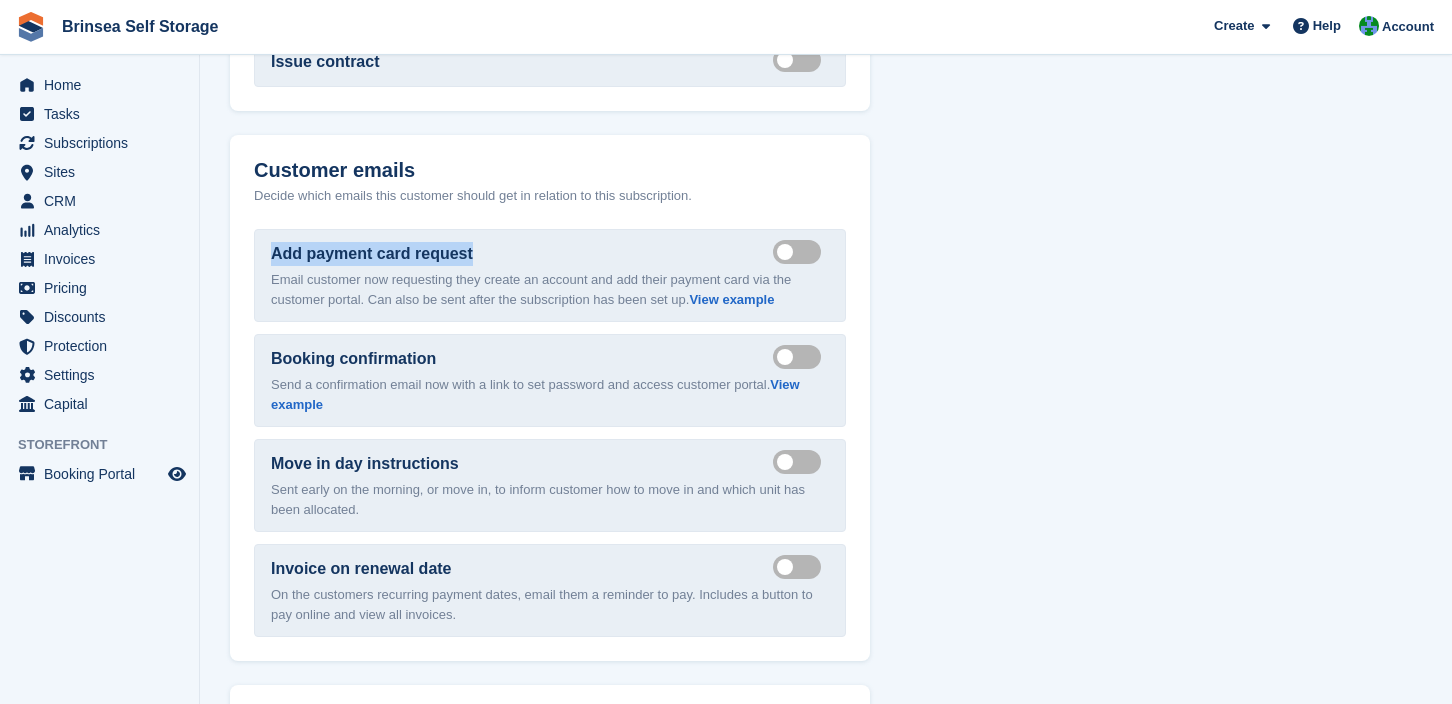 scroll, scrollTop: 2236, scrollLeft: 0, axis: vertical 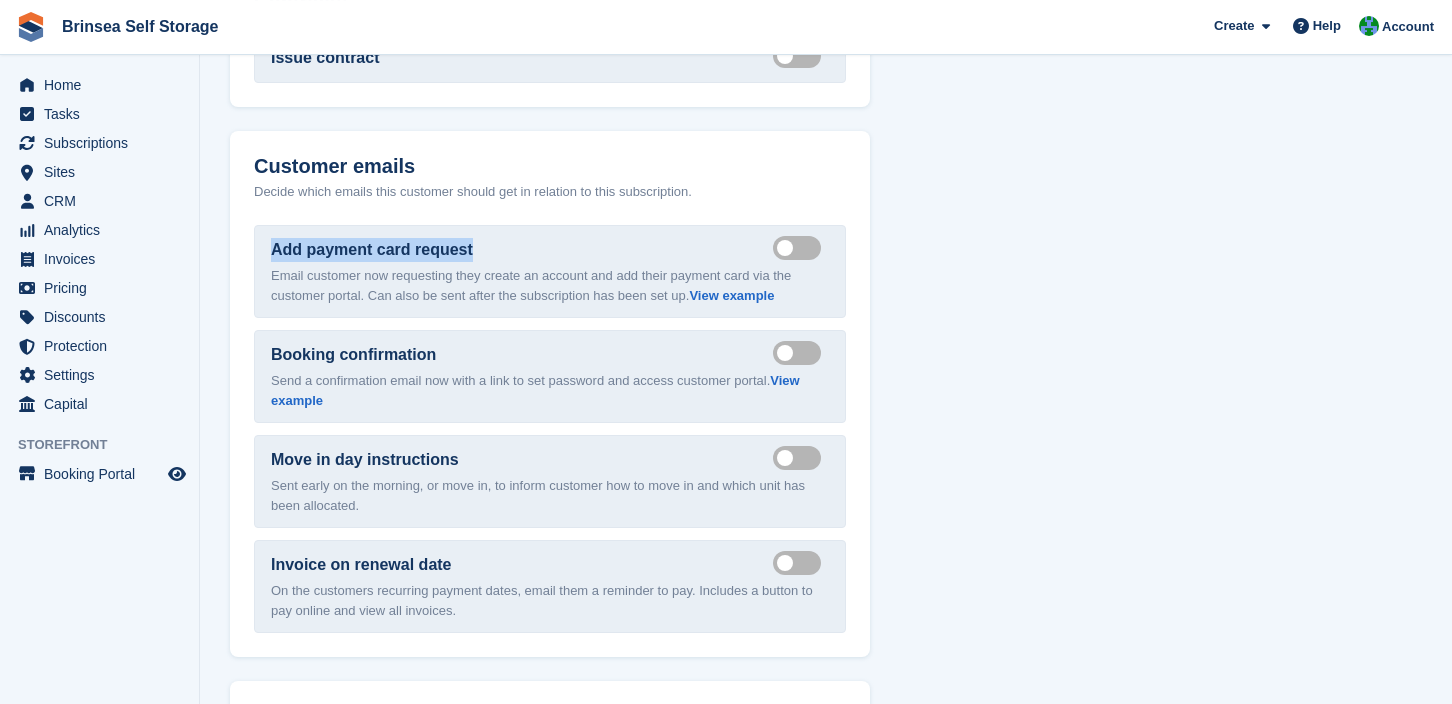 click on "Send payment card request email" at bounding box center [801, 247] 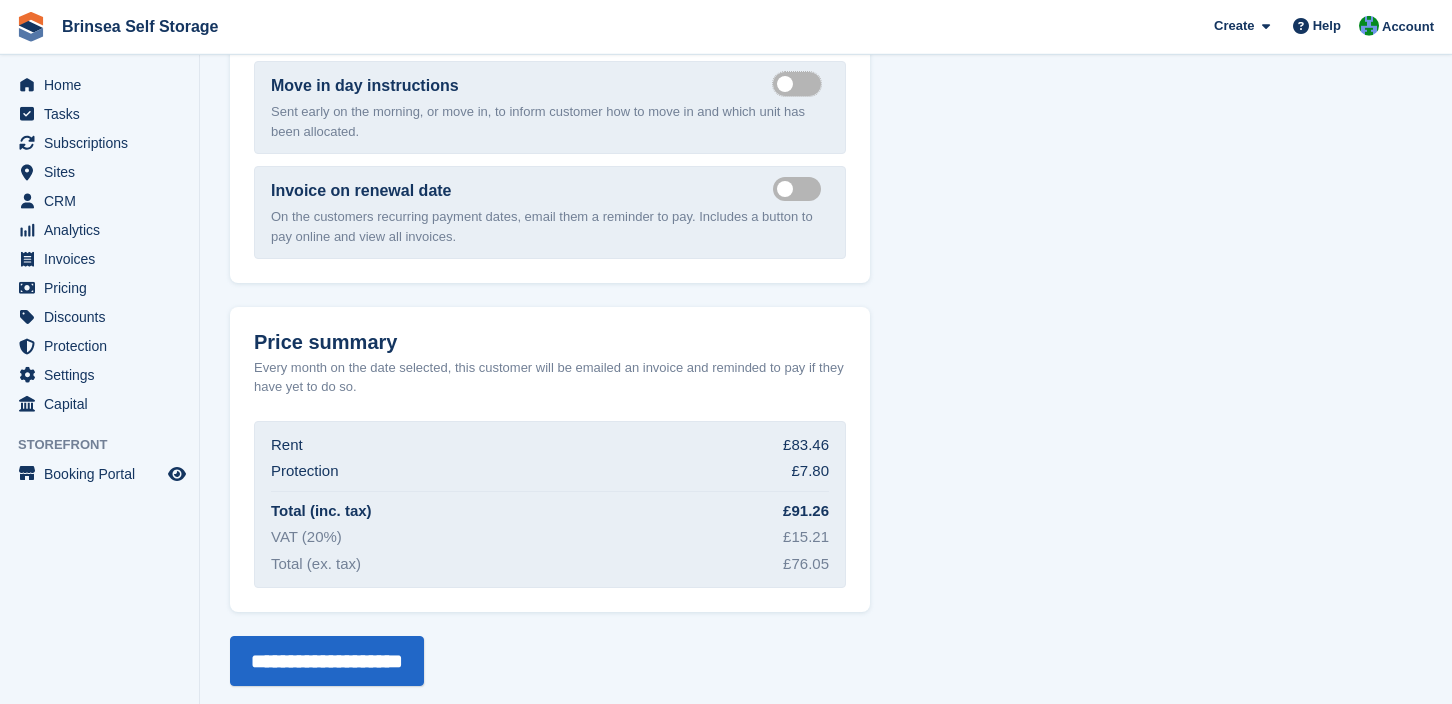 scroll, scrollTop: 2618, scrollLeft: 0, axis: vertical 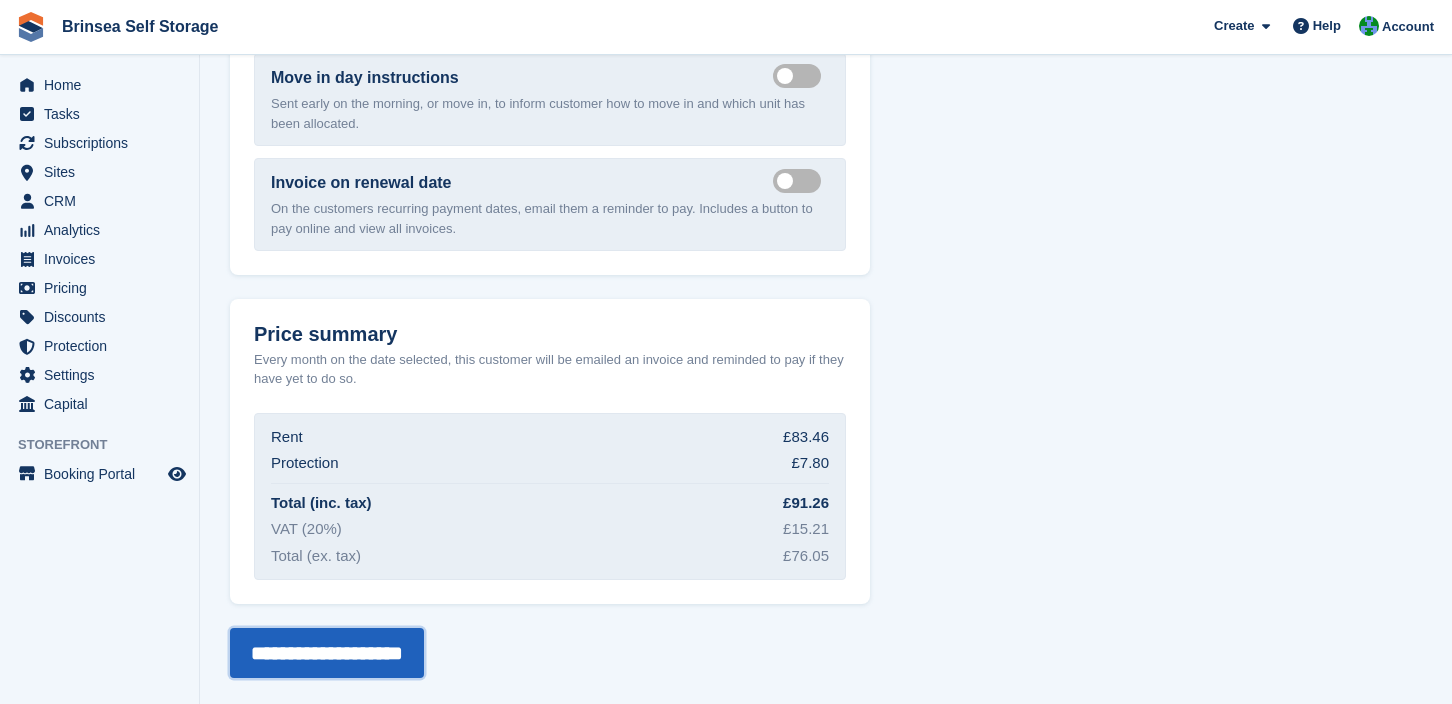 click on "**********" at bounding box center (327, 653) 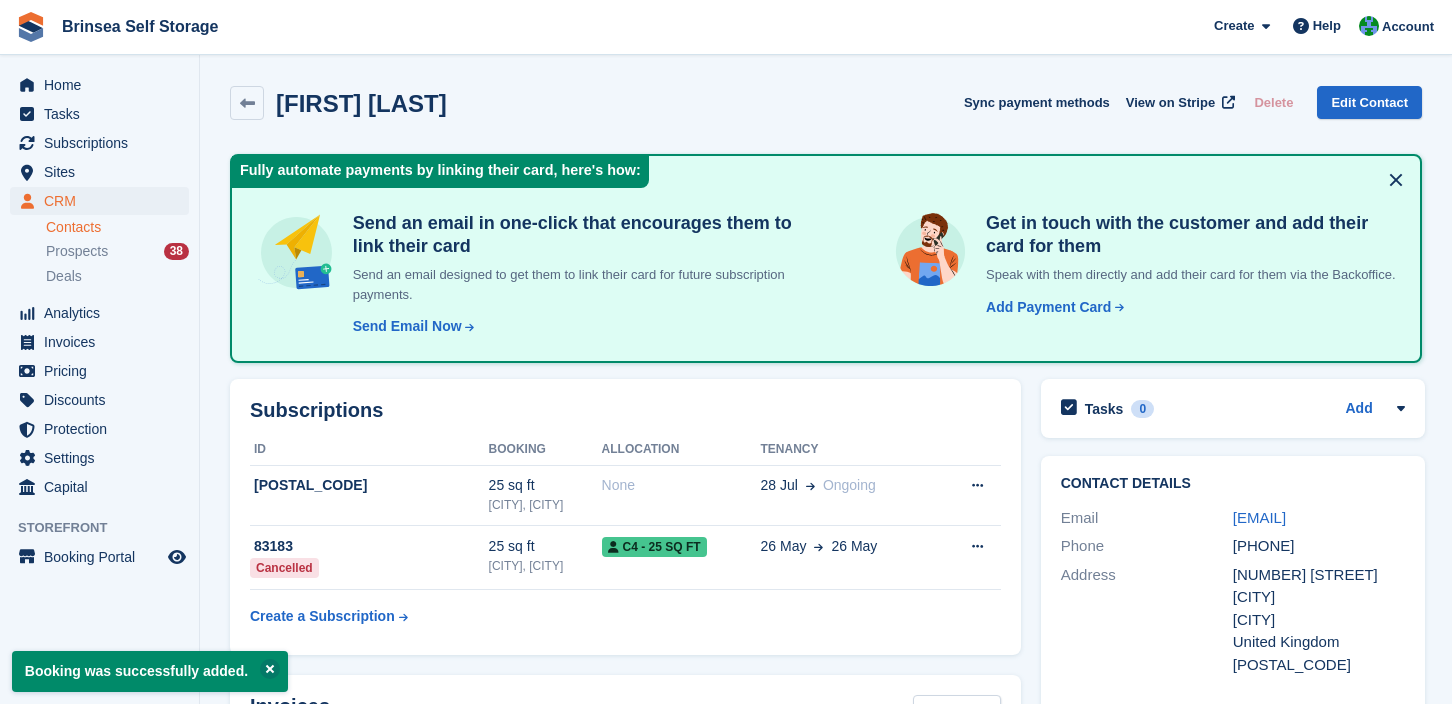 scroll, scrollTop: 0, scrollLeft: 0, axis: both 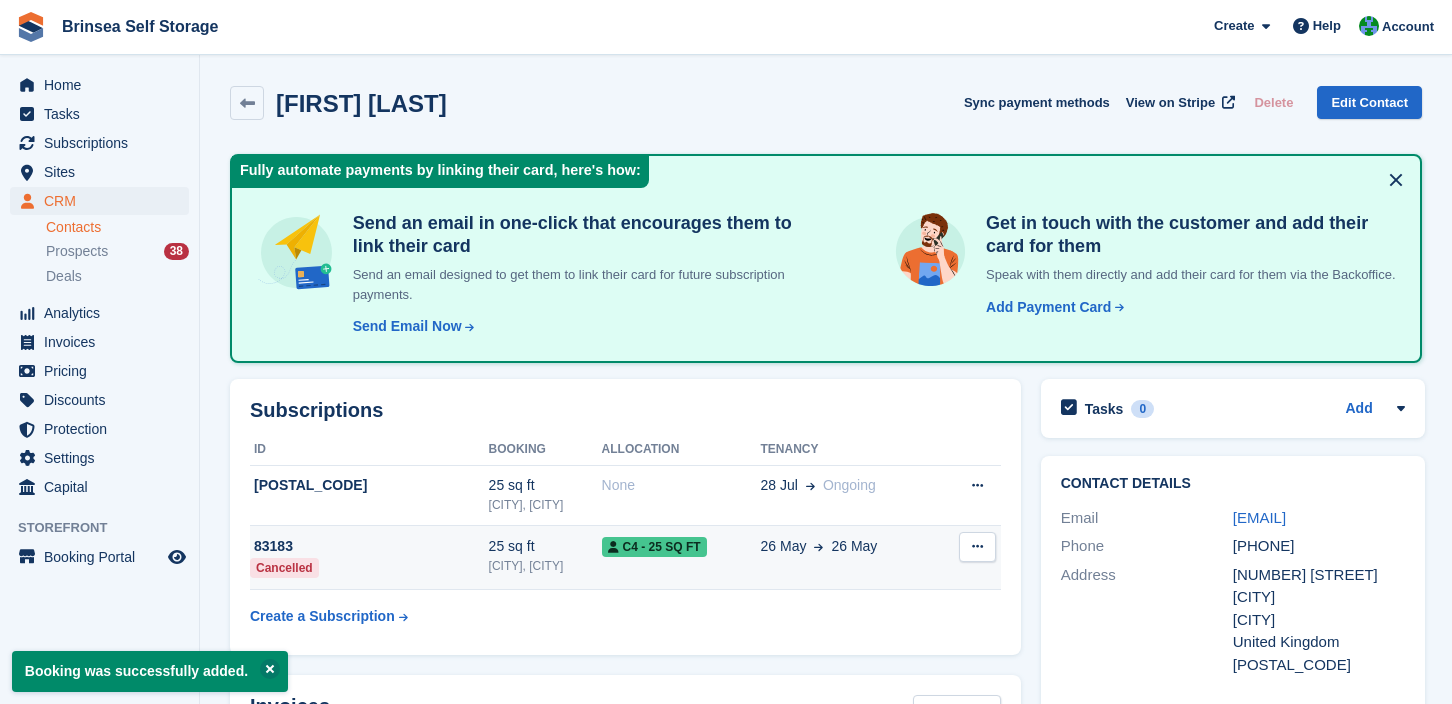 click at bounding box center (977, 546) 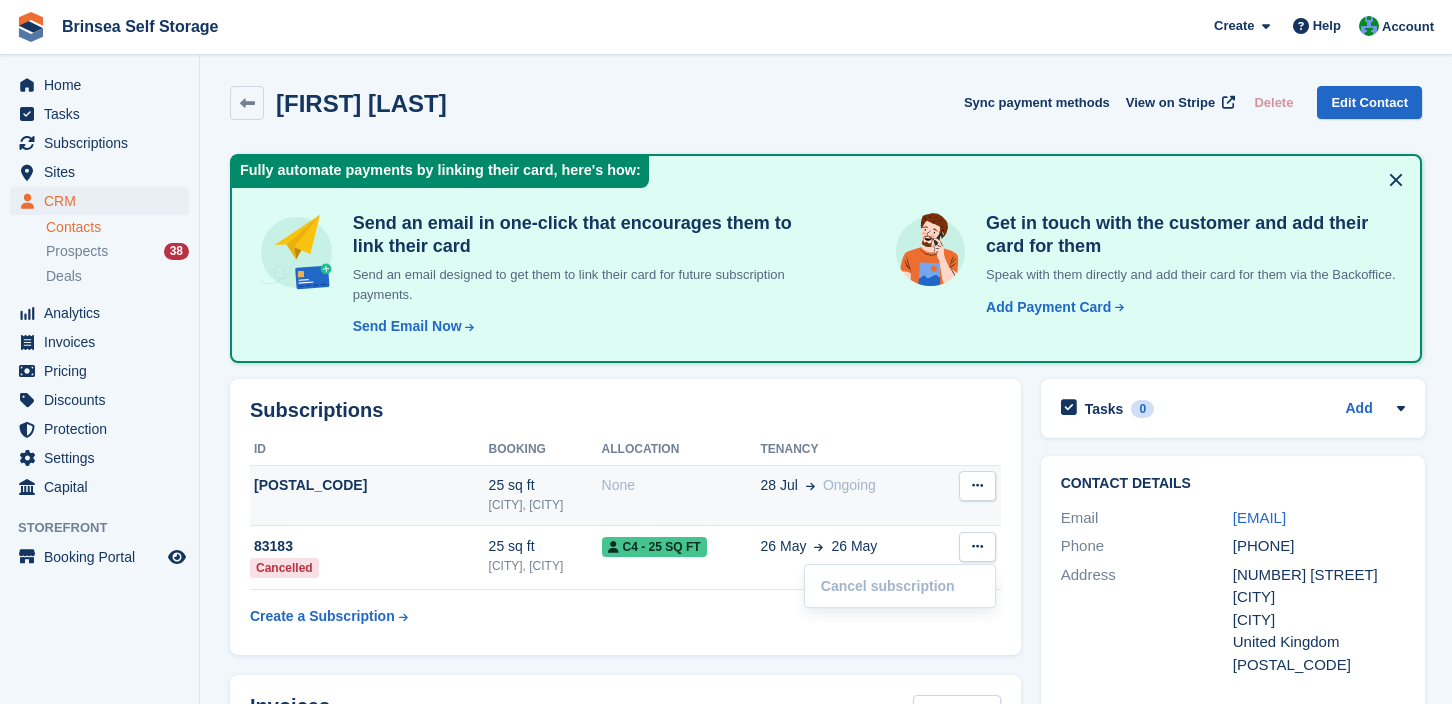 click on "None" at bounding box center [681, 485] 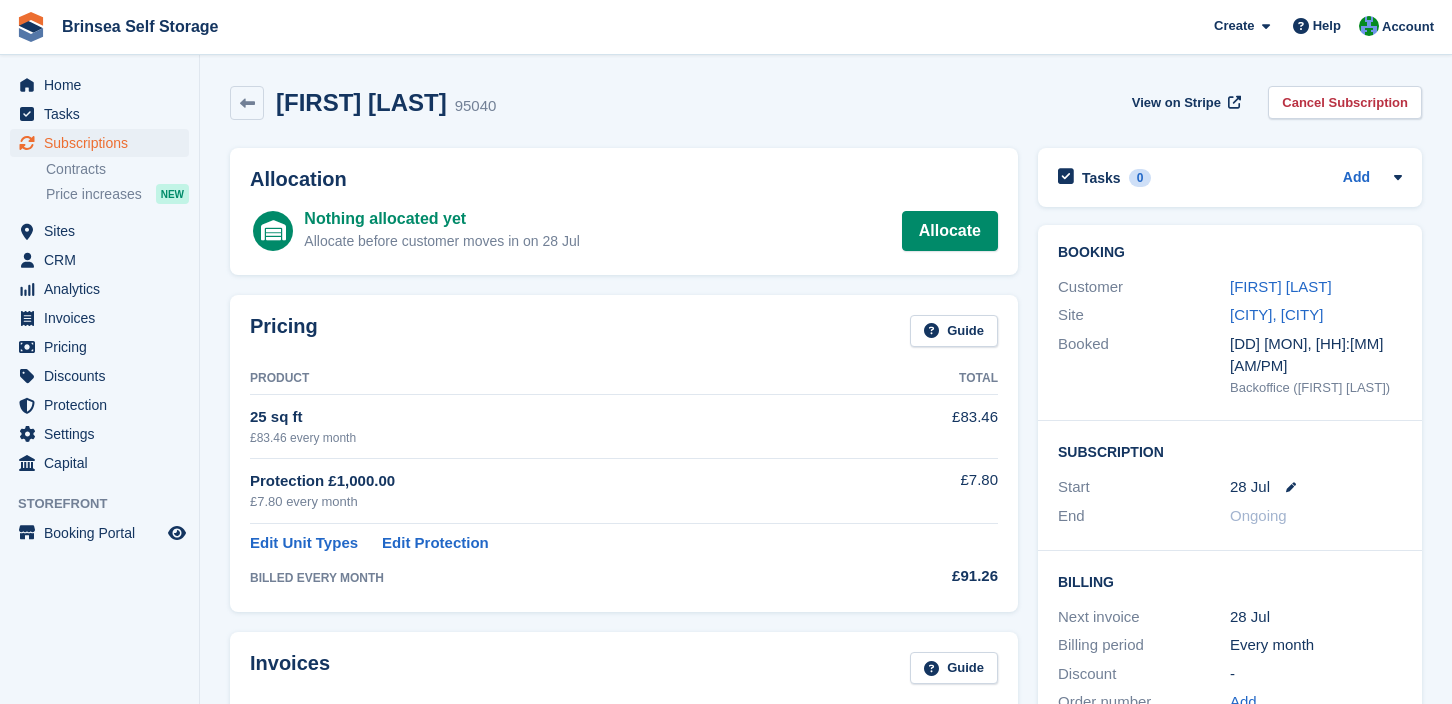 scroll, scrollTop: 0, scrollLeft: 0, axis: both 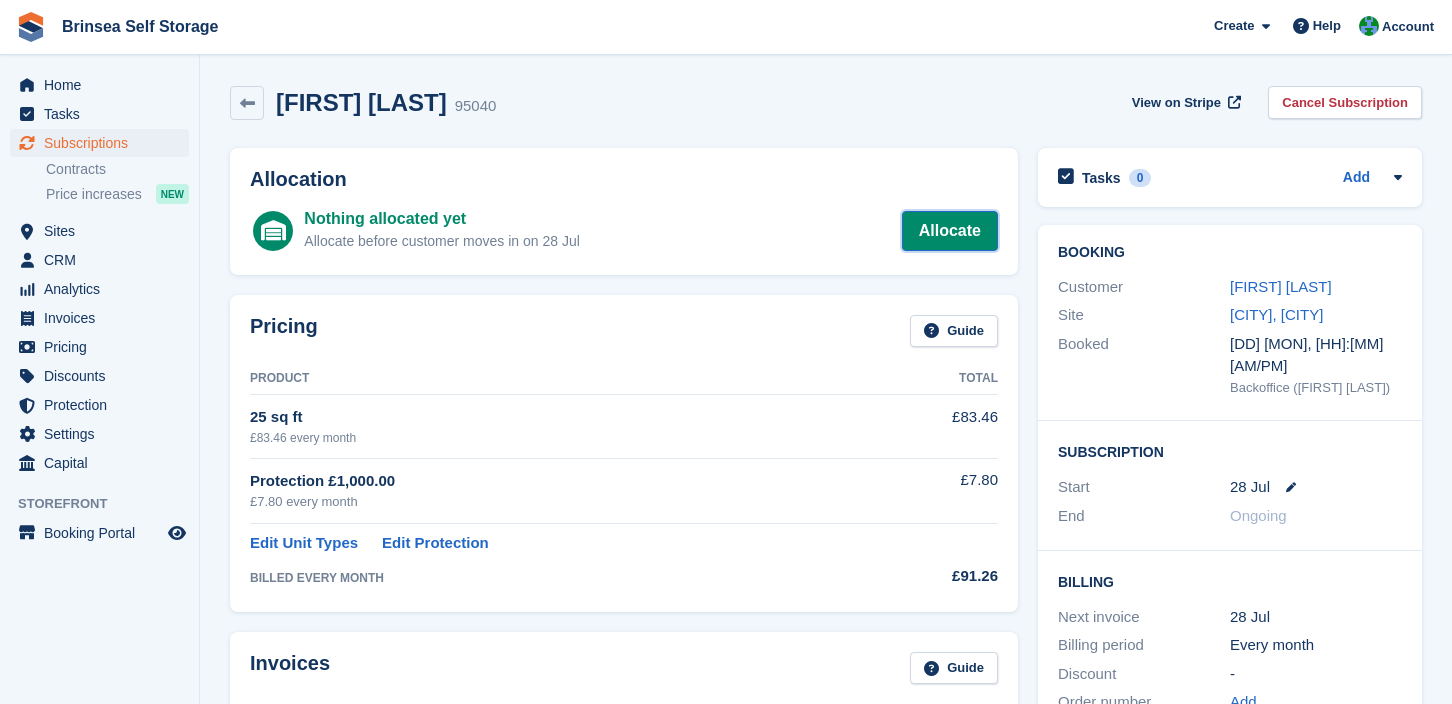 click on "Allocate" at bounding box center [950, 231] 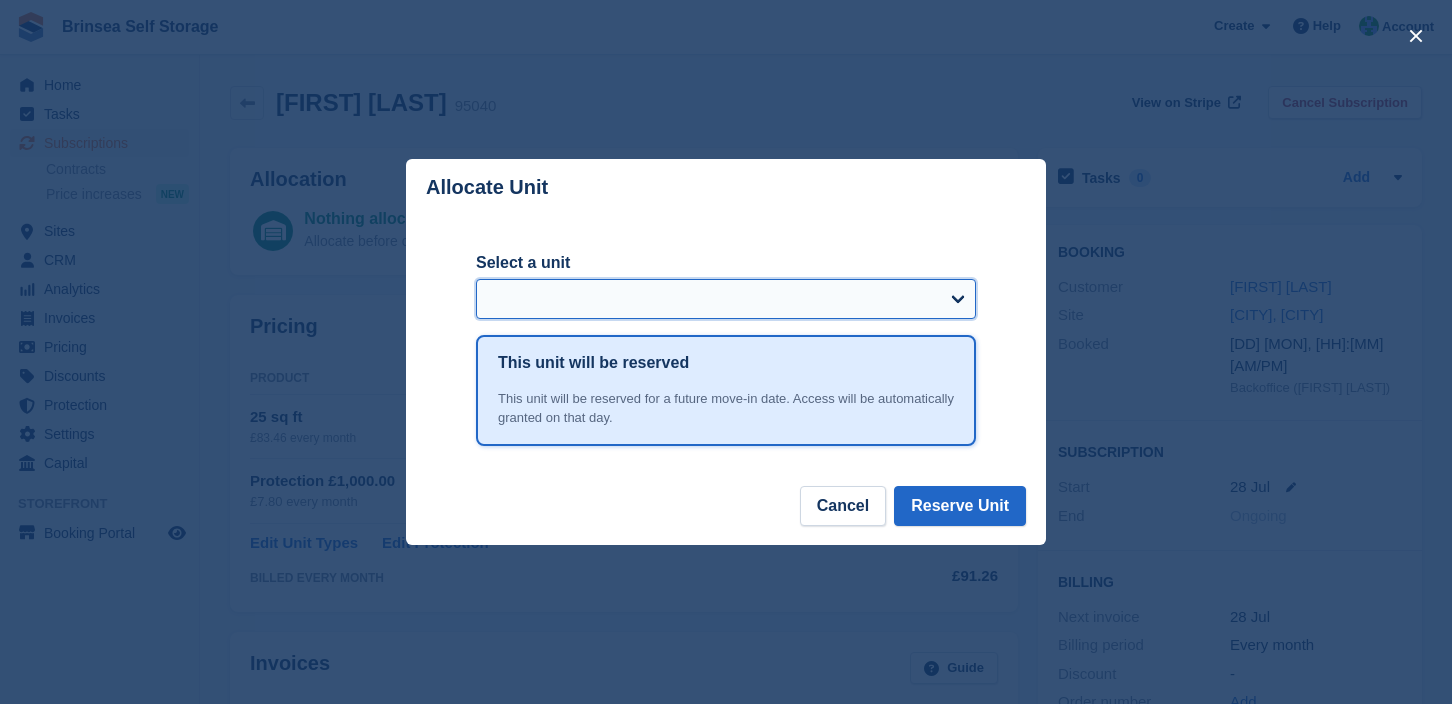 click on "Select a unit" at bounding box center (726, 299) 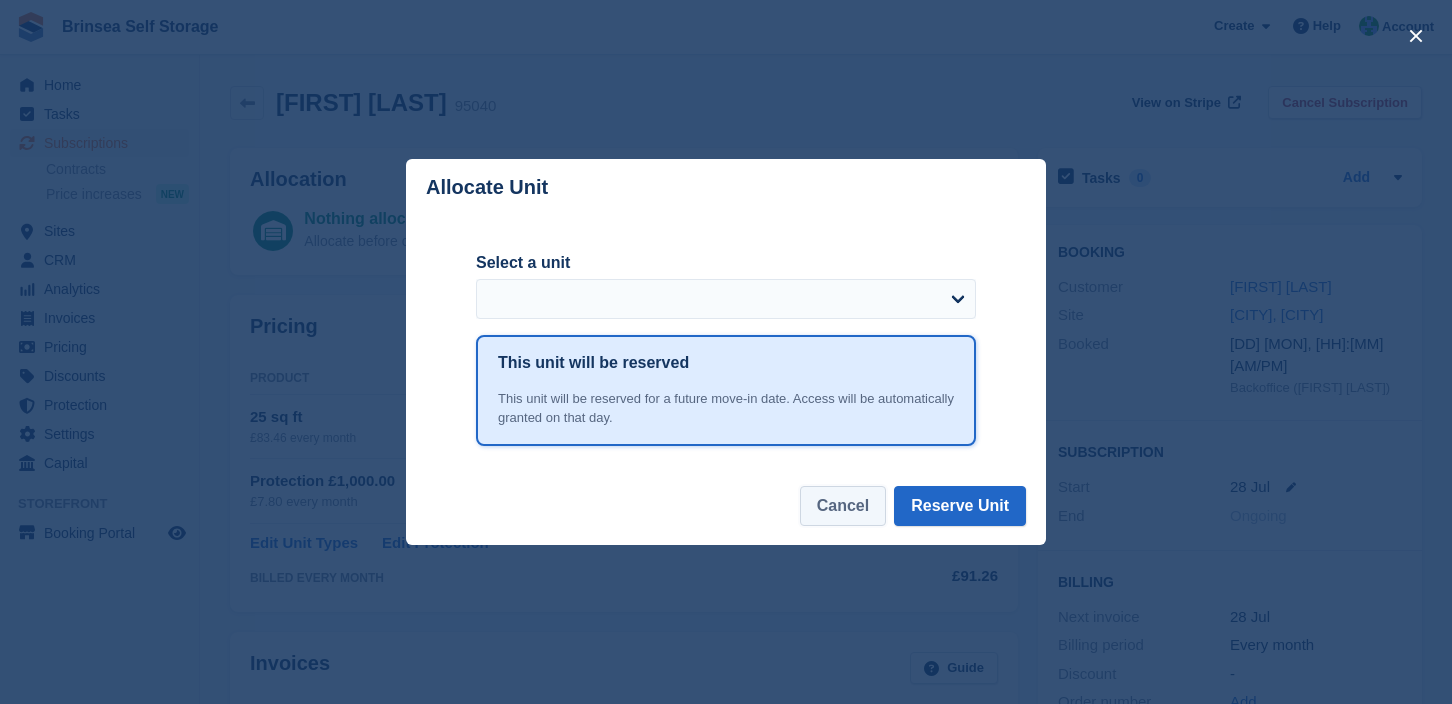 click on "Cancel" at bounding box center (843, 506) 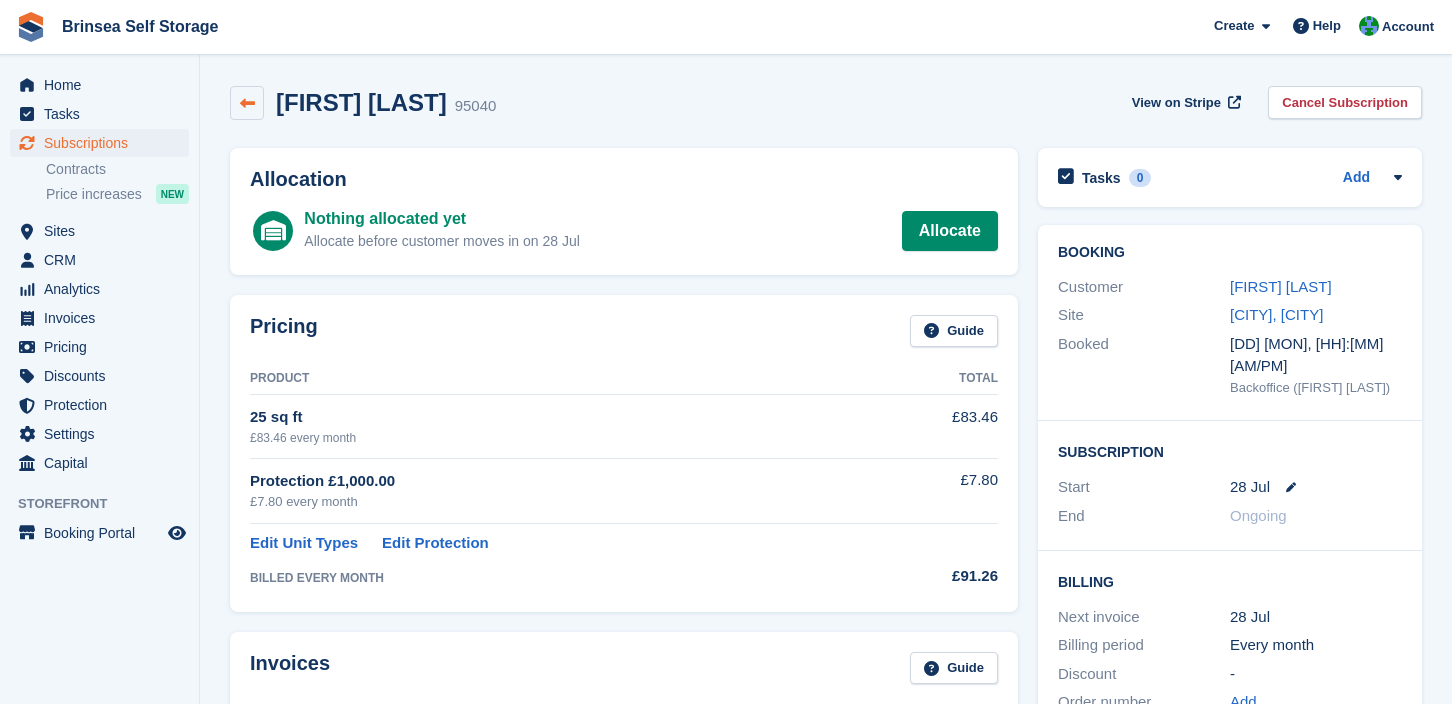 click at bounding box center (247, 103) 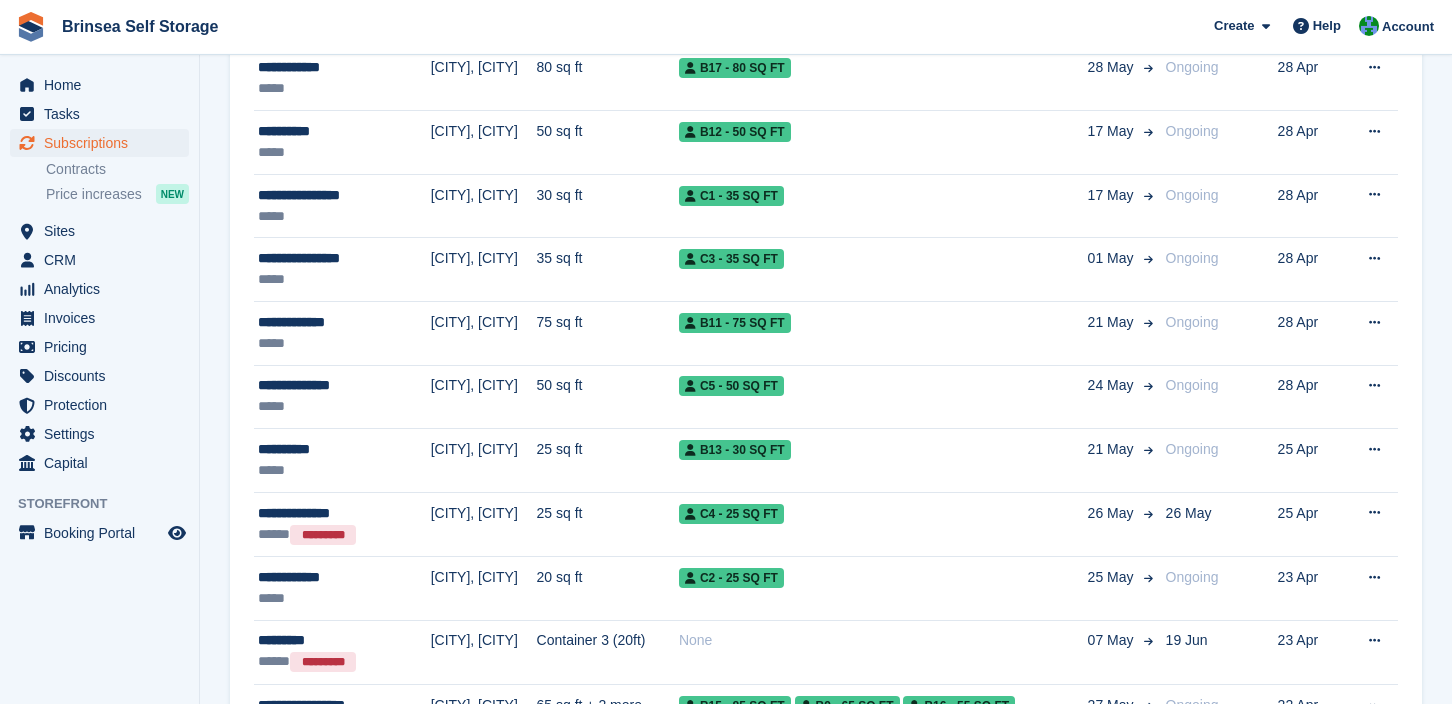 scroll, scrollTop: 953, scrollLeft: 0, axis: vertical 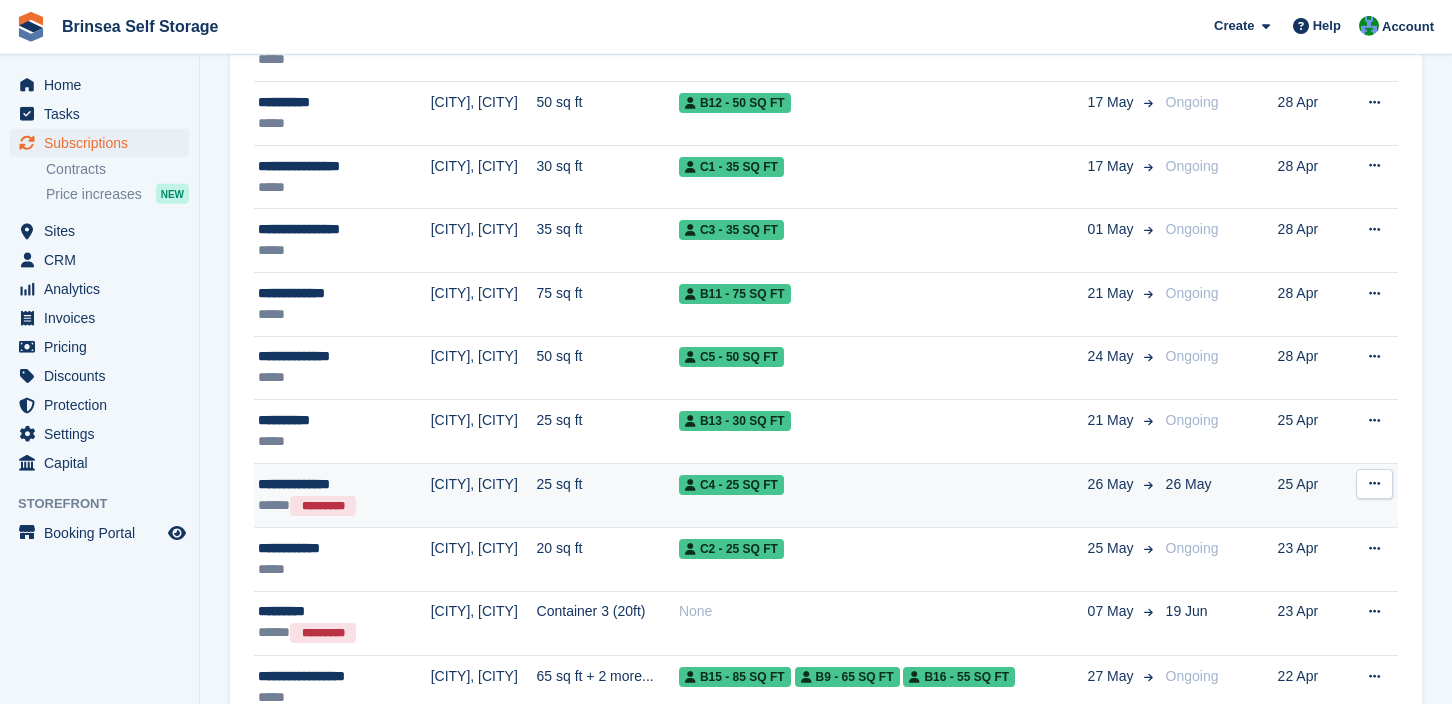 click at bounding box center [1374, 484] 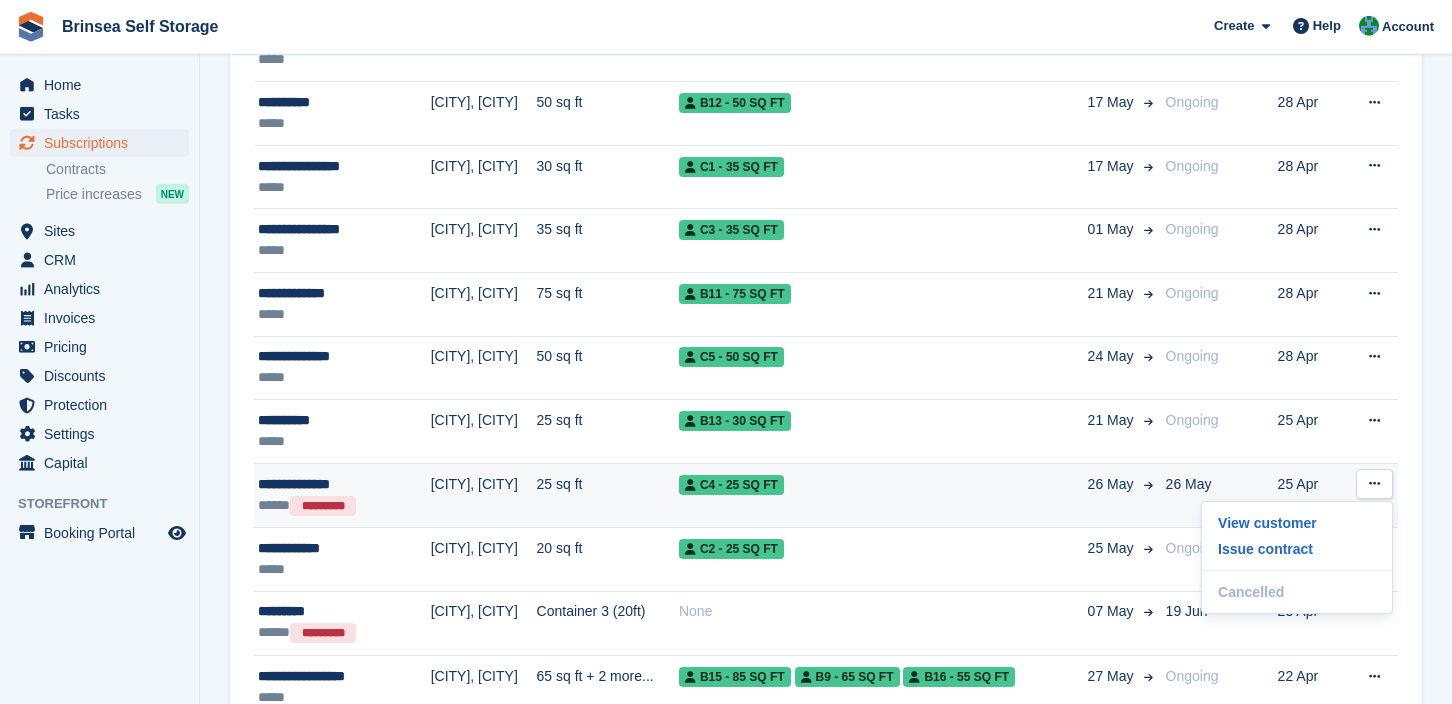 click at bounding box center (690, 485) 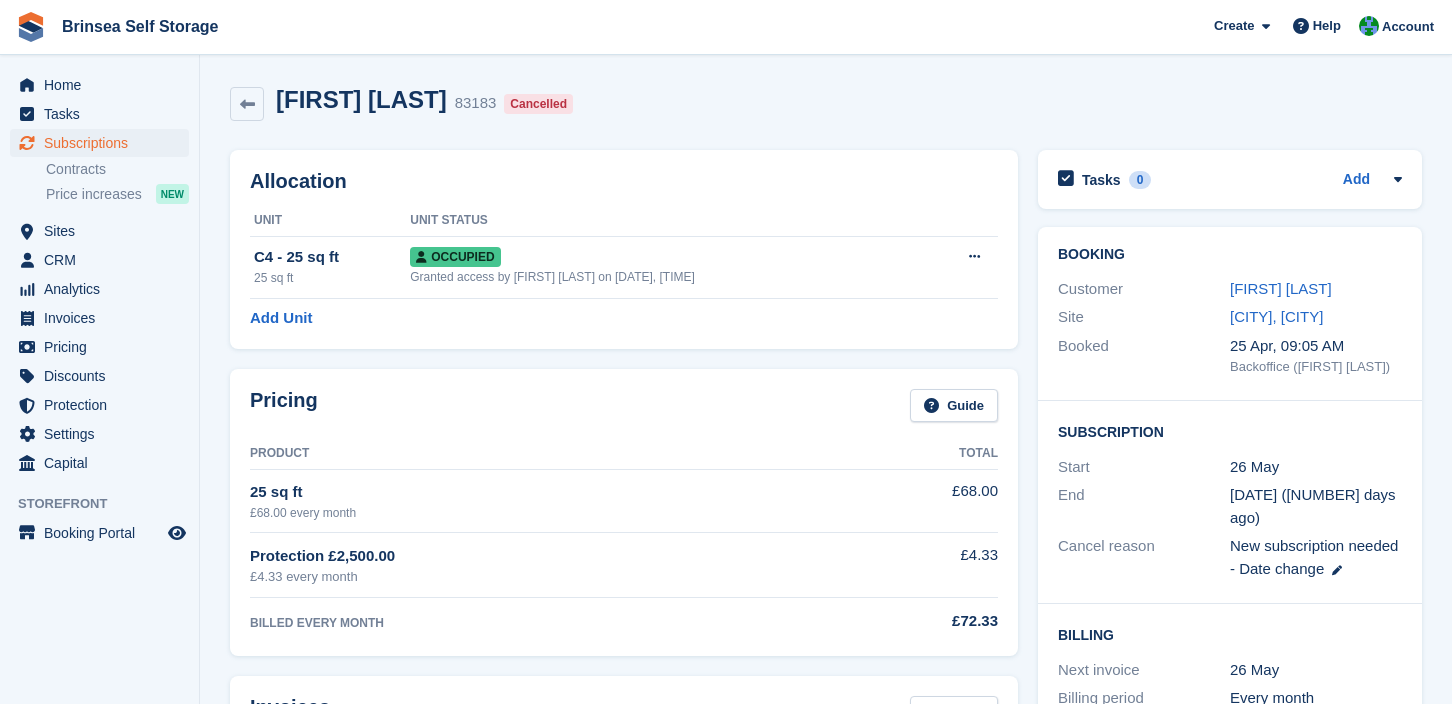 scroll, scrollTop: 0, scrollLeft: 0, axis: both 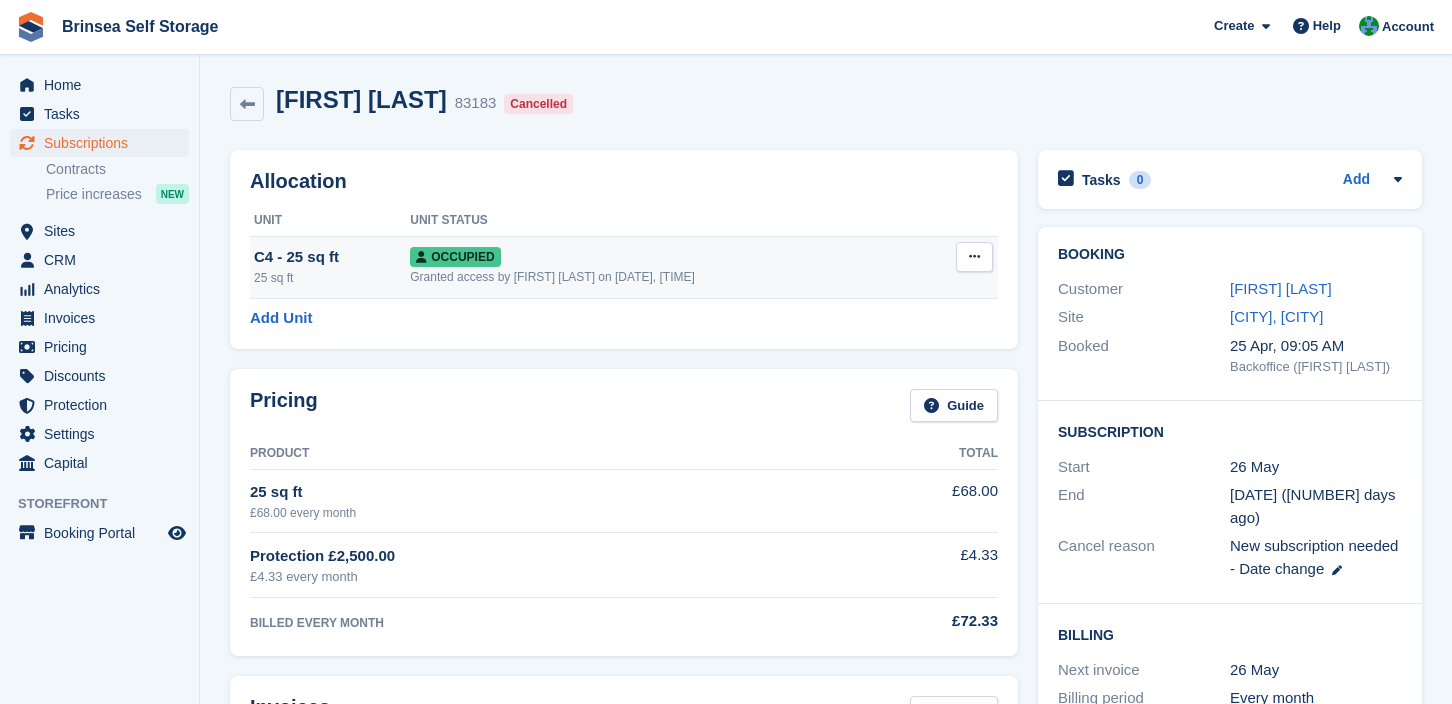 click on "Overlock
Repossess
Deallocate" at bounding box center [960, 267] 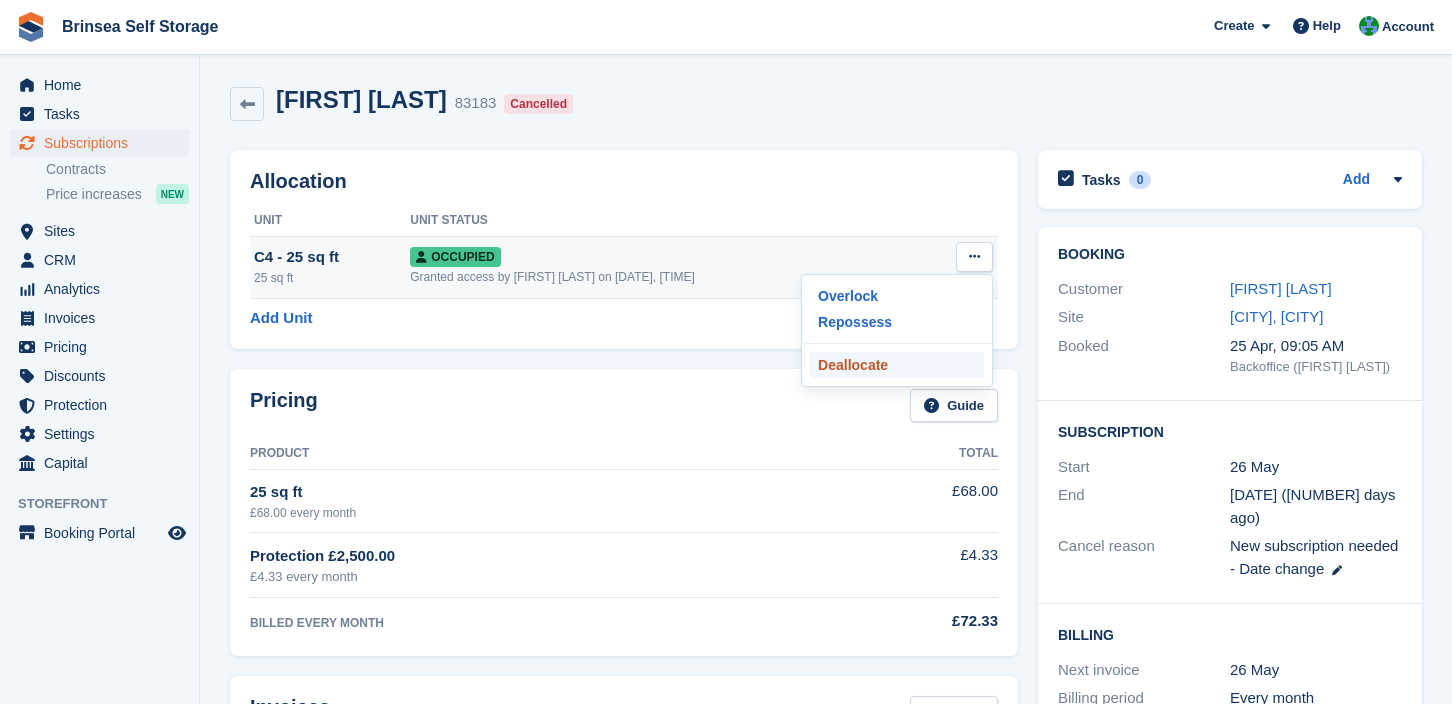 click on "Deallocate" at bounding box center [897, 365] 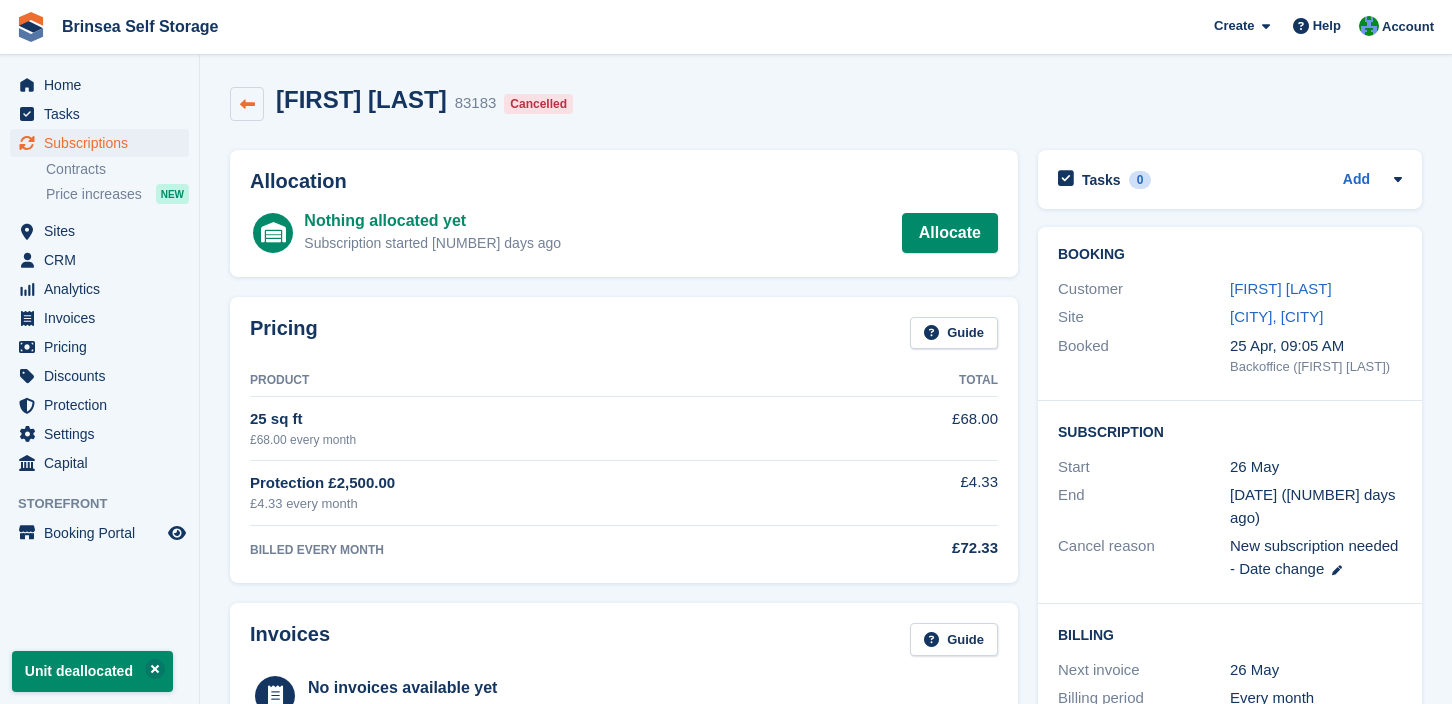 click at bounding box center (247, 104) 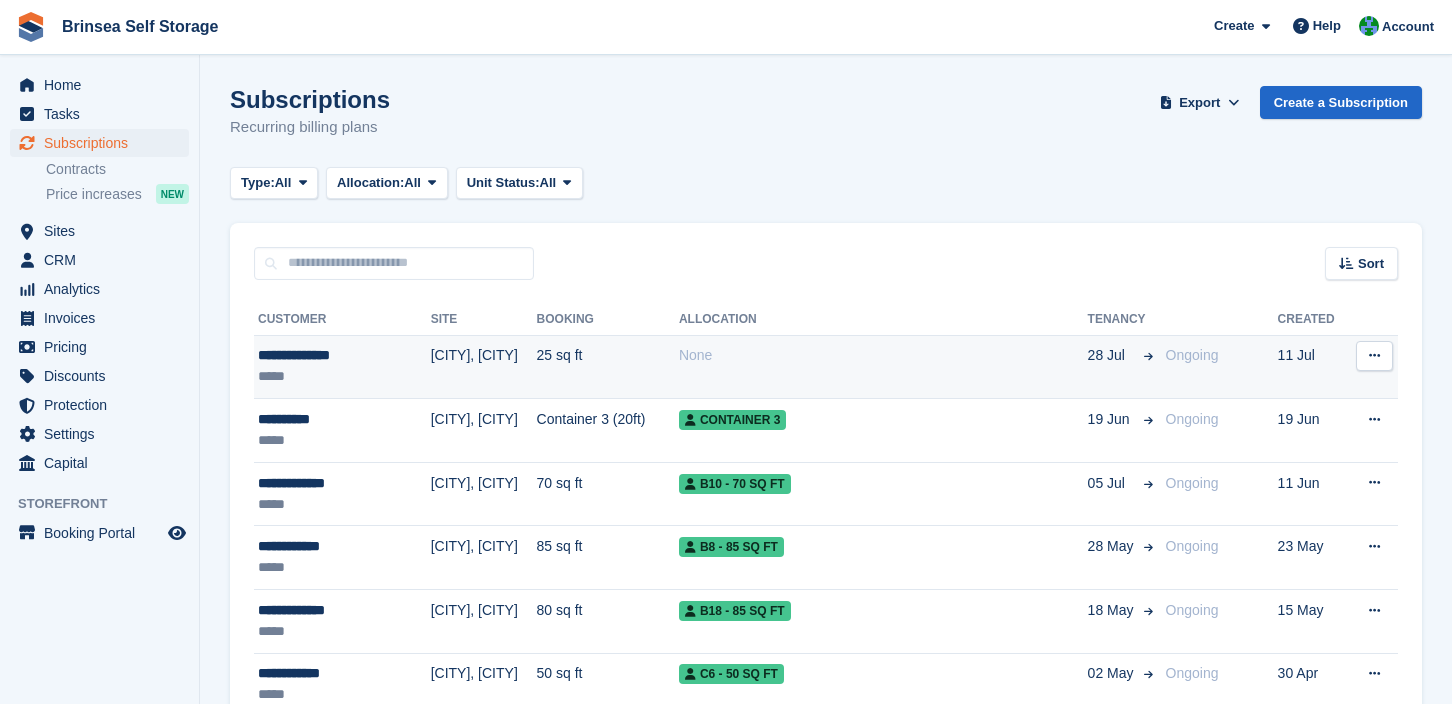 click on "25 sq ft" at bounding box center (608, 367) 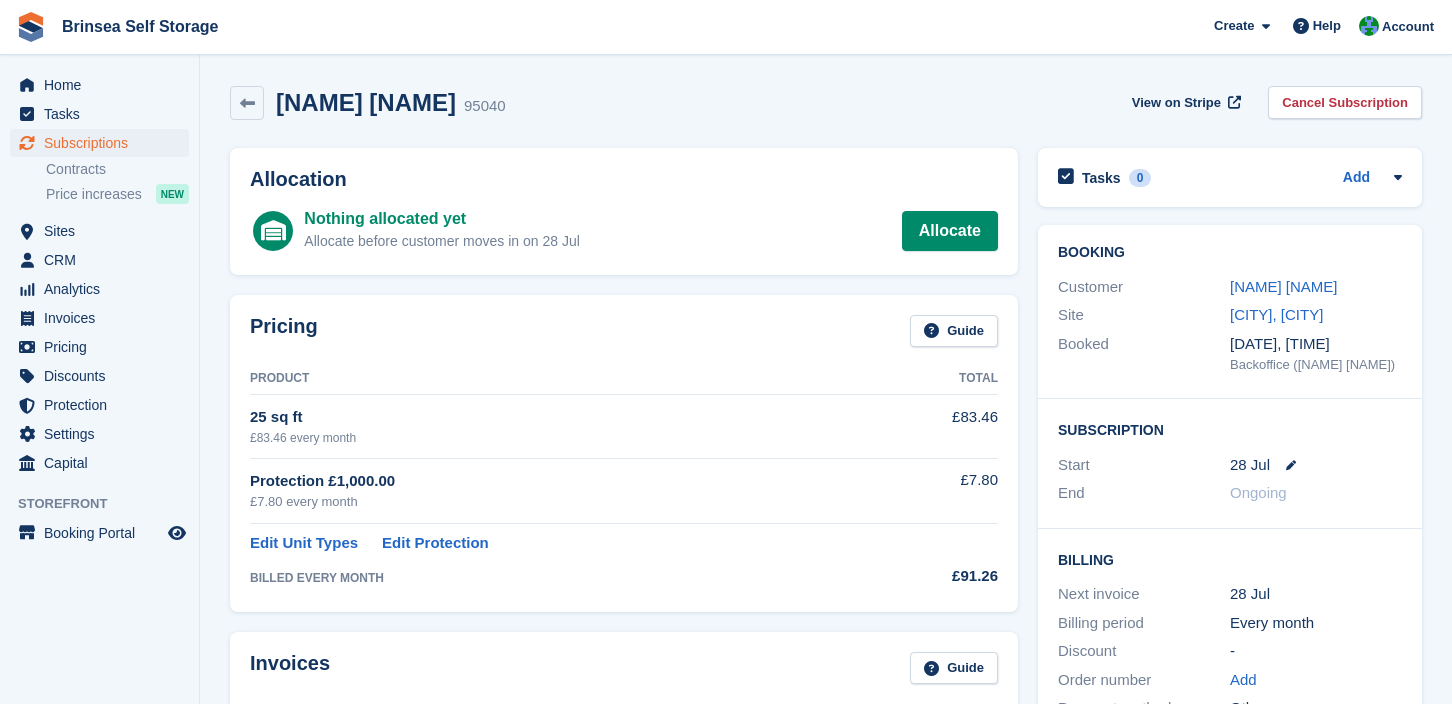scroll, scrollTop: 0, scrollLeft: 0, axis: both 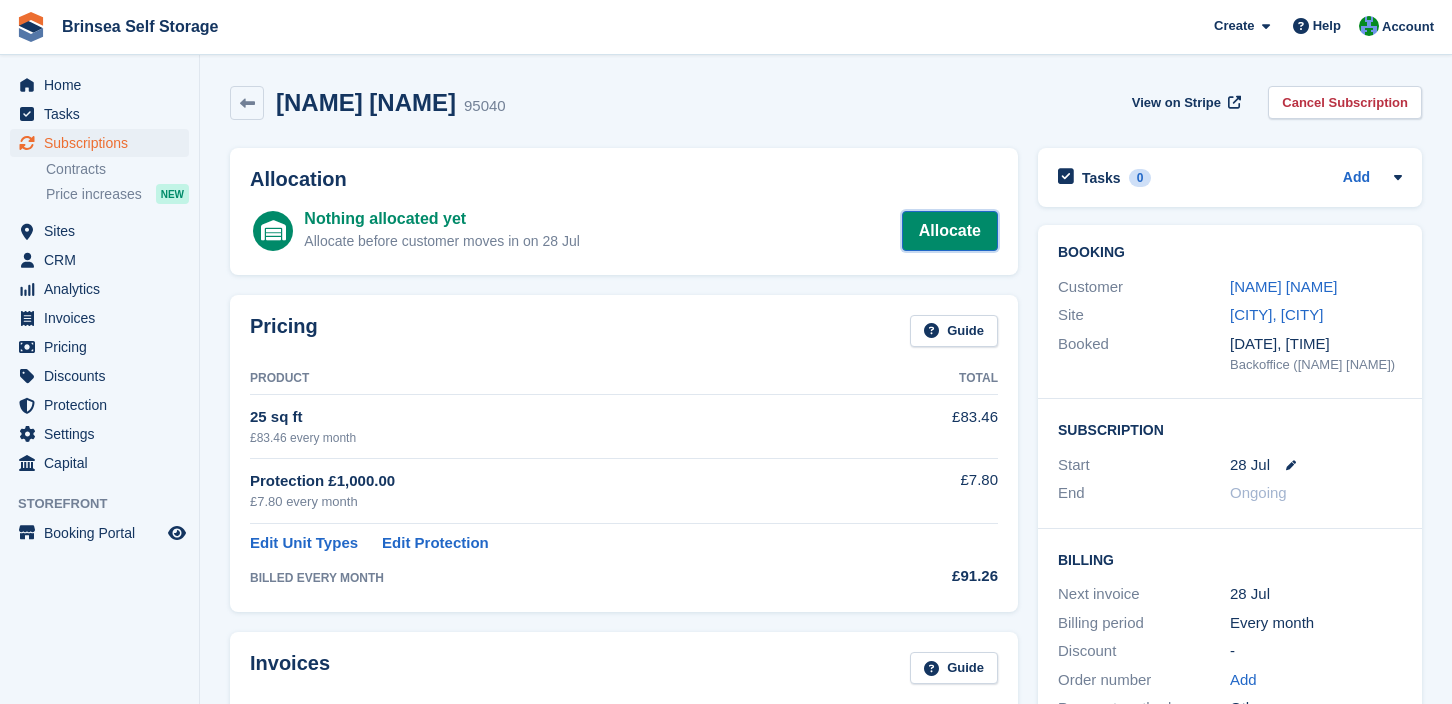 click on "Allocate" at bounding box center [950, 231] 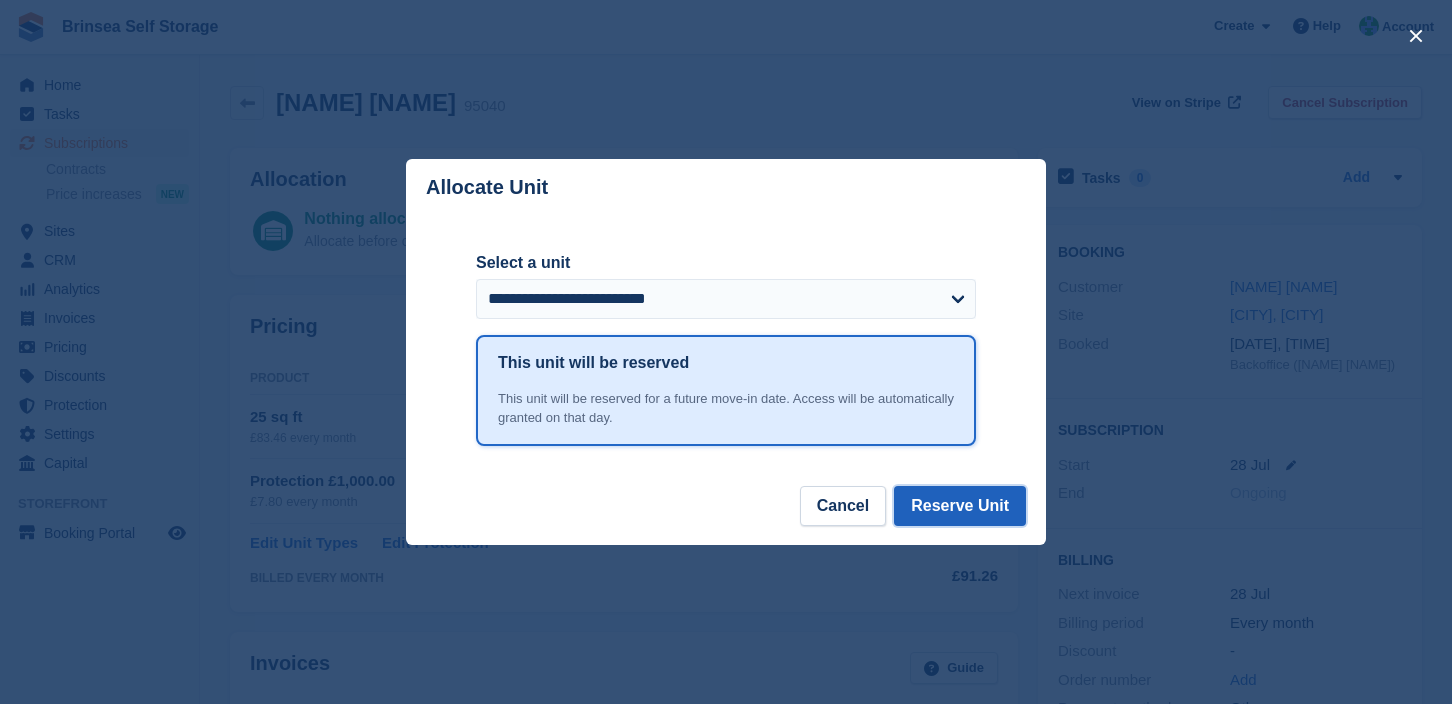click on "Reserve Unit" at bounding box center (960, 506) 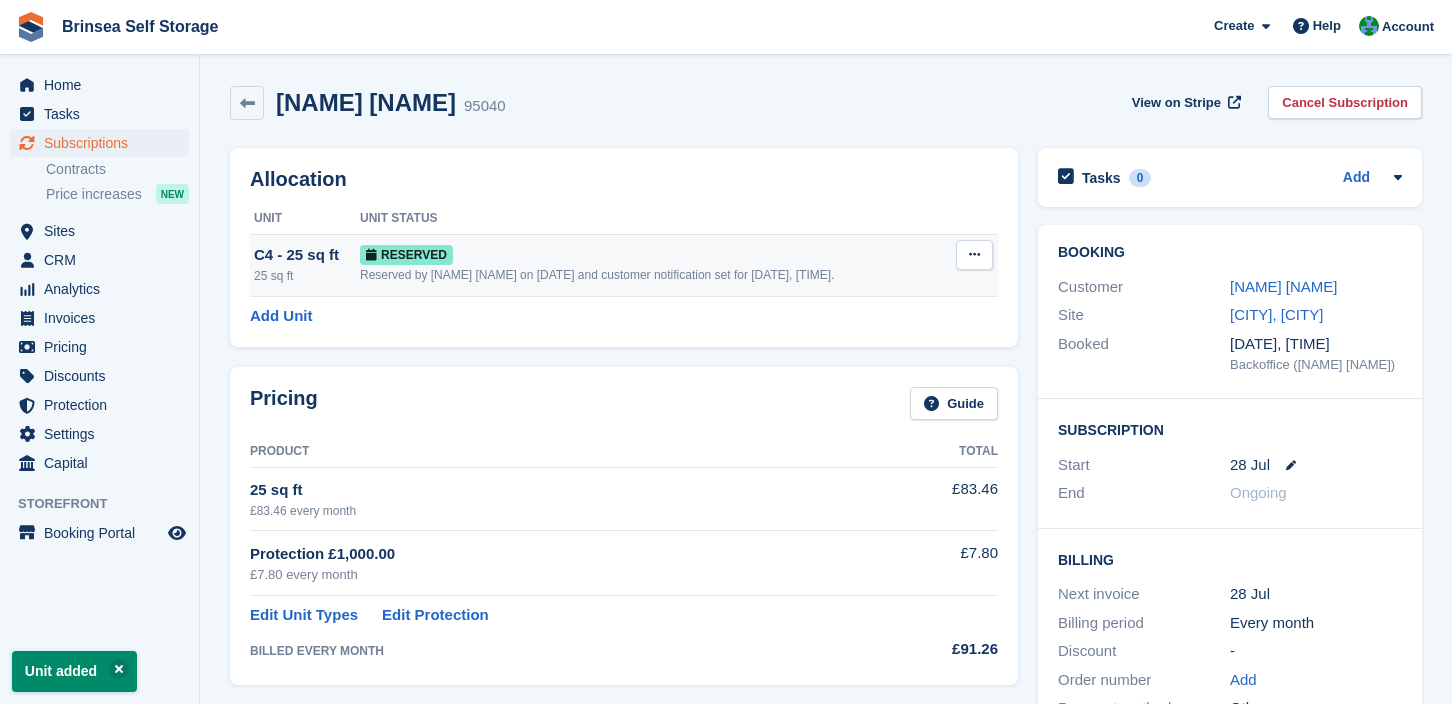 click at bounding box center [974, 255] 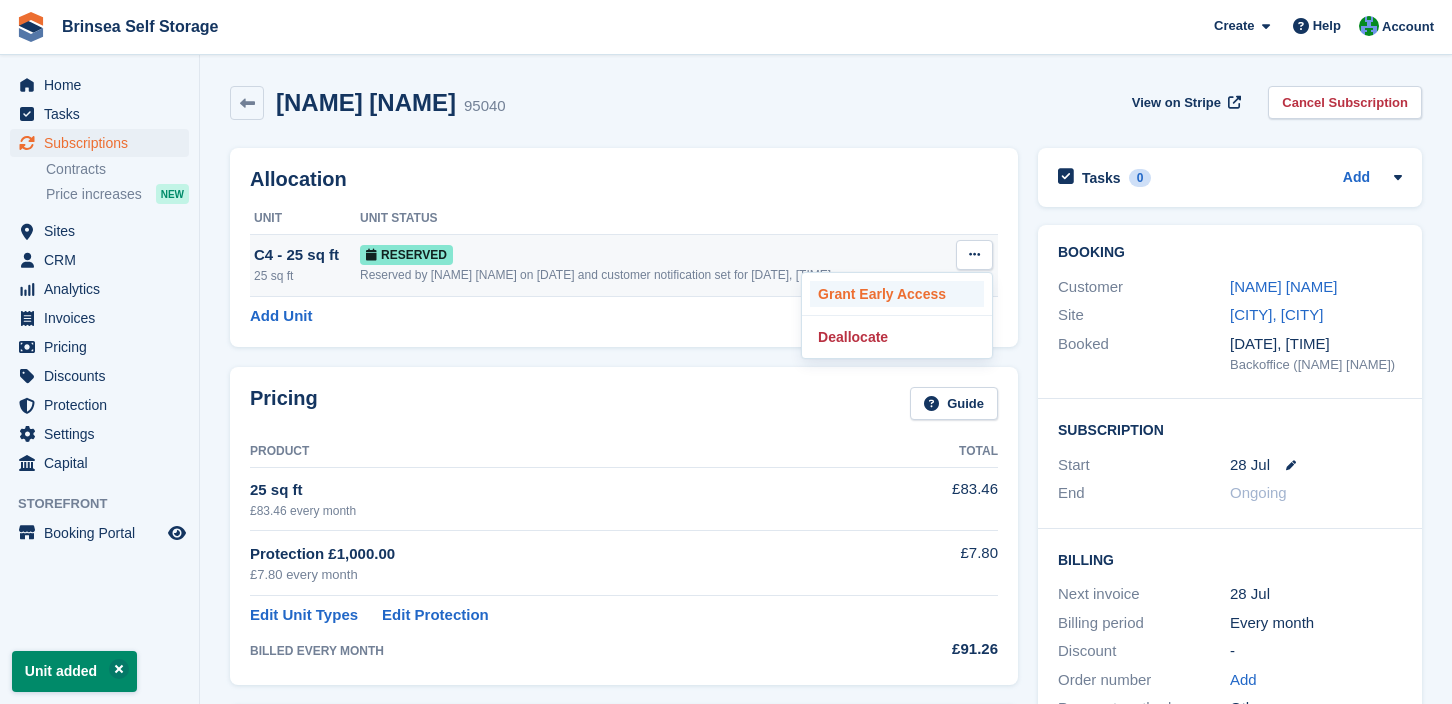 click on "Grant Early Access" at bounding box center (897, 294) 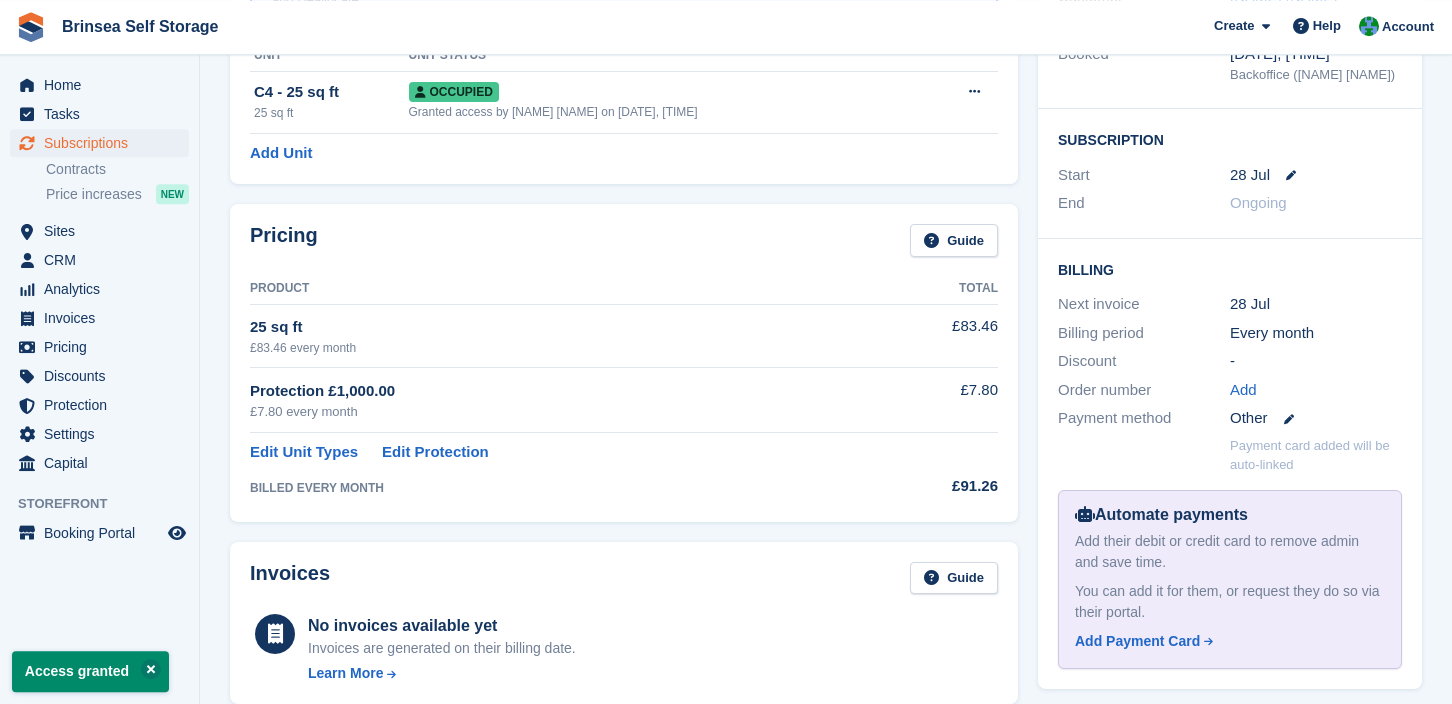 scroll, scrollTop: 292, scrollLeft: 0, axis: vertical 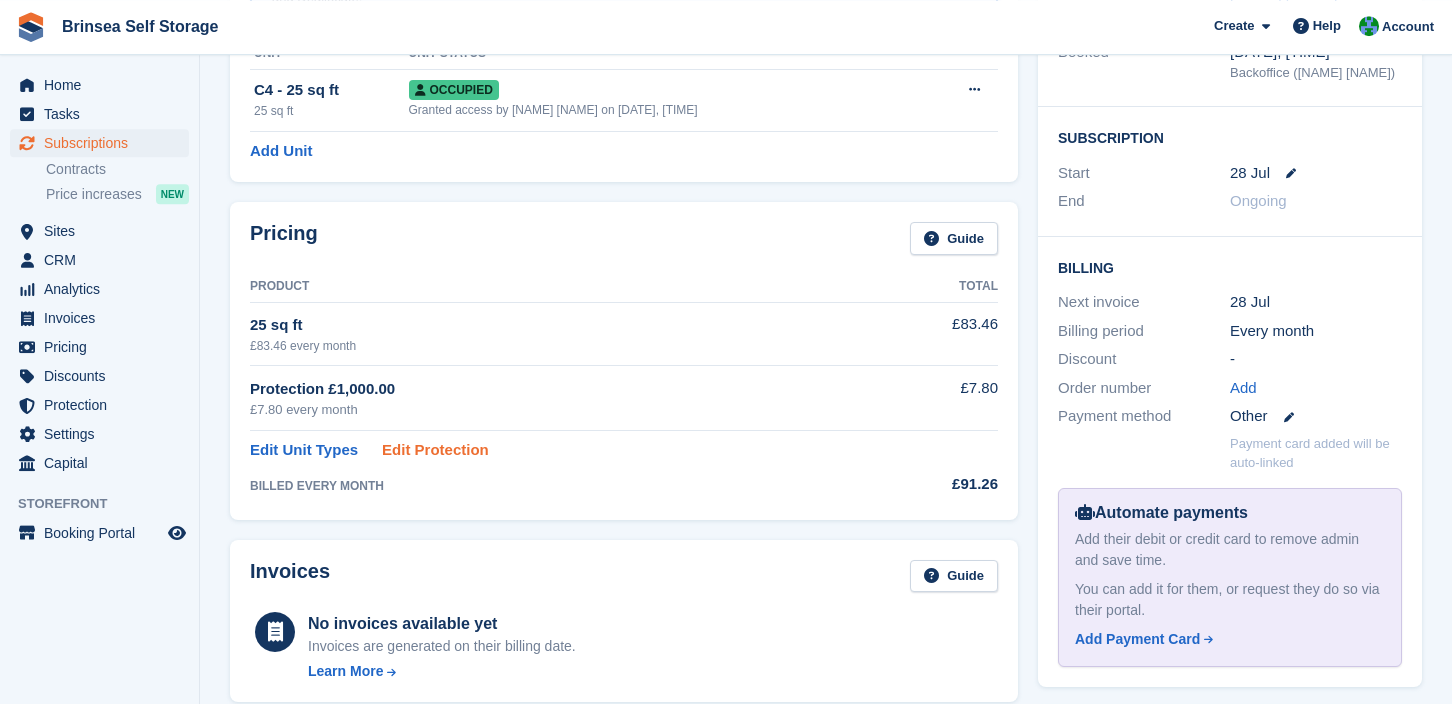 click on "Edit Protection" at bounding box center (435, 450) 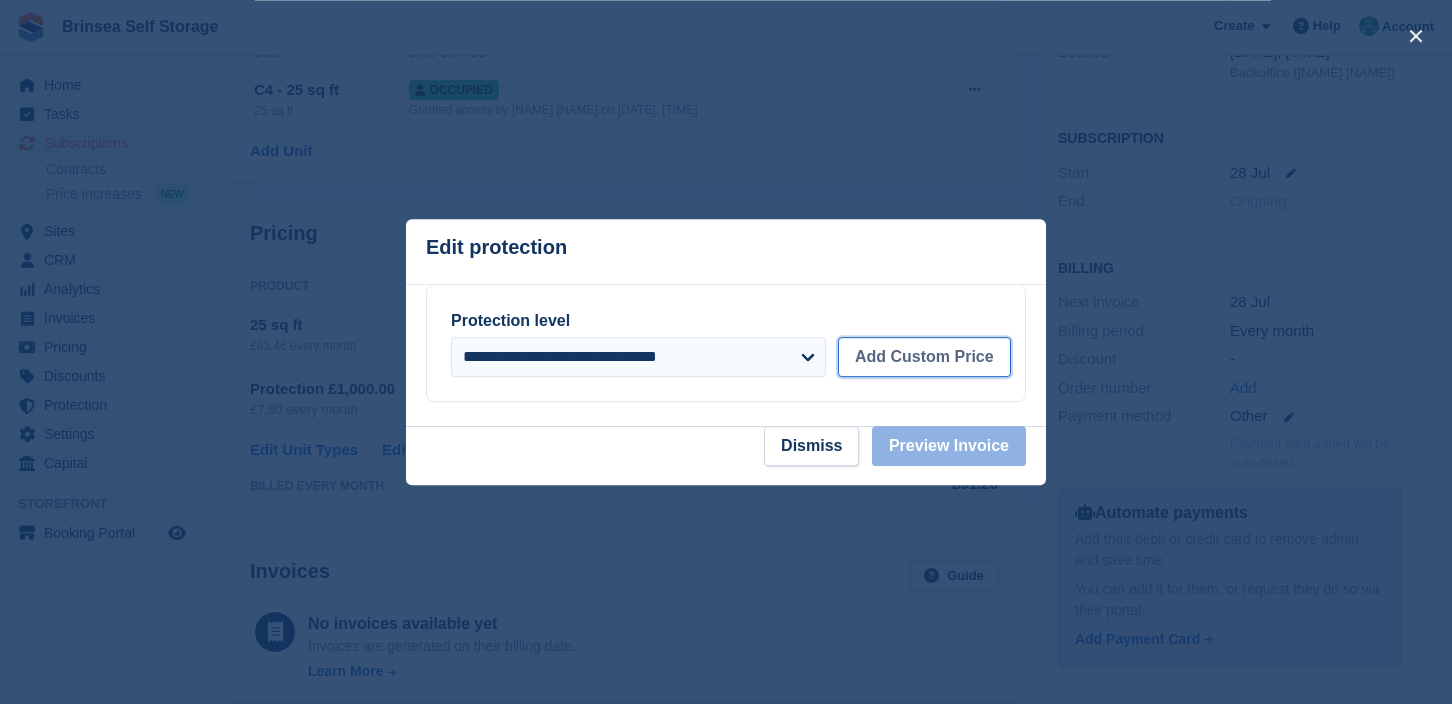 click on "Add Custom Price" at bounding box center [924, 357] 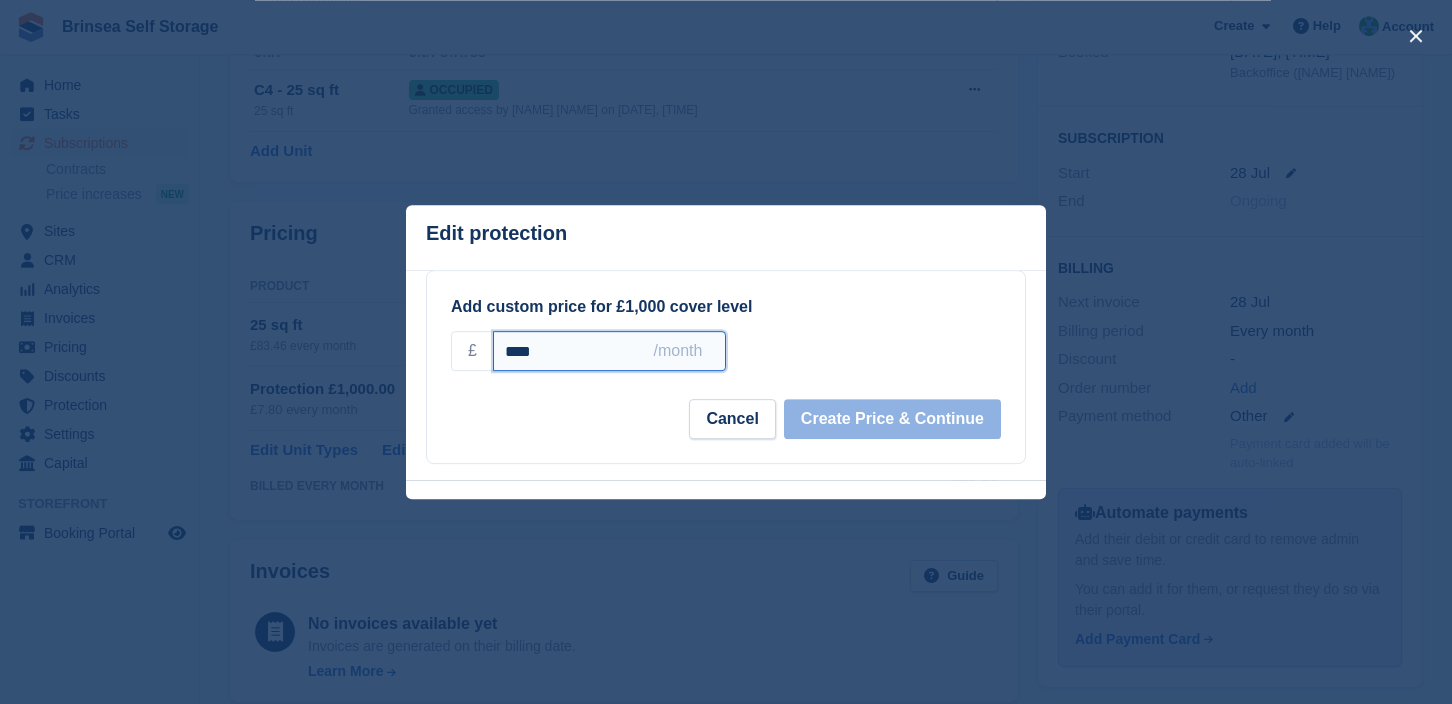 click on "****" at bounding box center (609, 351) 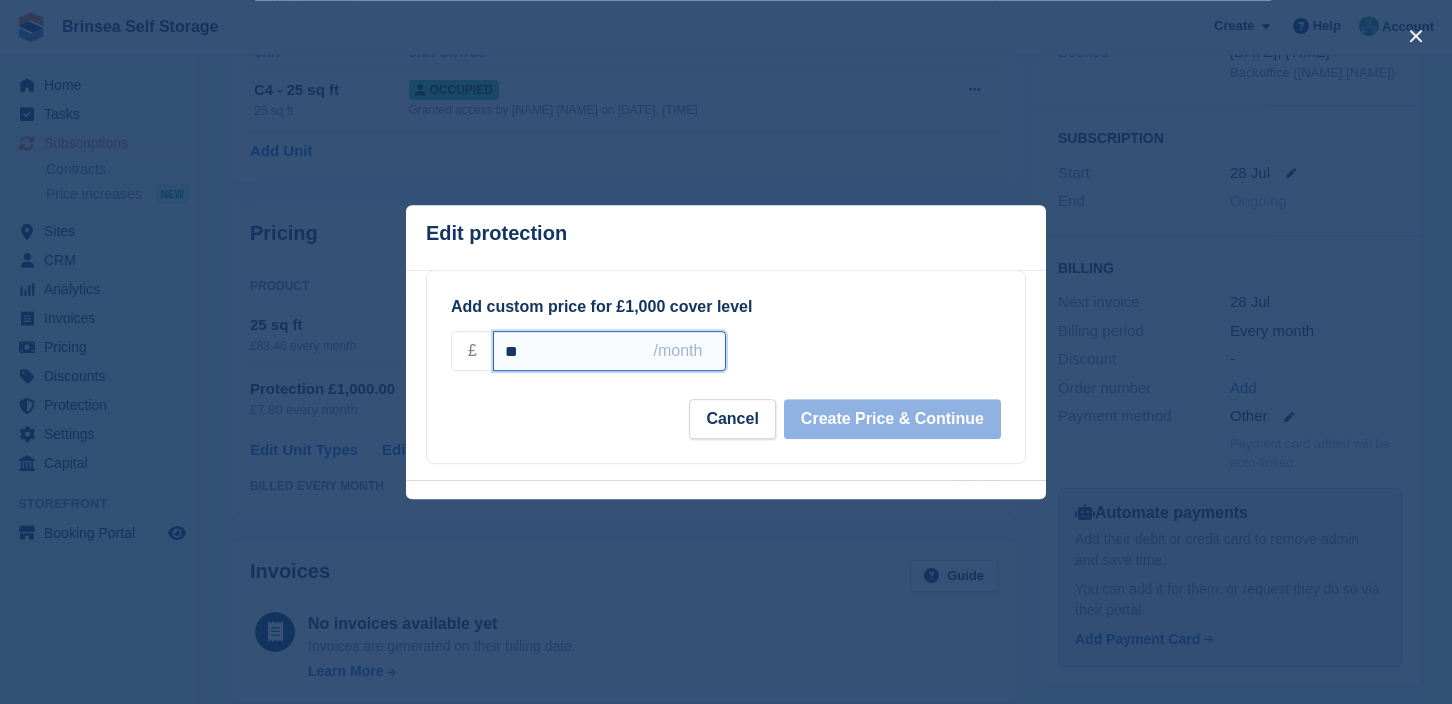 type on "*" 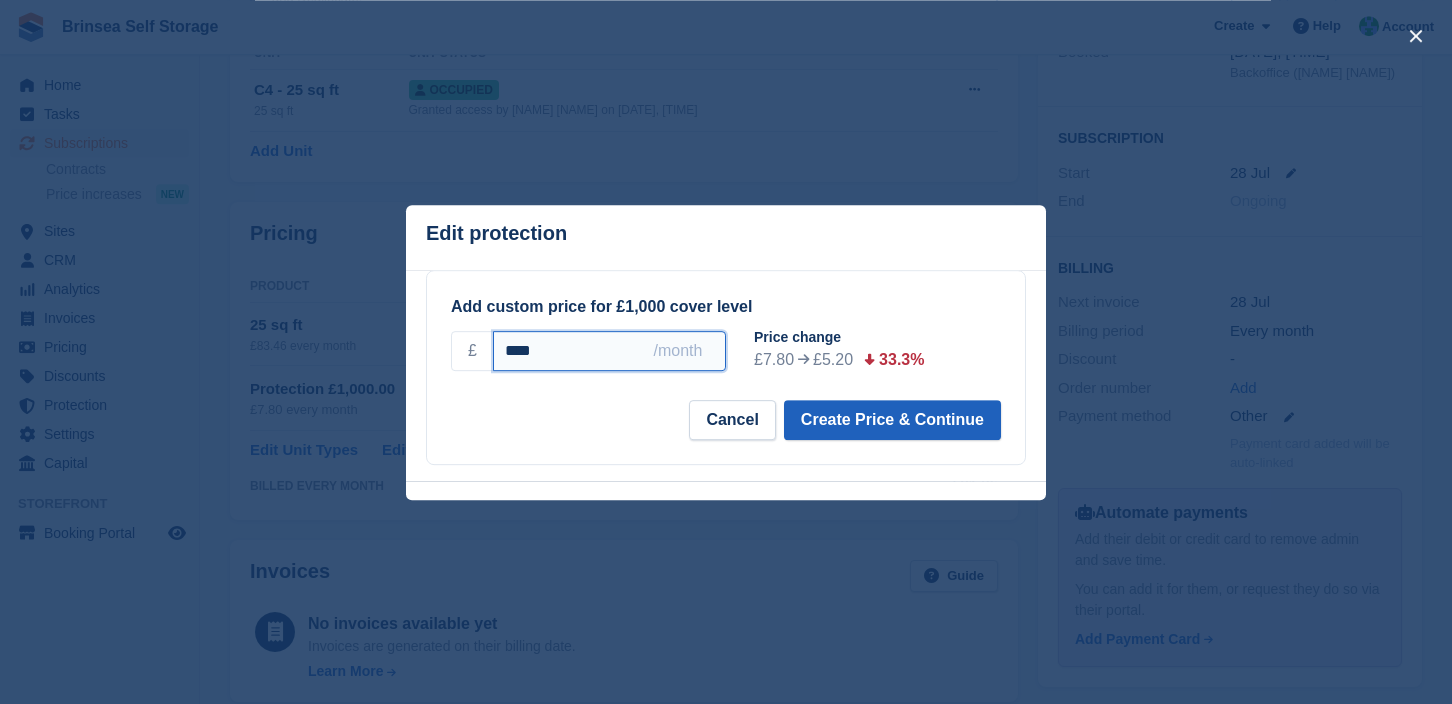 type on "****" 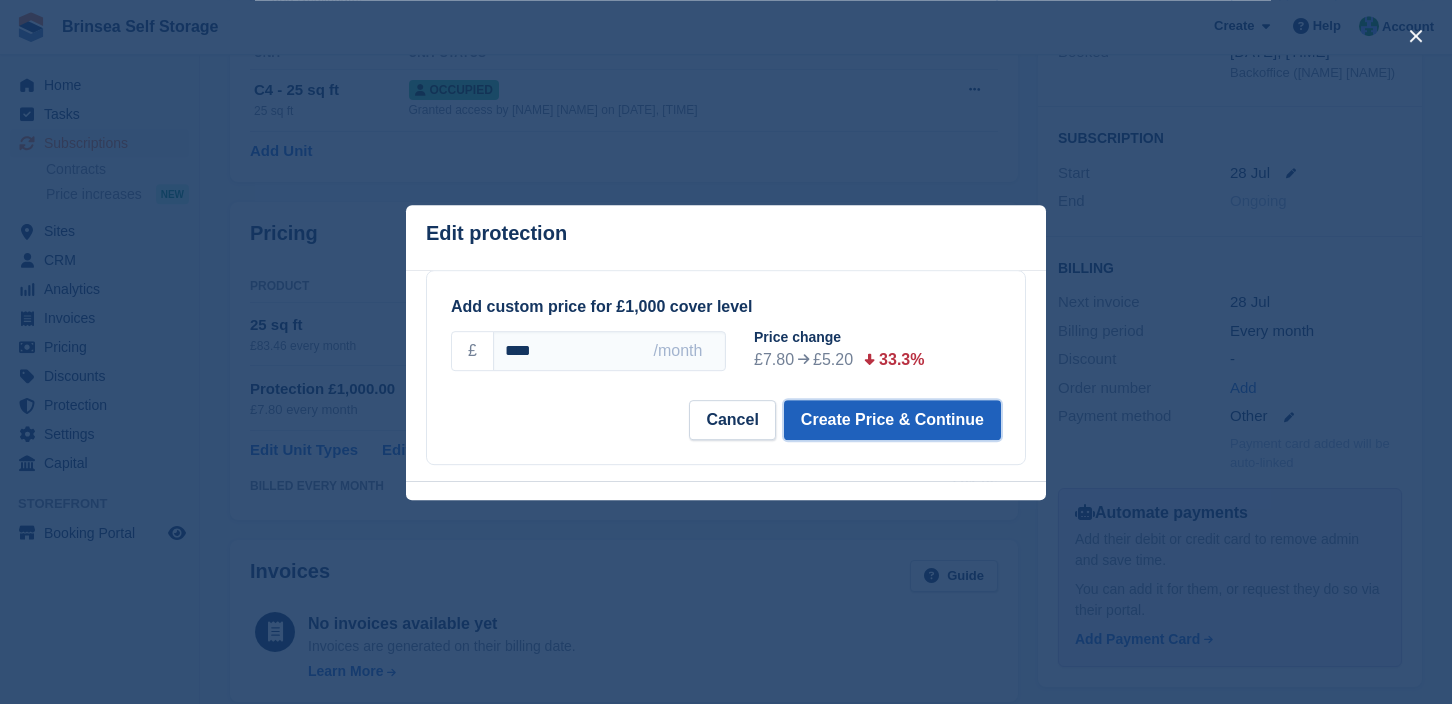 click on "Create Price & Continue" at bounding box center [892, 420] 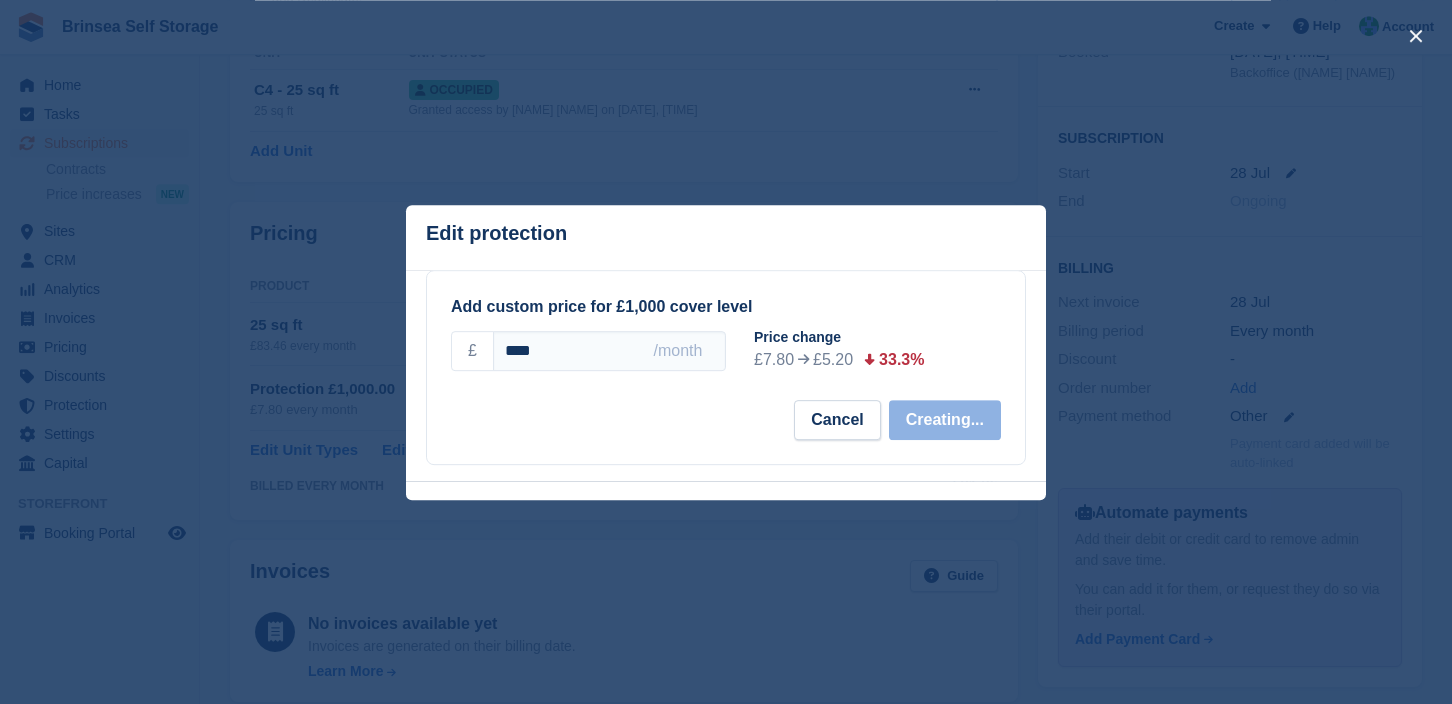 select on "*****" 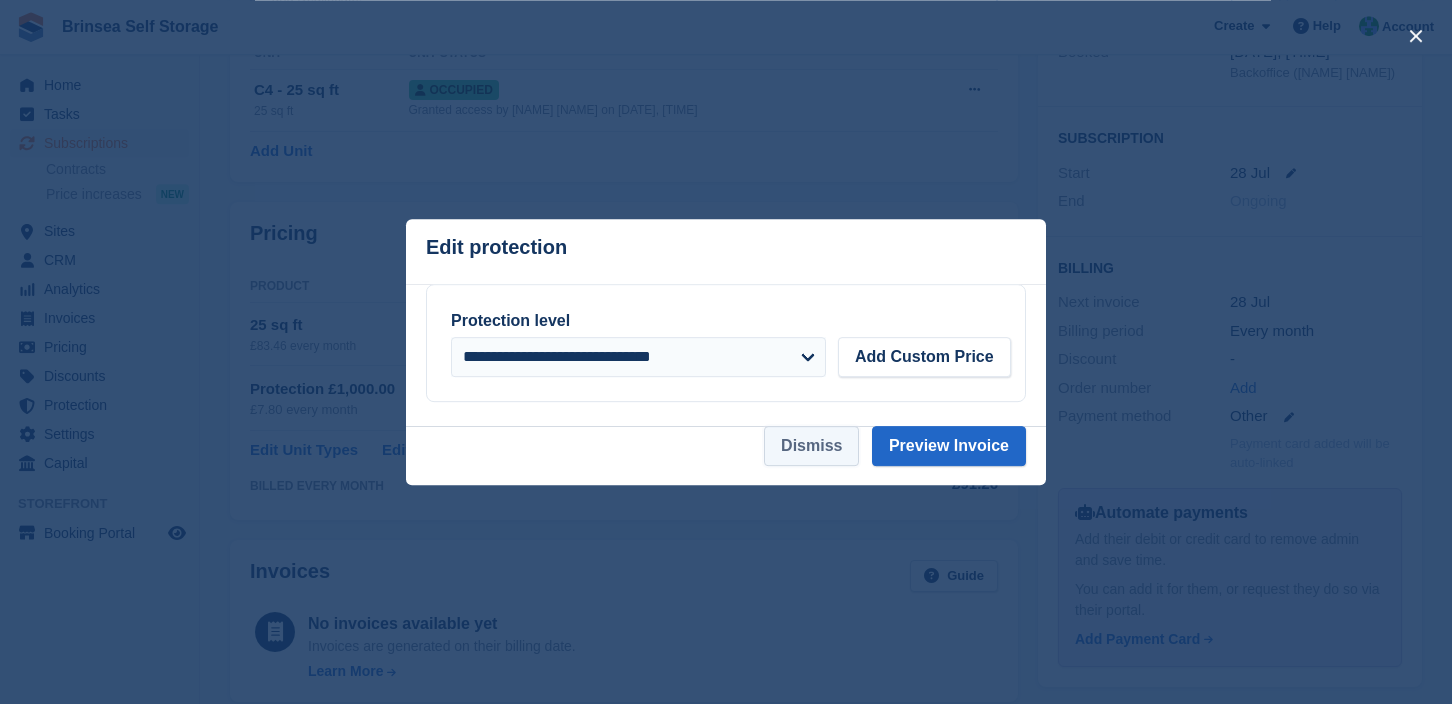 click on "Dismiss" at bounding box center (811, 446) 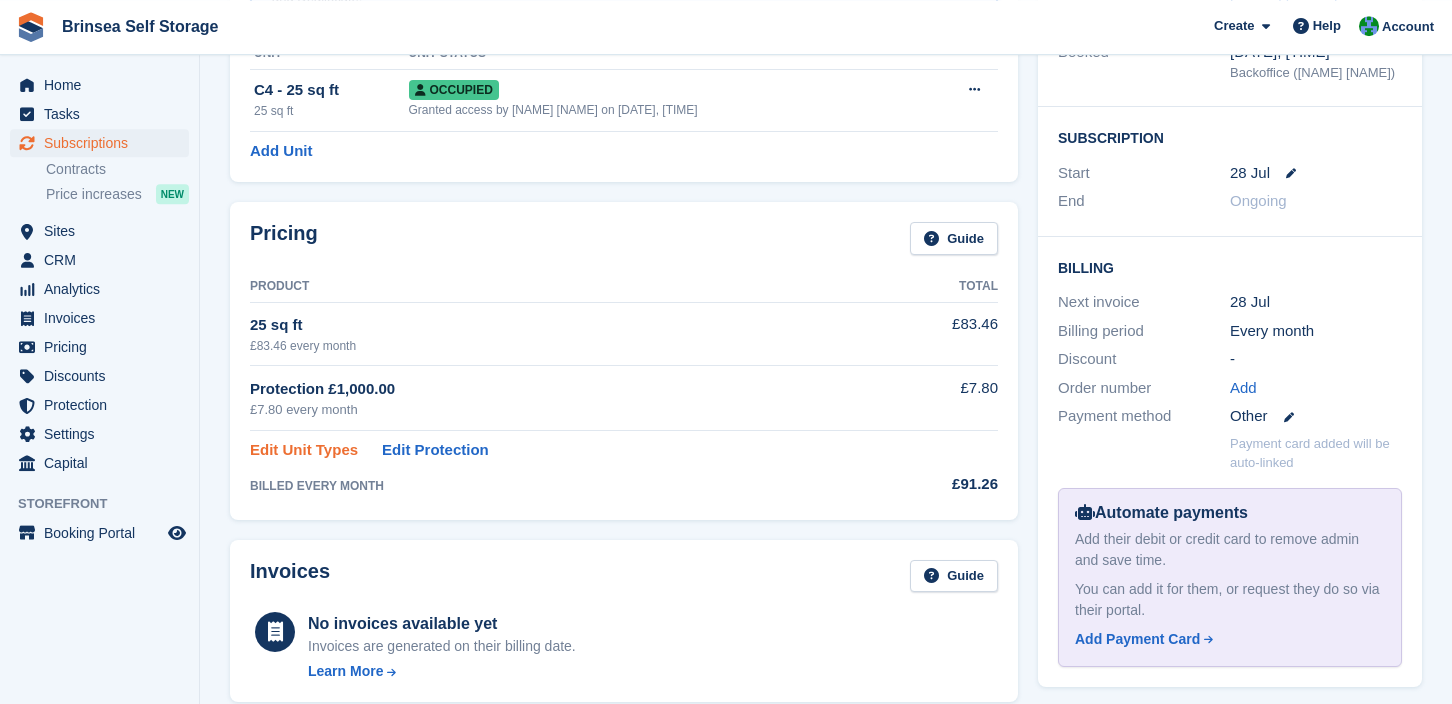 click on "Edit Unit Types" at bounding box center (304, 450) 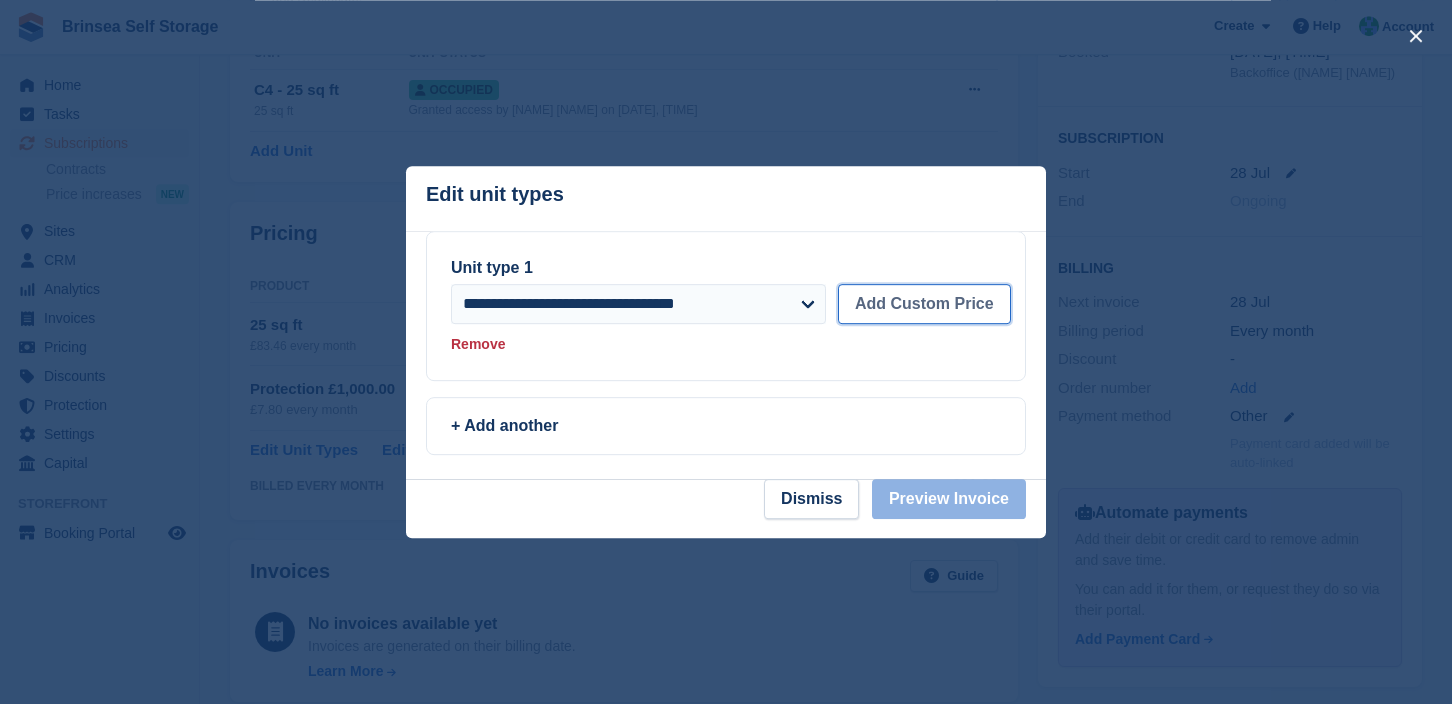 click on "Add Custom Price" at bounding box center [924, 304] 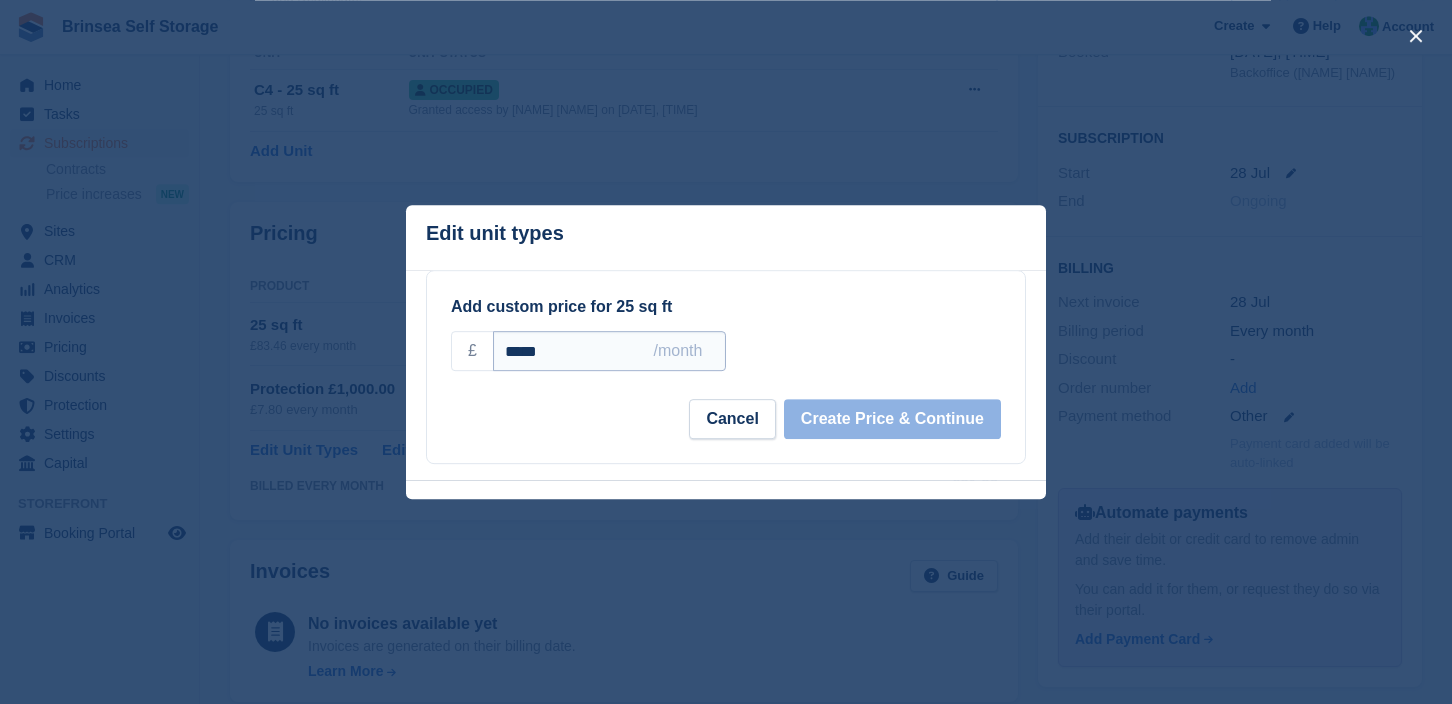 click on "*****" at bounding box center (609, 351) 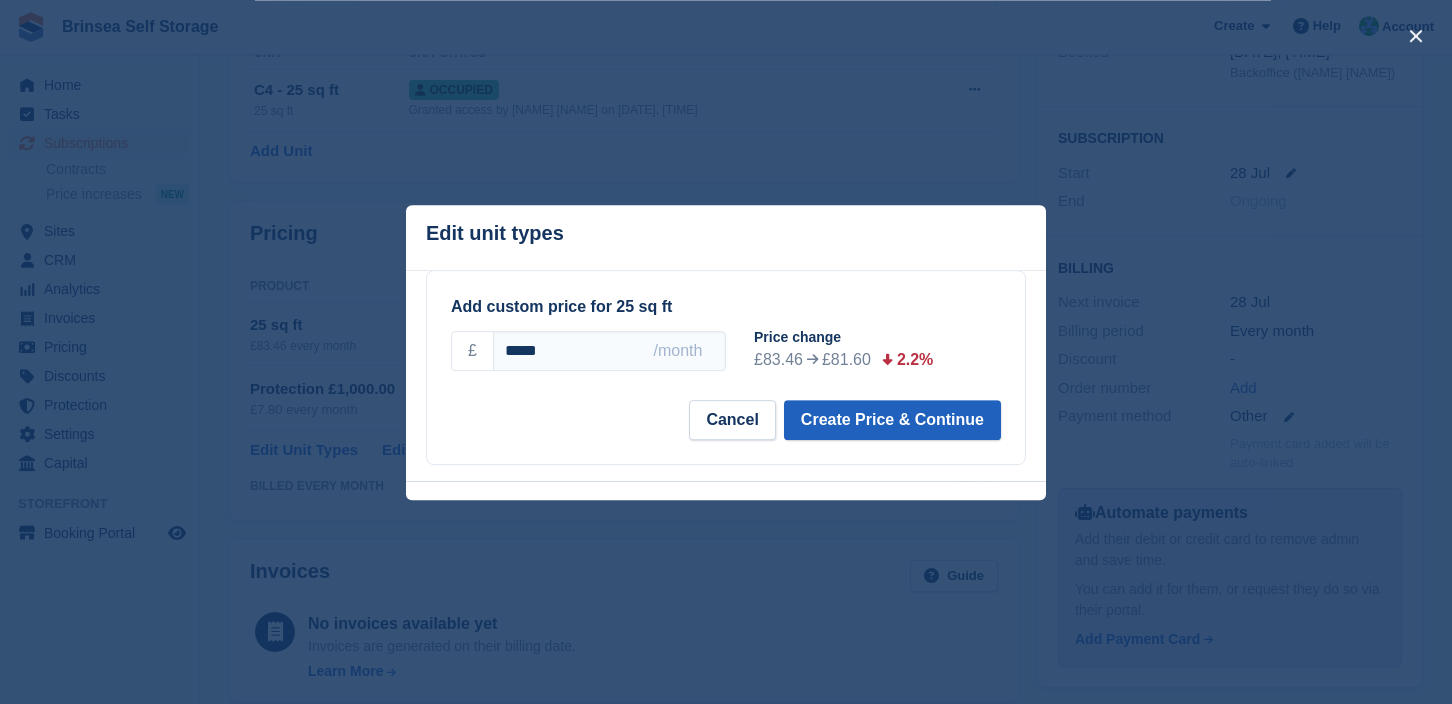 type on "*****" 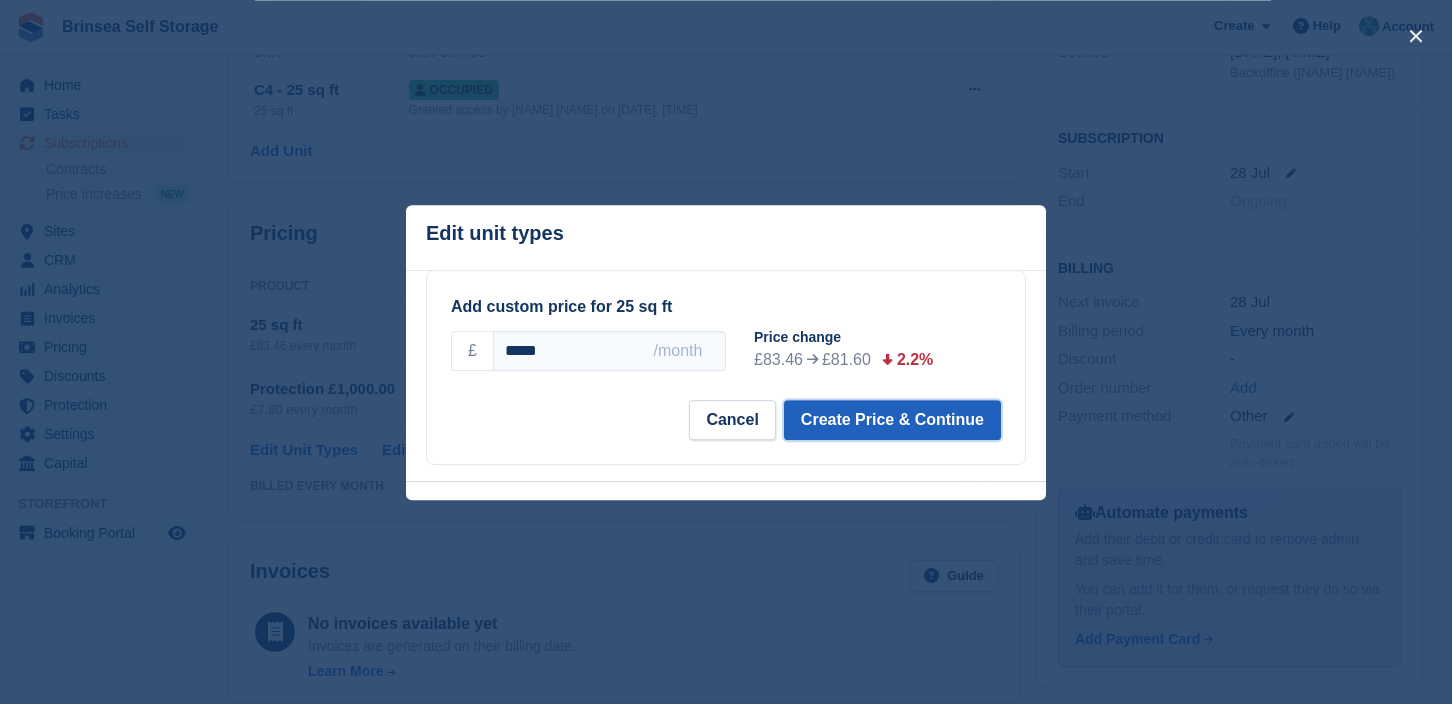 click on "Create Price & Continue" at bounding box center (892, 420) 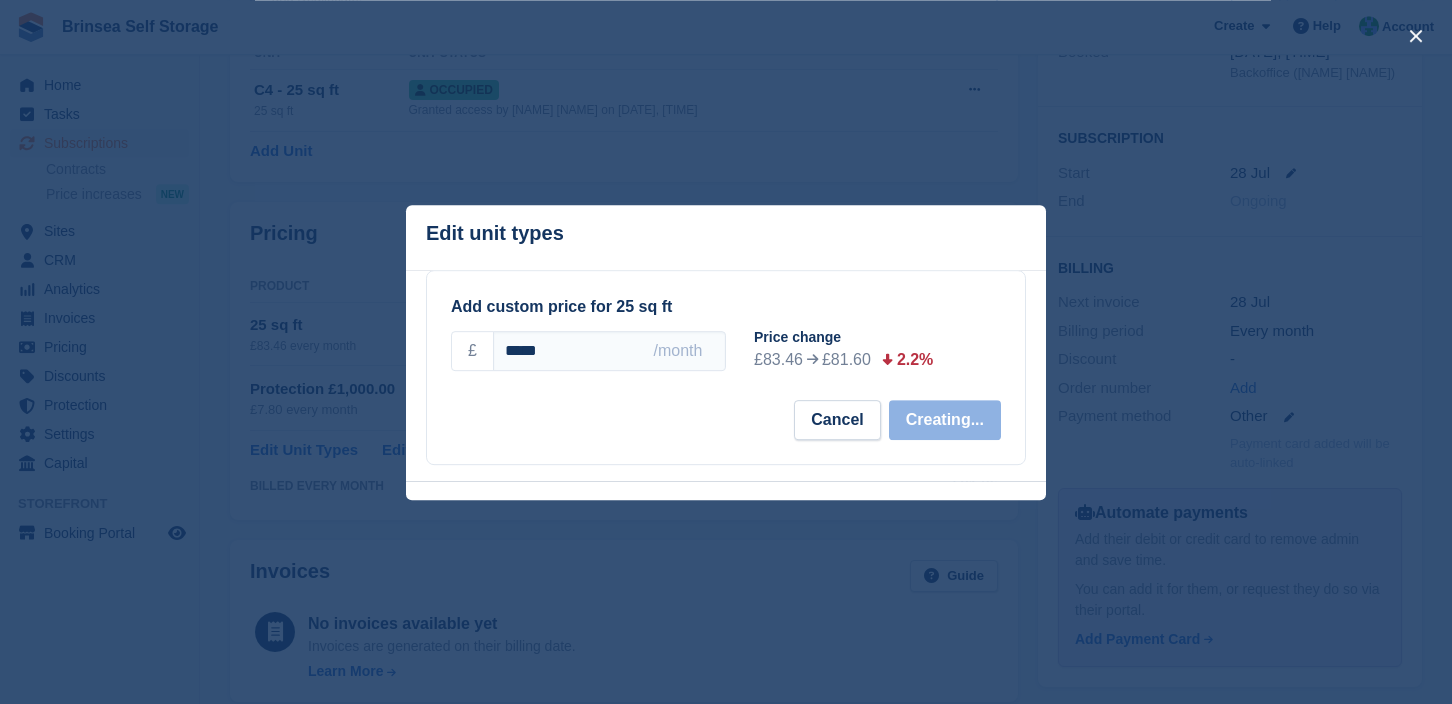select on "*****" 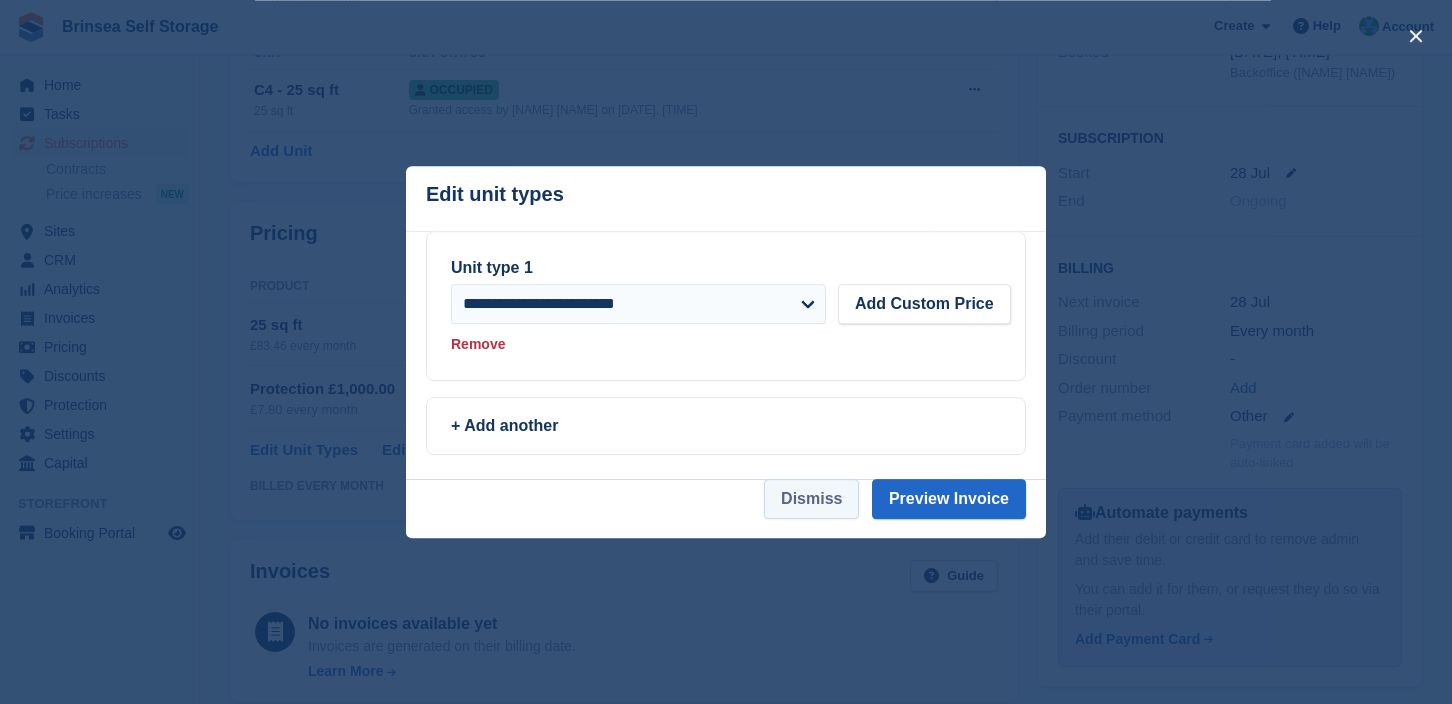 click on "Dismiss" at bounding box center [811, 499] 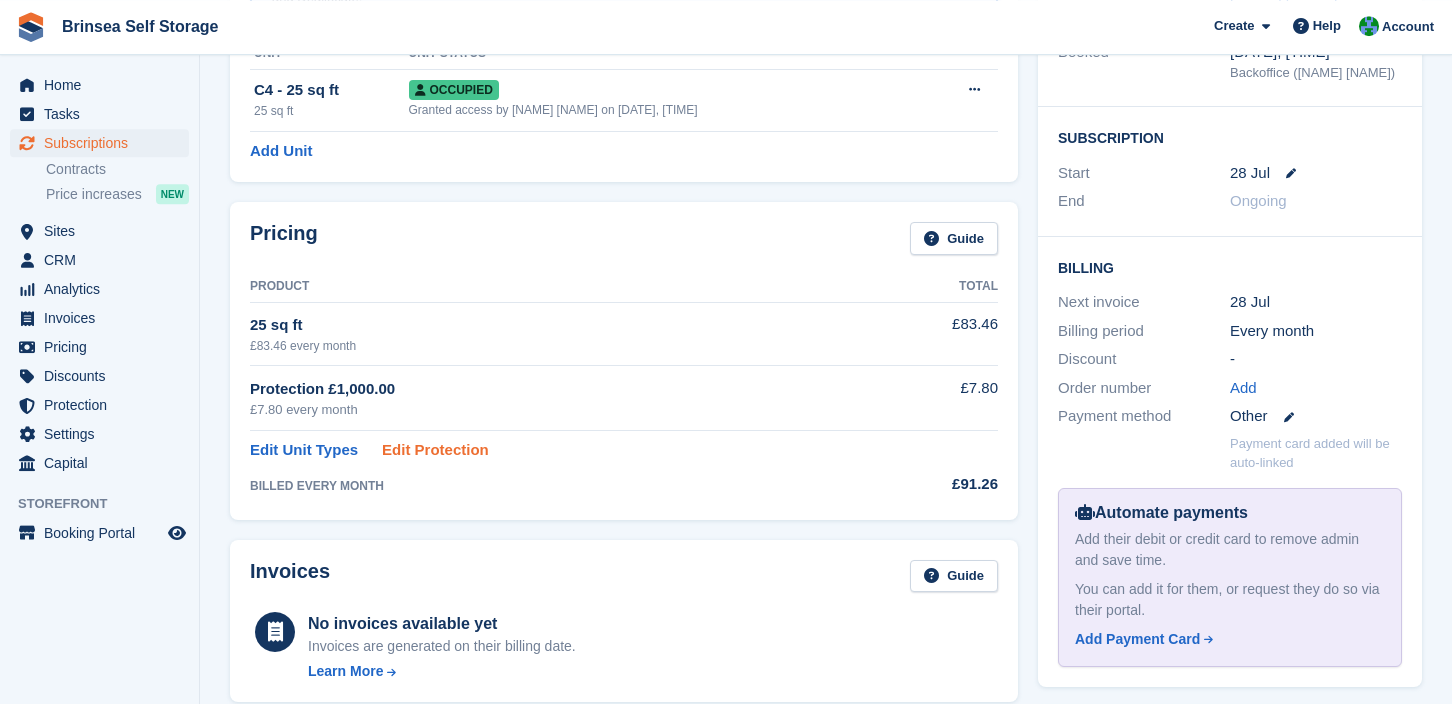 click on "Edit Protection" at bounding box center (435, 450) 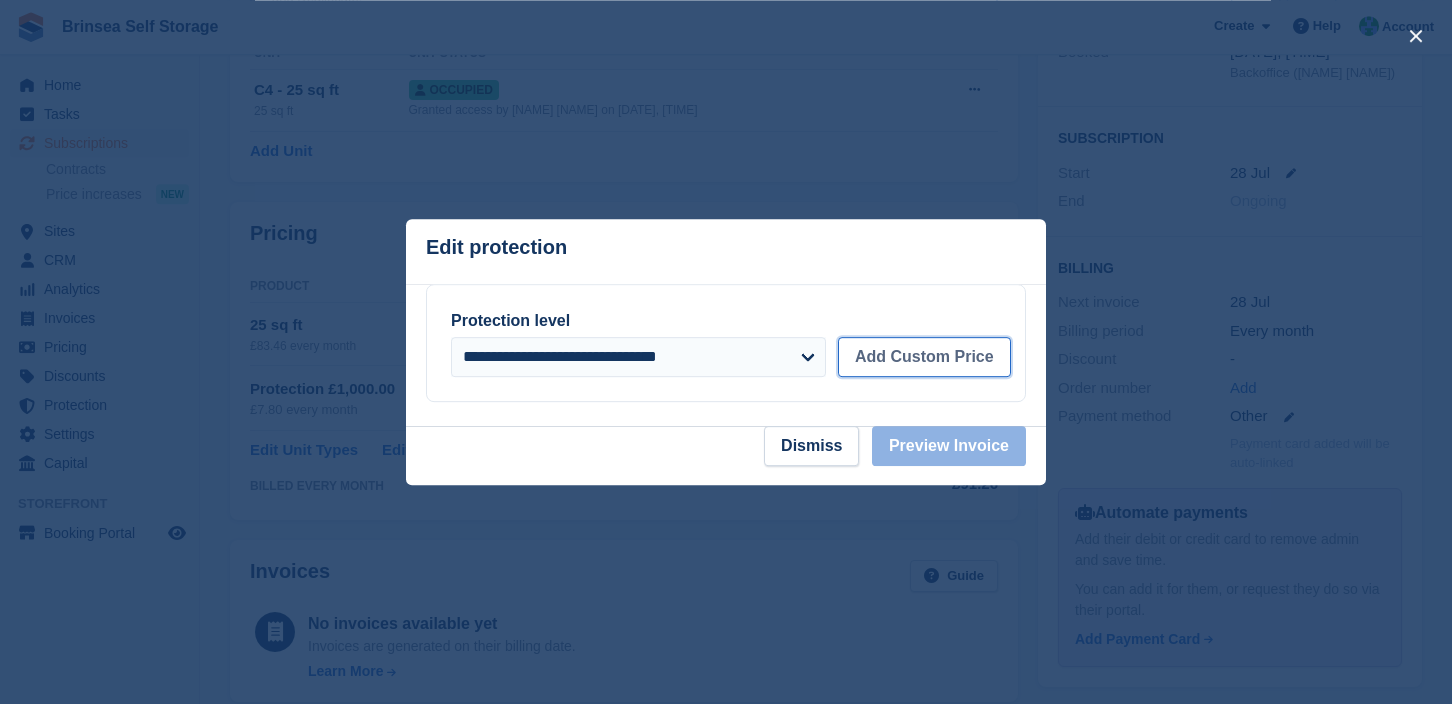 click on "Add Custom Price" at bounding box center (924, 357) 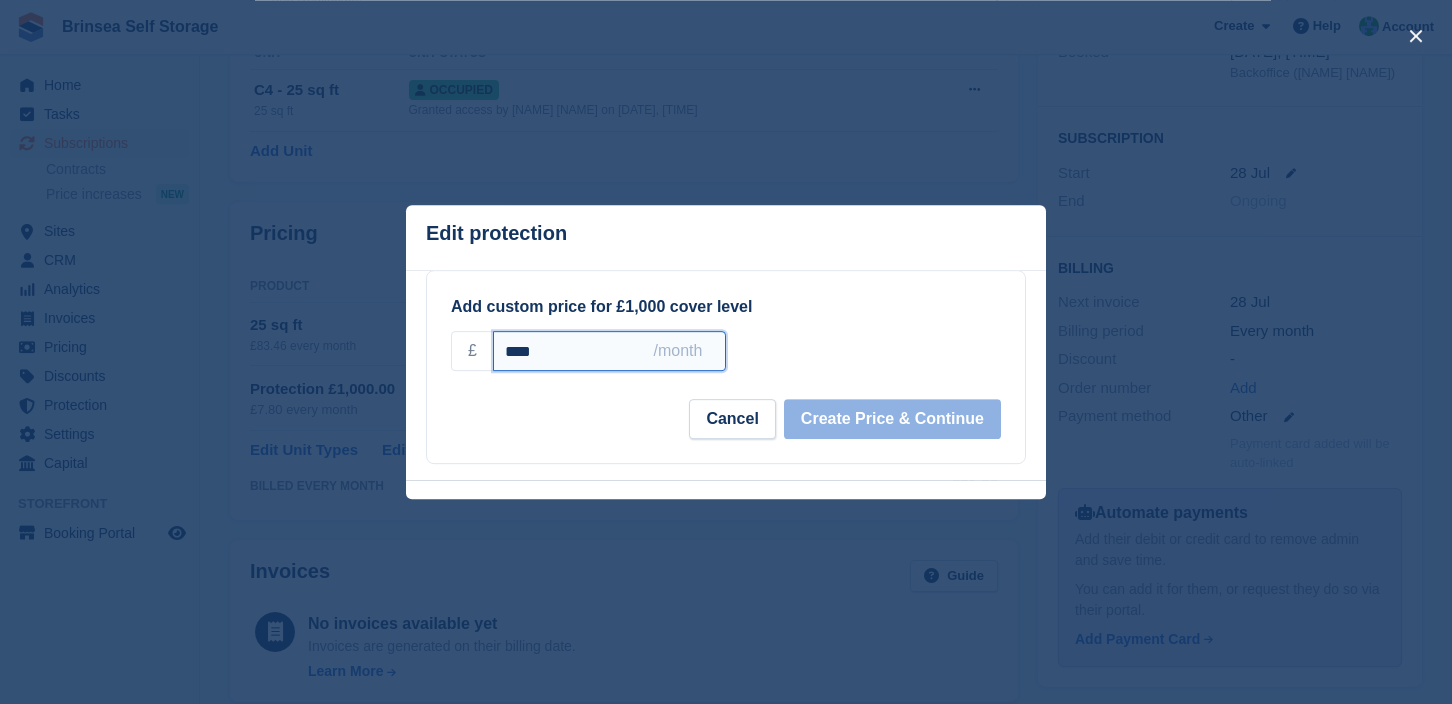 click on "****" at bounding box center (609, 351) 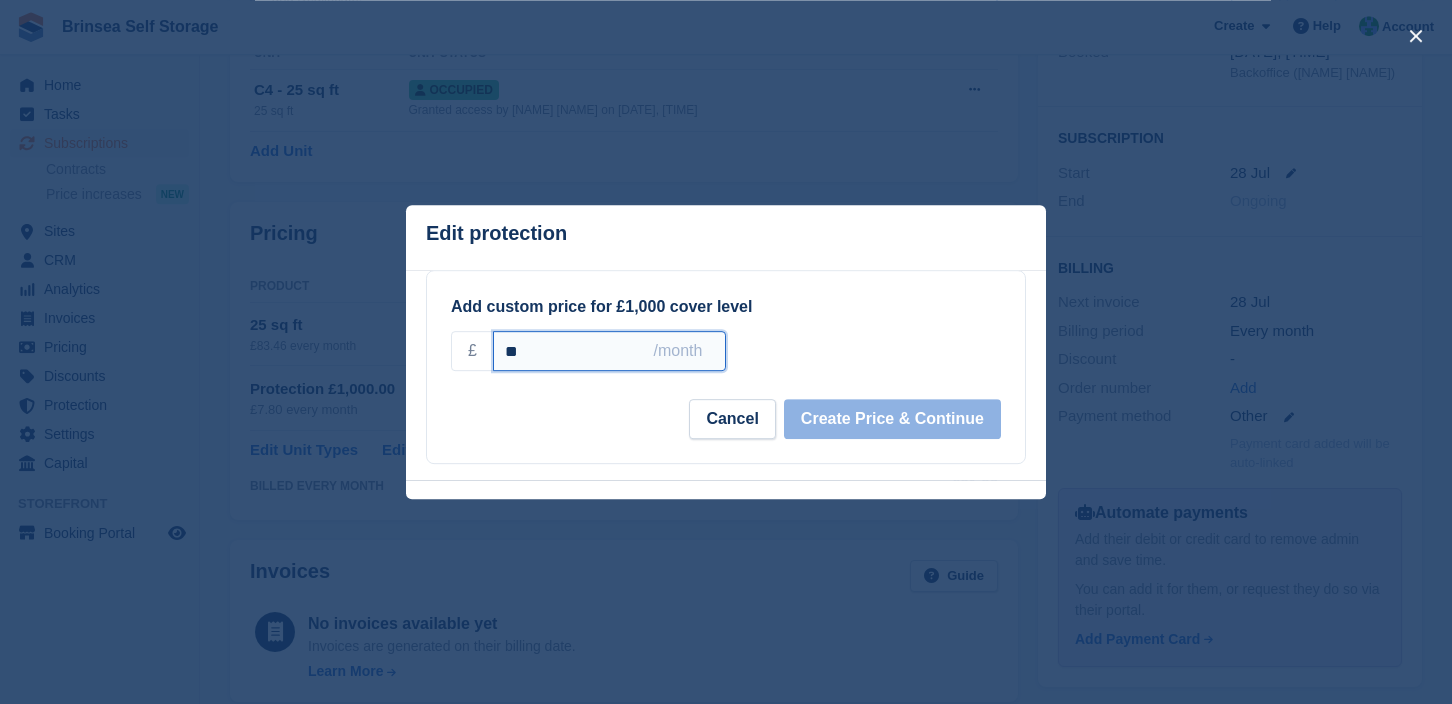 type on "*" 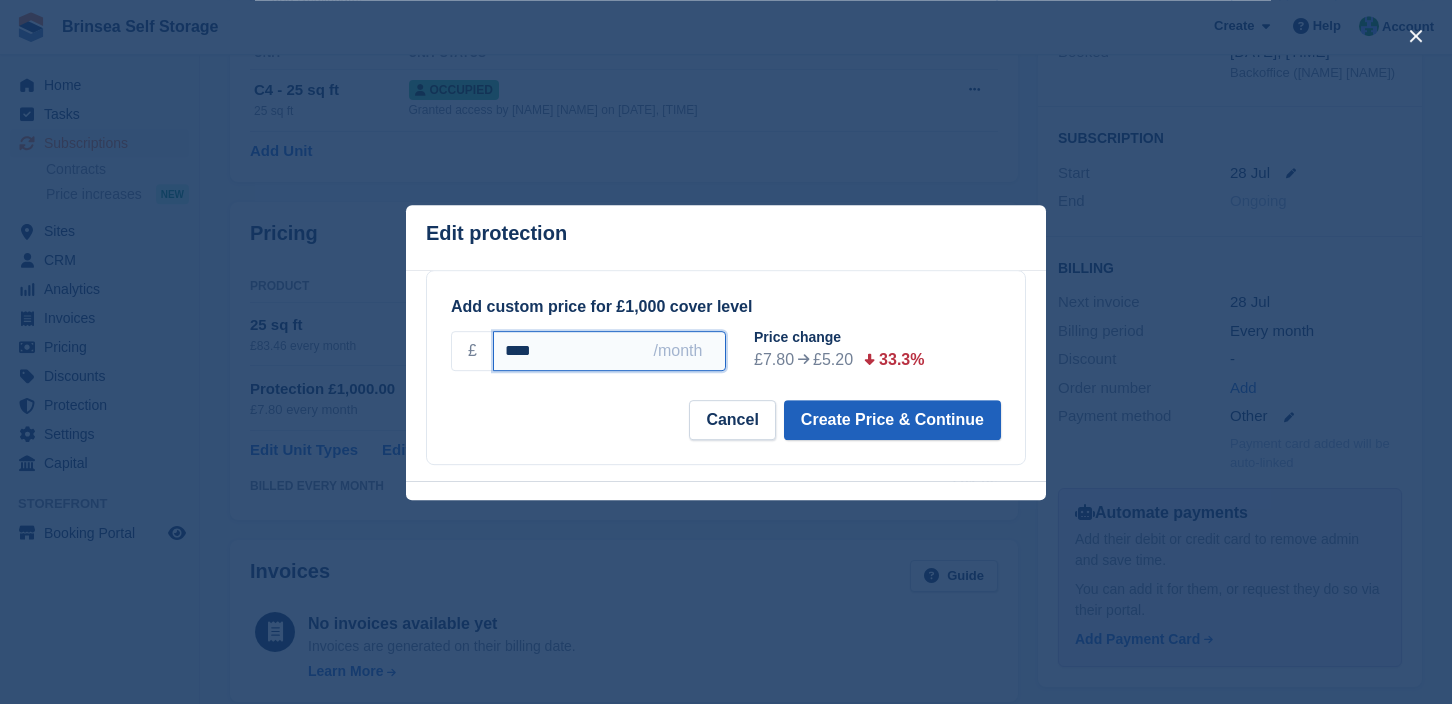 type on "****" 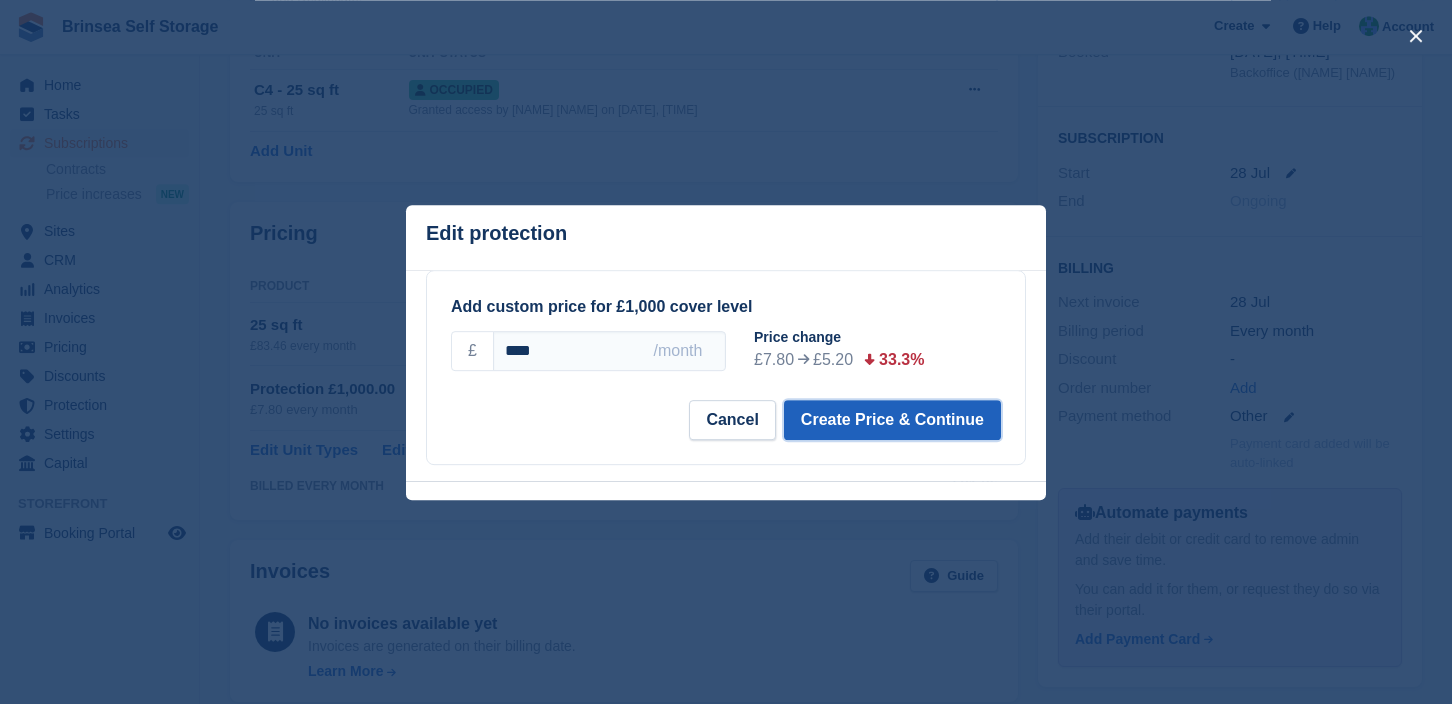 click on "Create Price & Continue" at bounding box center [892, 420] 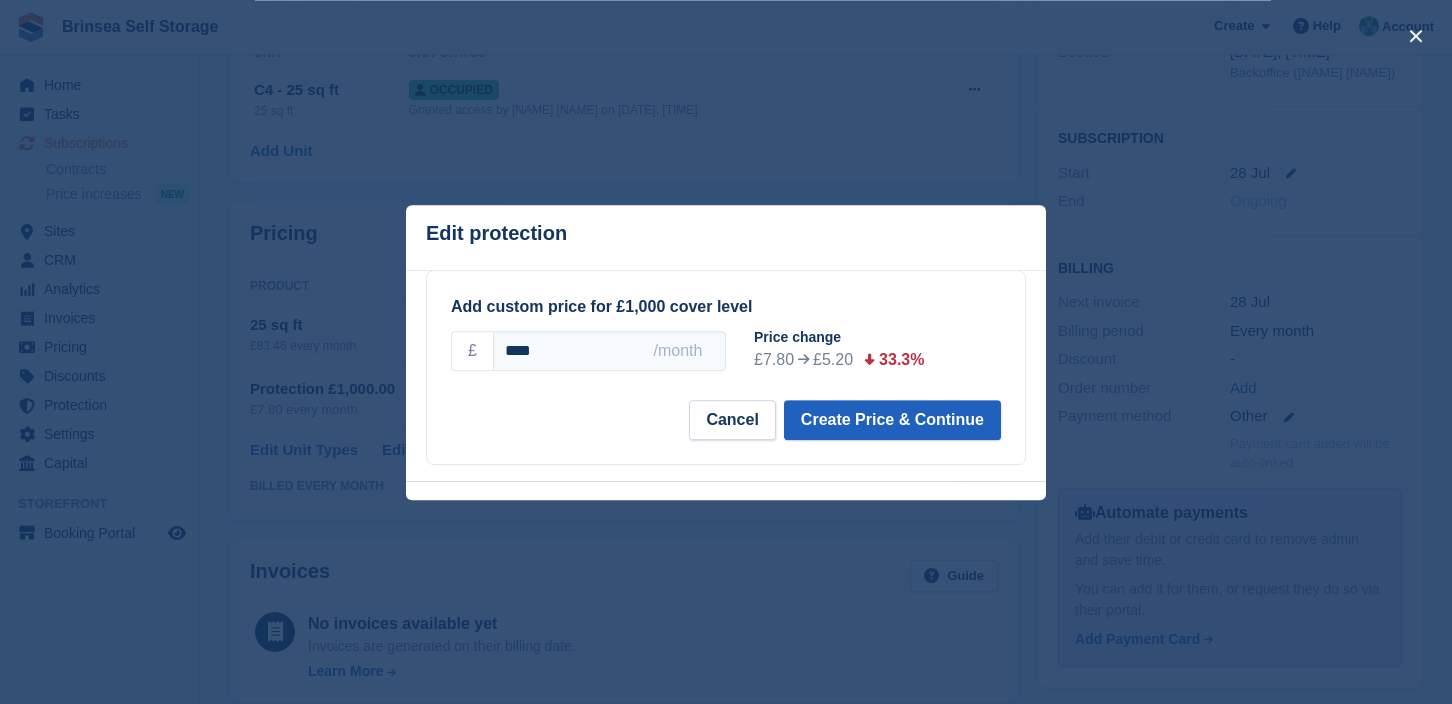 select on "*****" 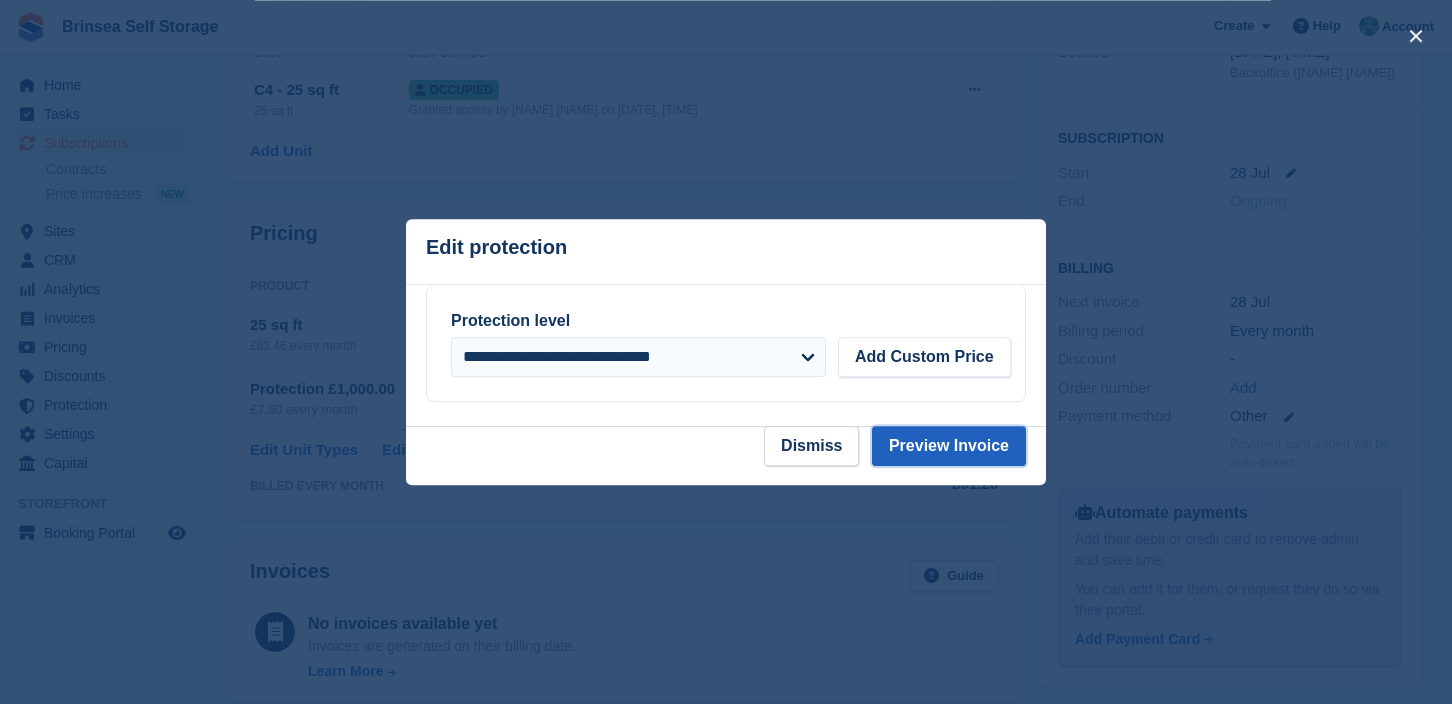 click on "Preview Invoice" at bounding box center [949, 446] 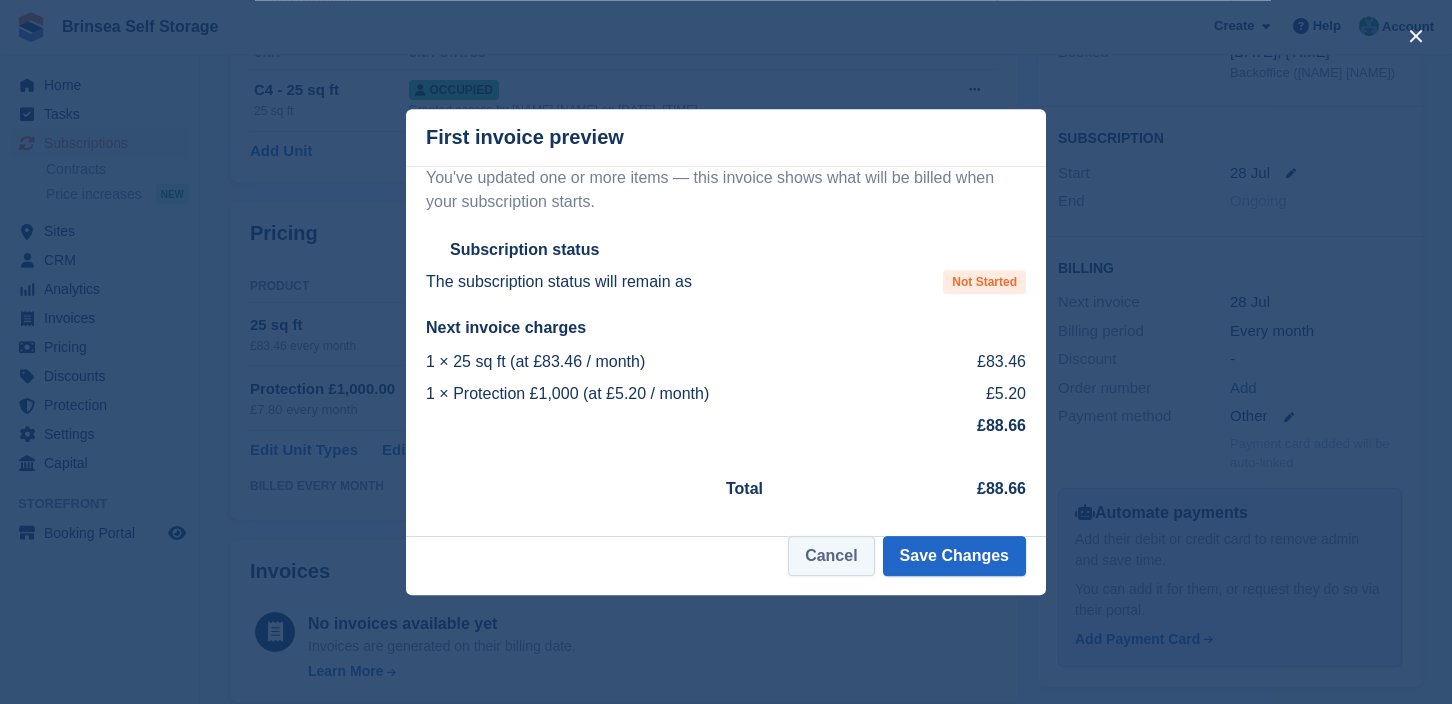 click on "Cancel" at bounding box center (831, 556) 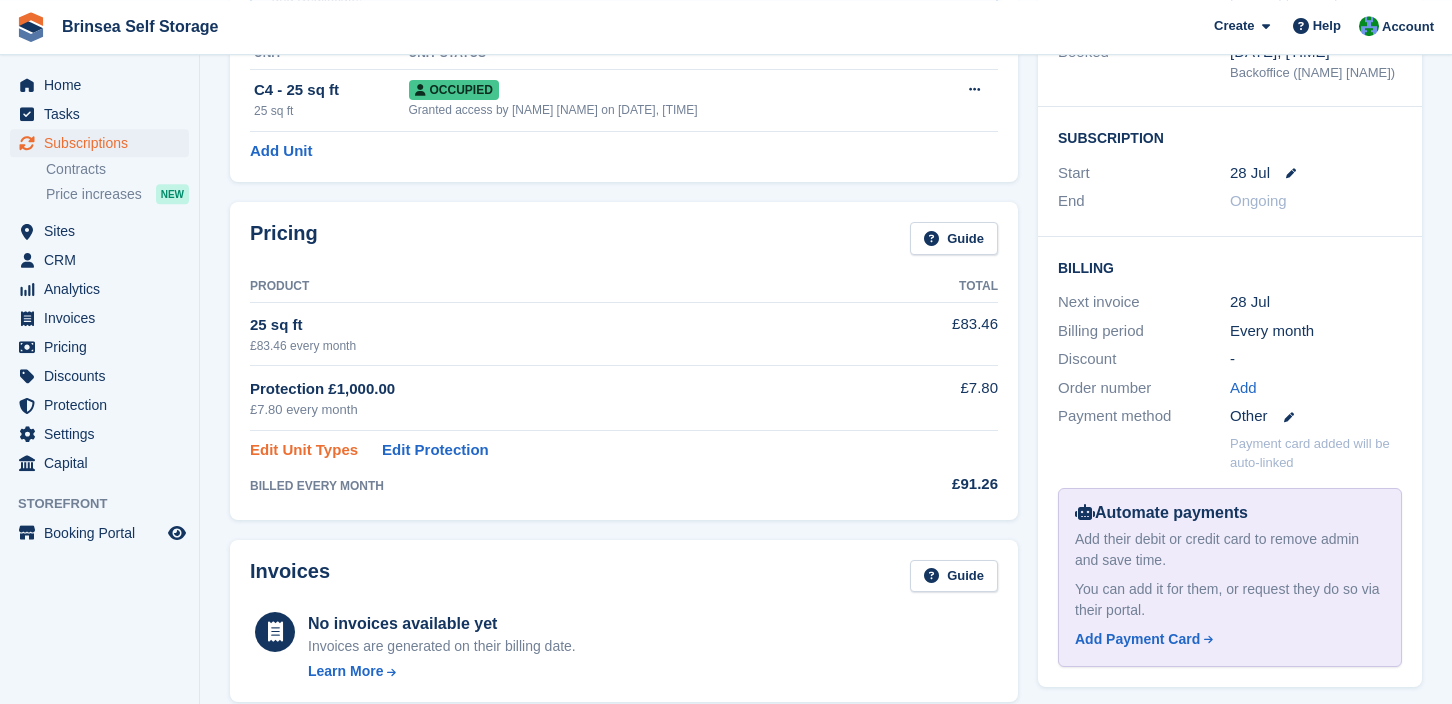 click on "Edit Unit Types" at bounding box center (304, 450) 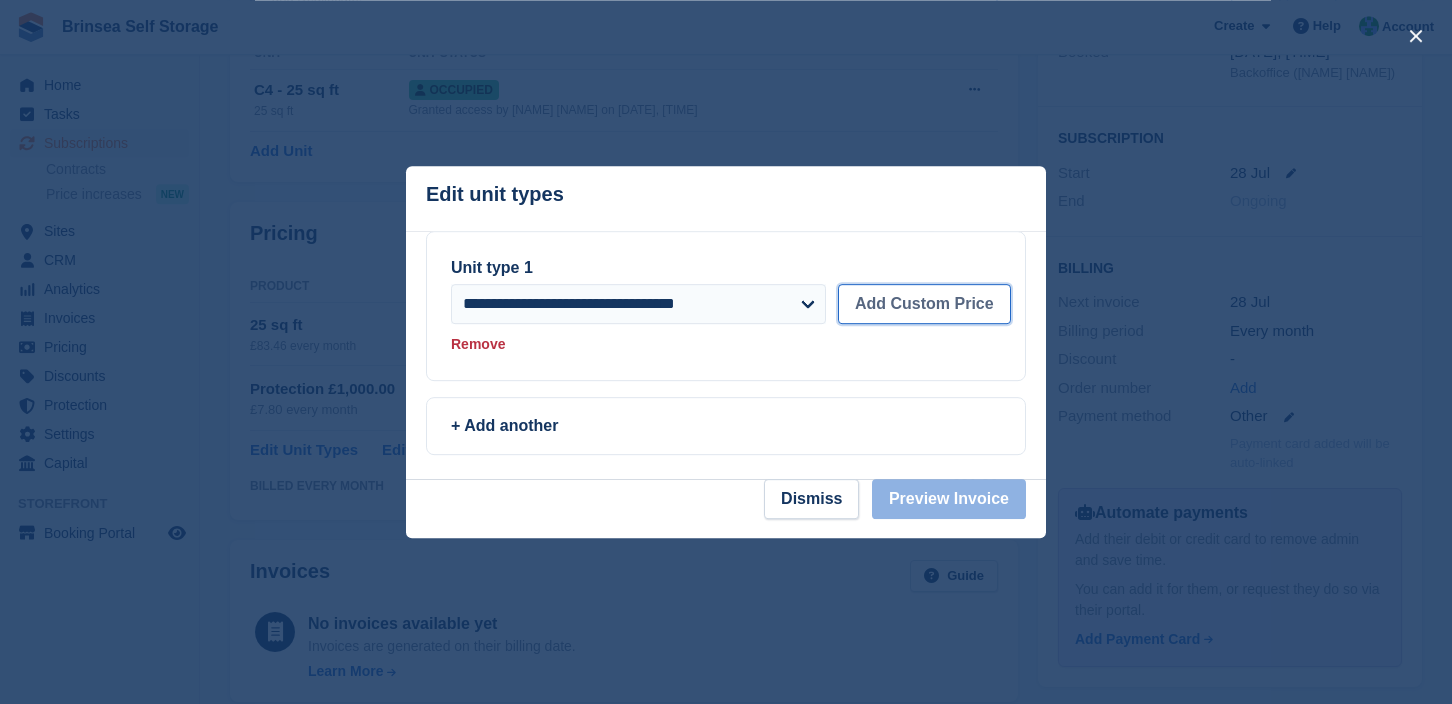 click on "Add Custom Price" at bounding box center [924, 304] 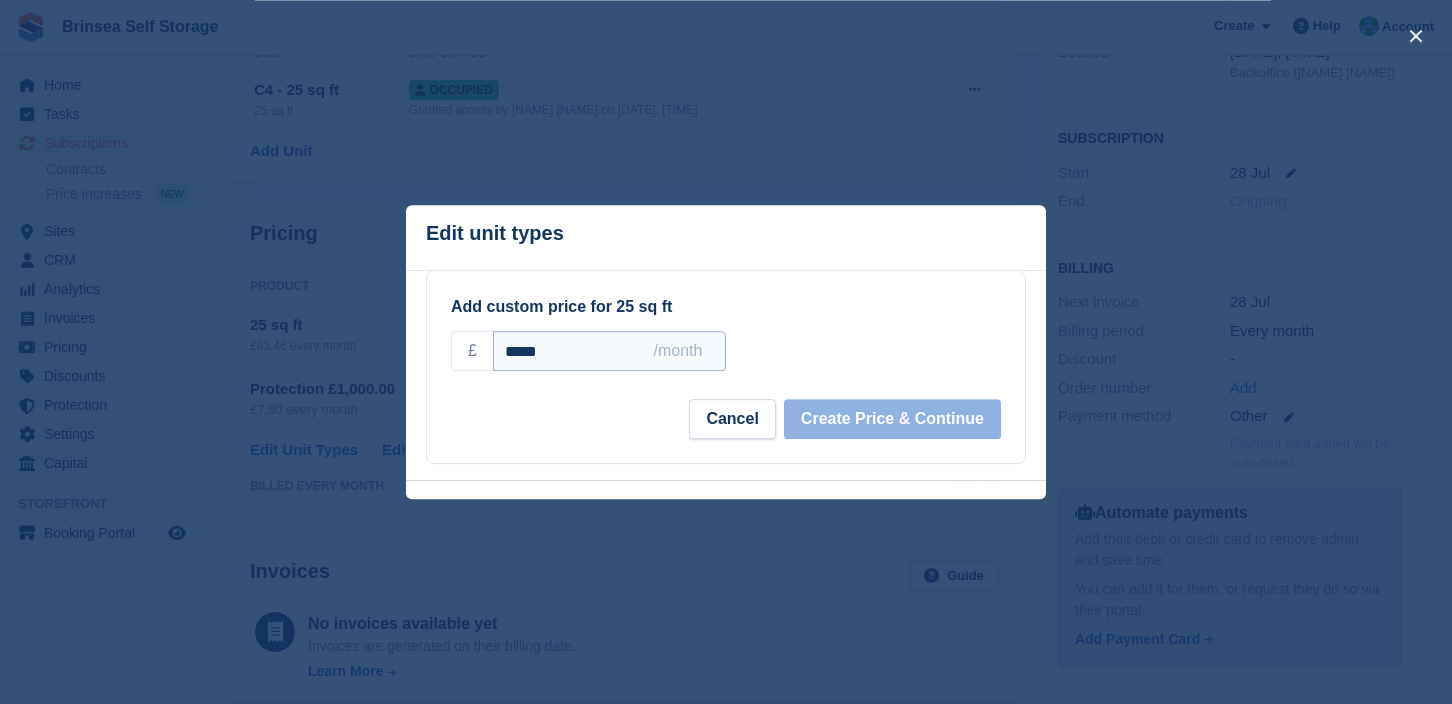 click on "*****" at bounding box center (609, 351) 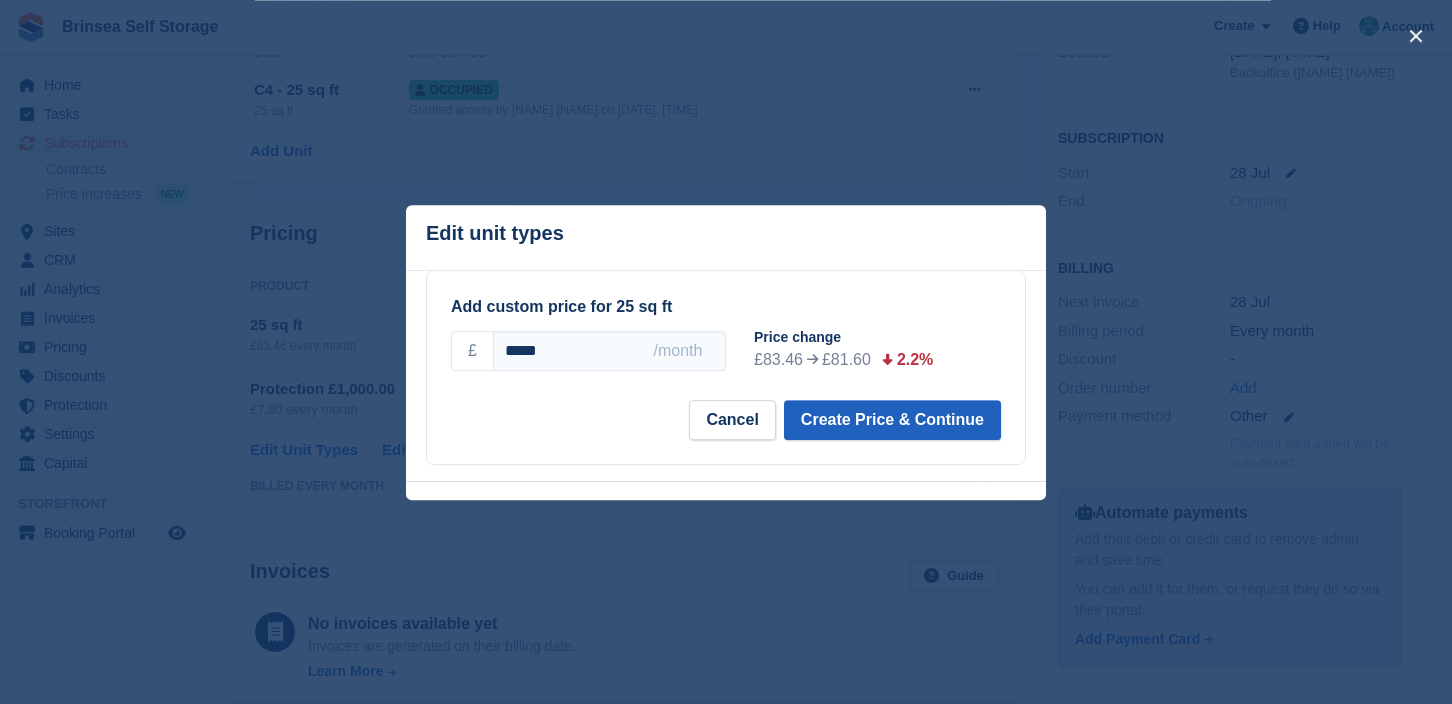 type on "*****" 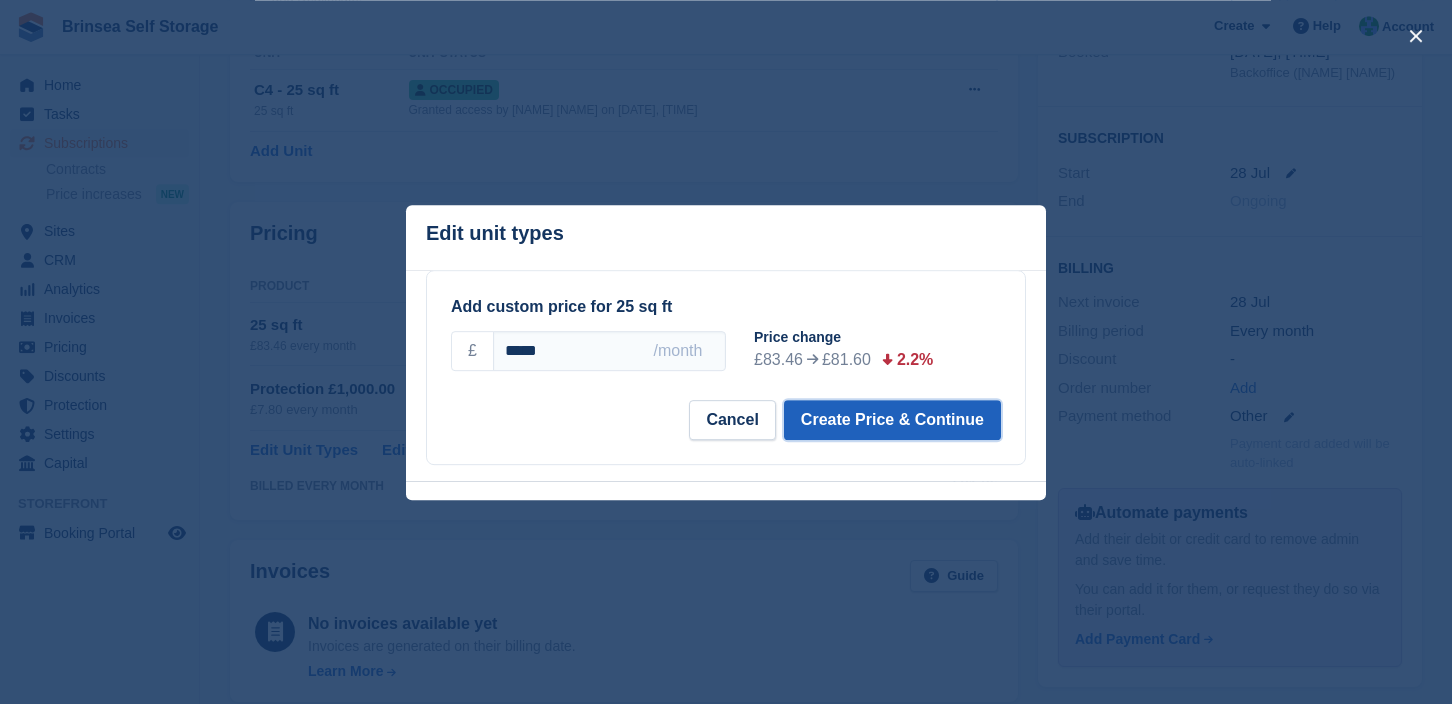 click on "Create Price & Continue" at bounding box center [892, 420] 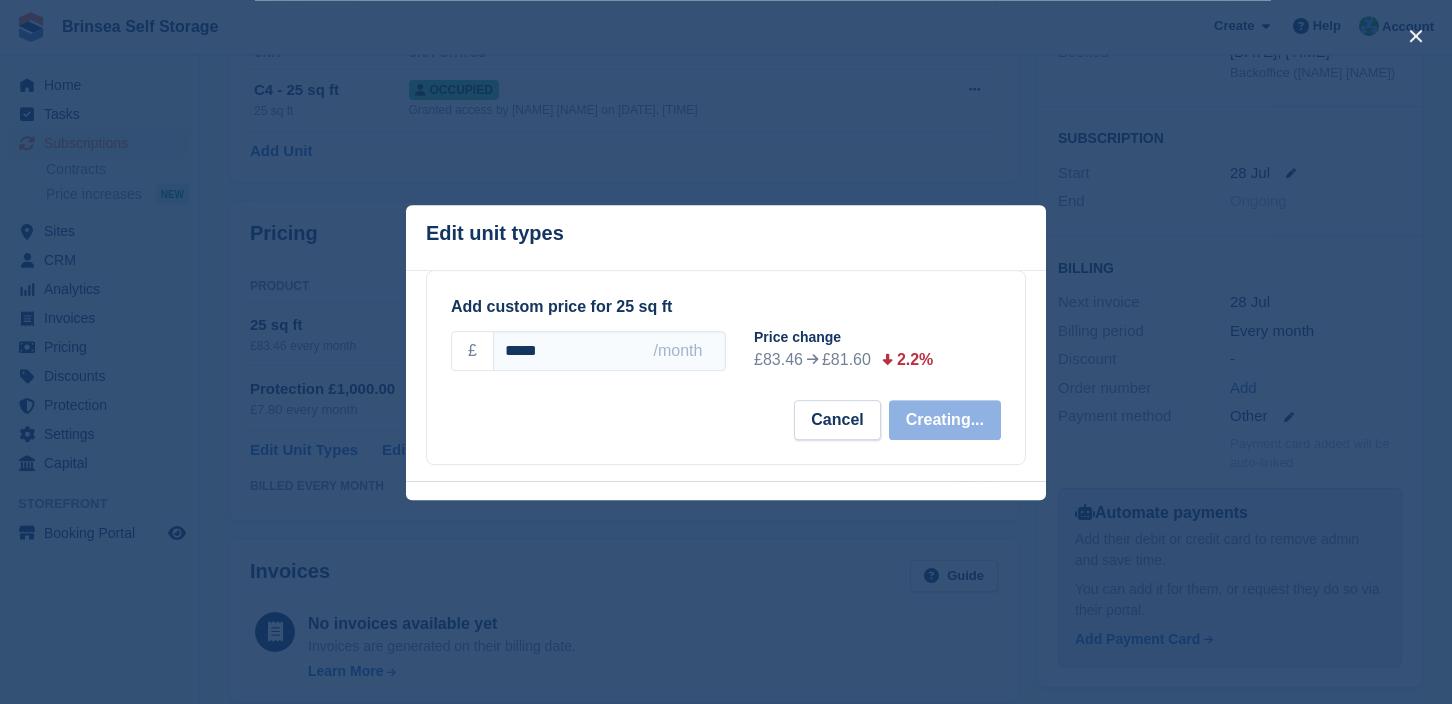 select on "*****" 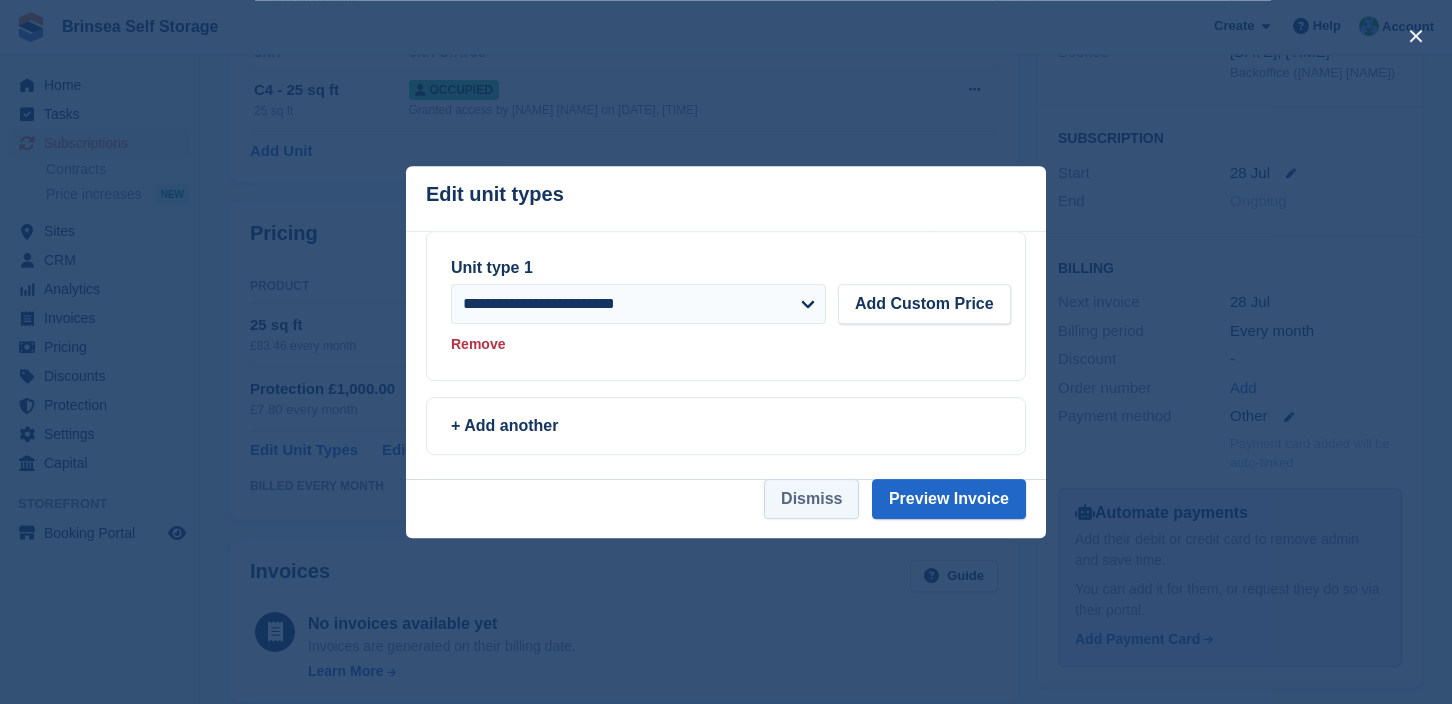click on "Dismiss" at bounding box center [811, 499] 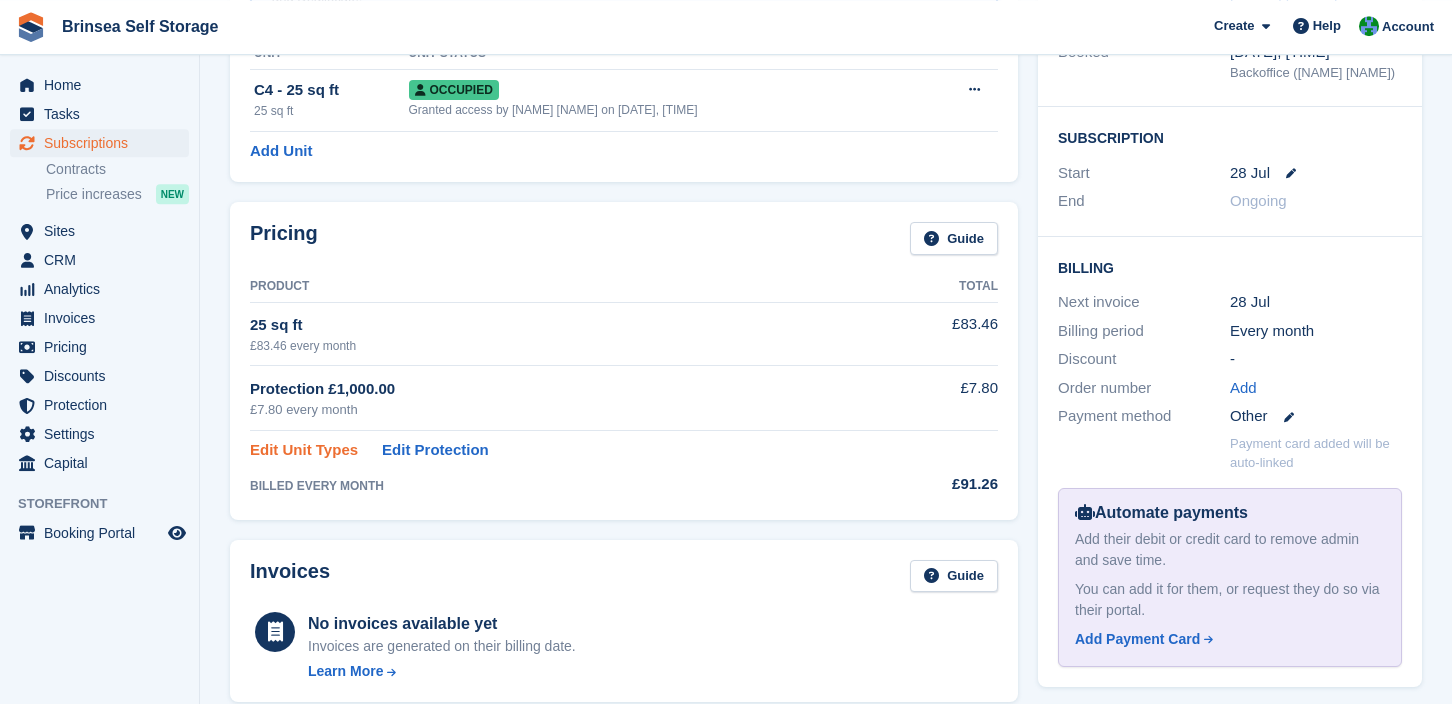 click on "Edit Unit Types" at bounding box center [304, 450] 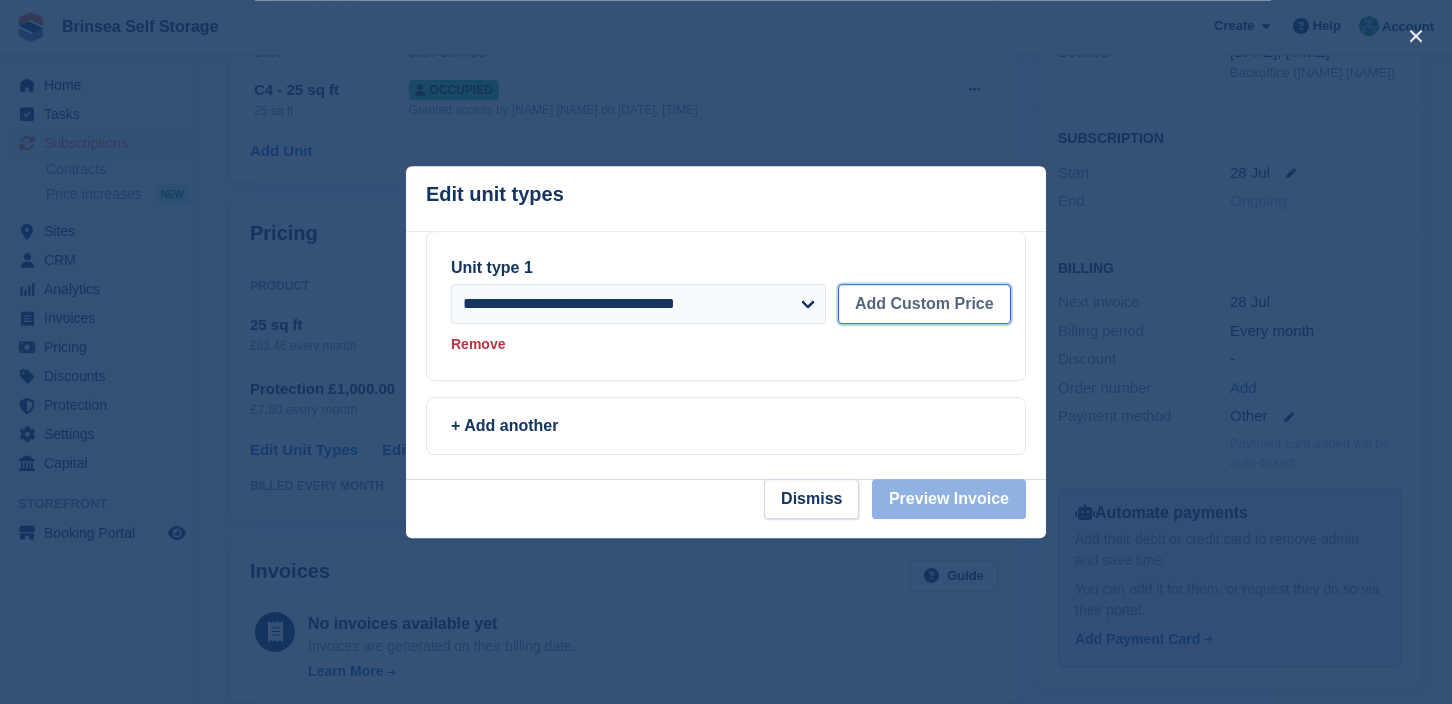 click on "Add Custom Price" at bounding box center [924, 304] 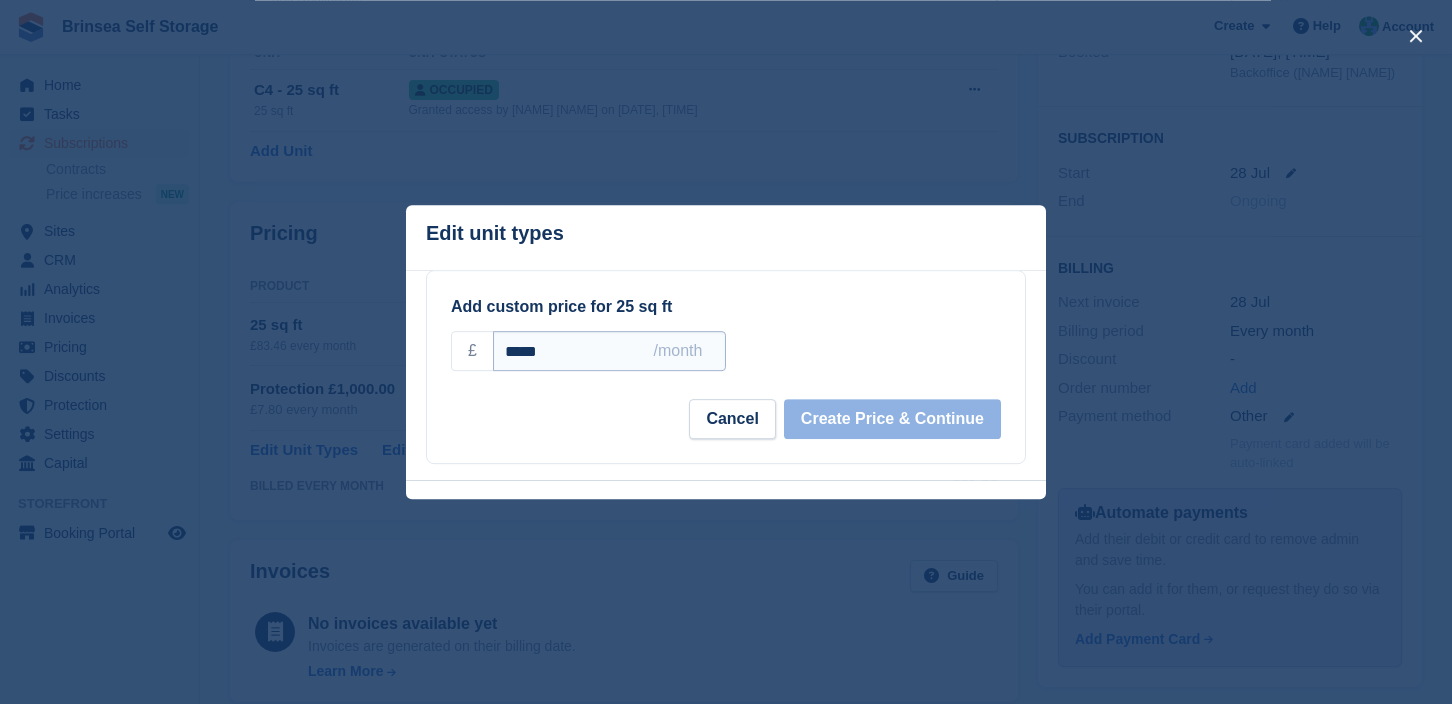 click on "*****" at bounding box center (609, 351) 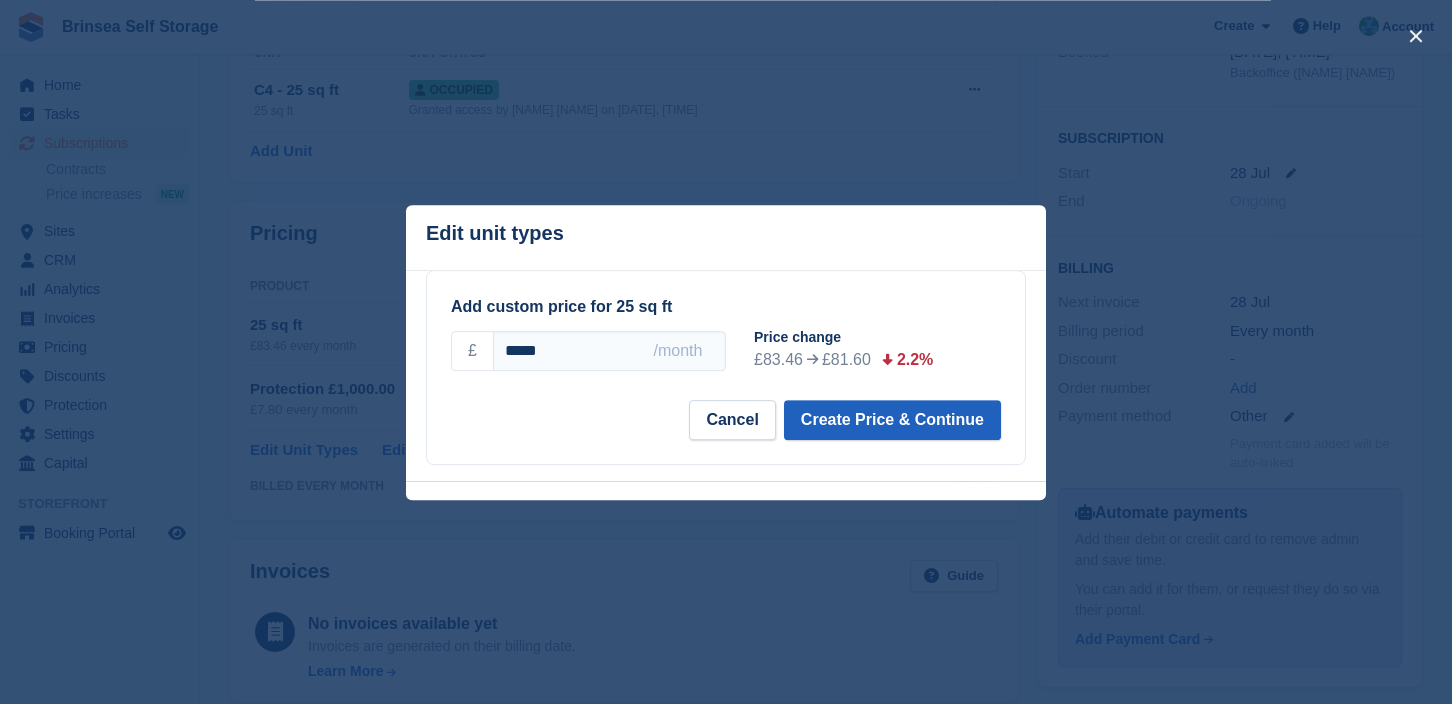 type on "*****" 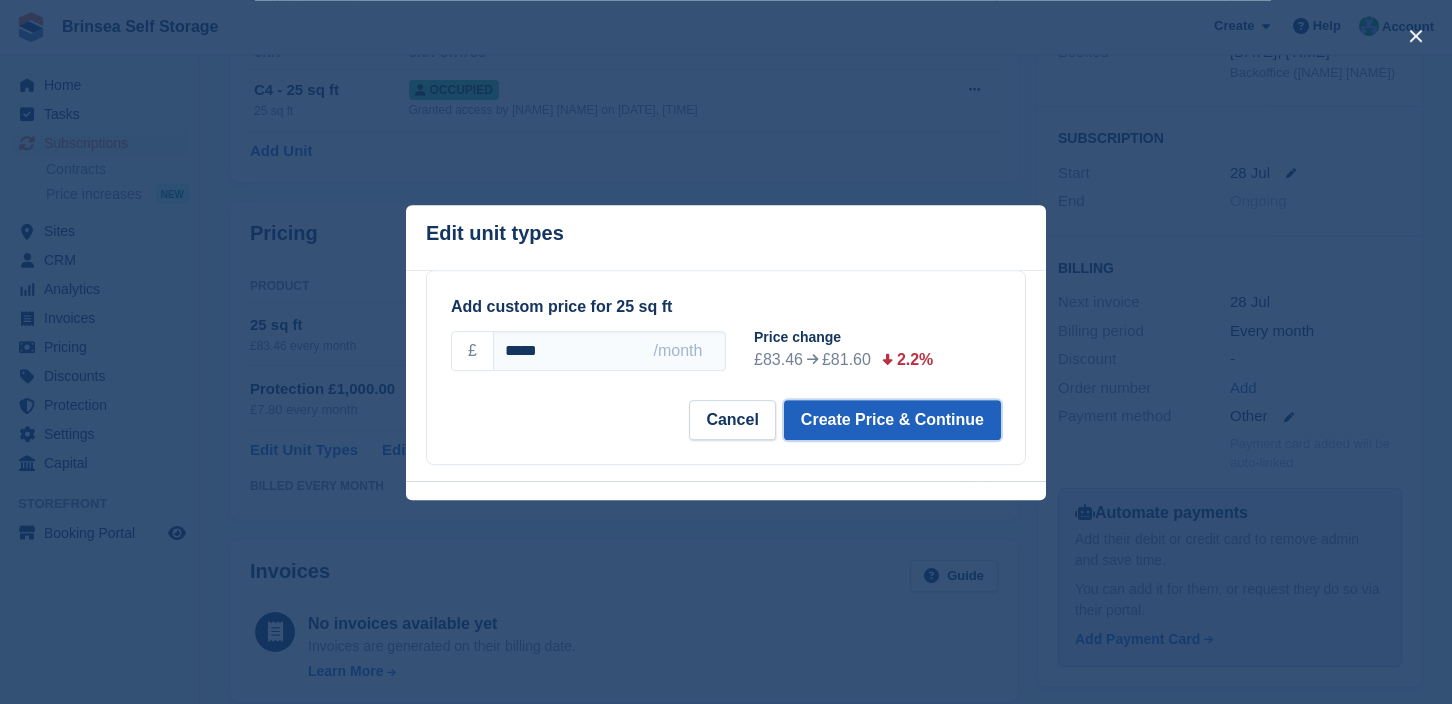 click on "Create Price & Continue" at bounding box center (892, 420) 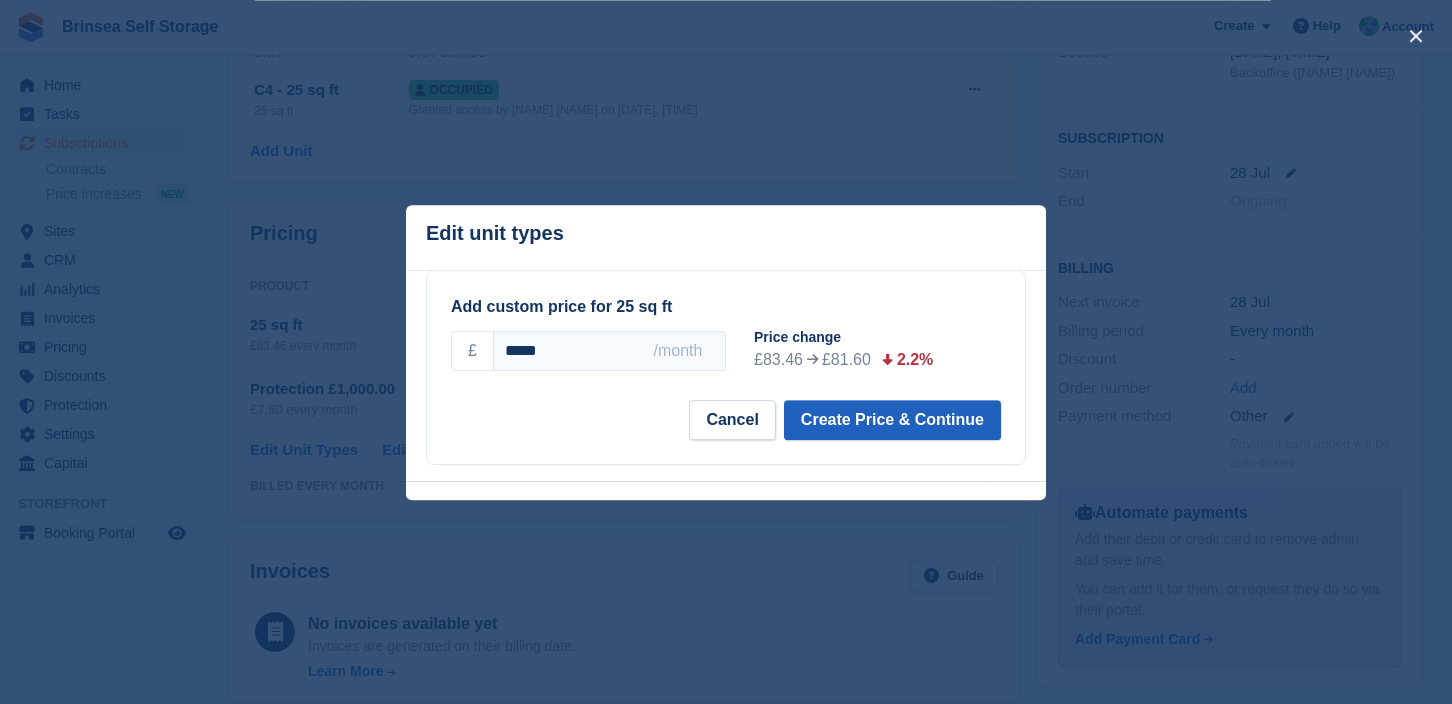 select on "*****" 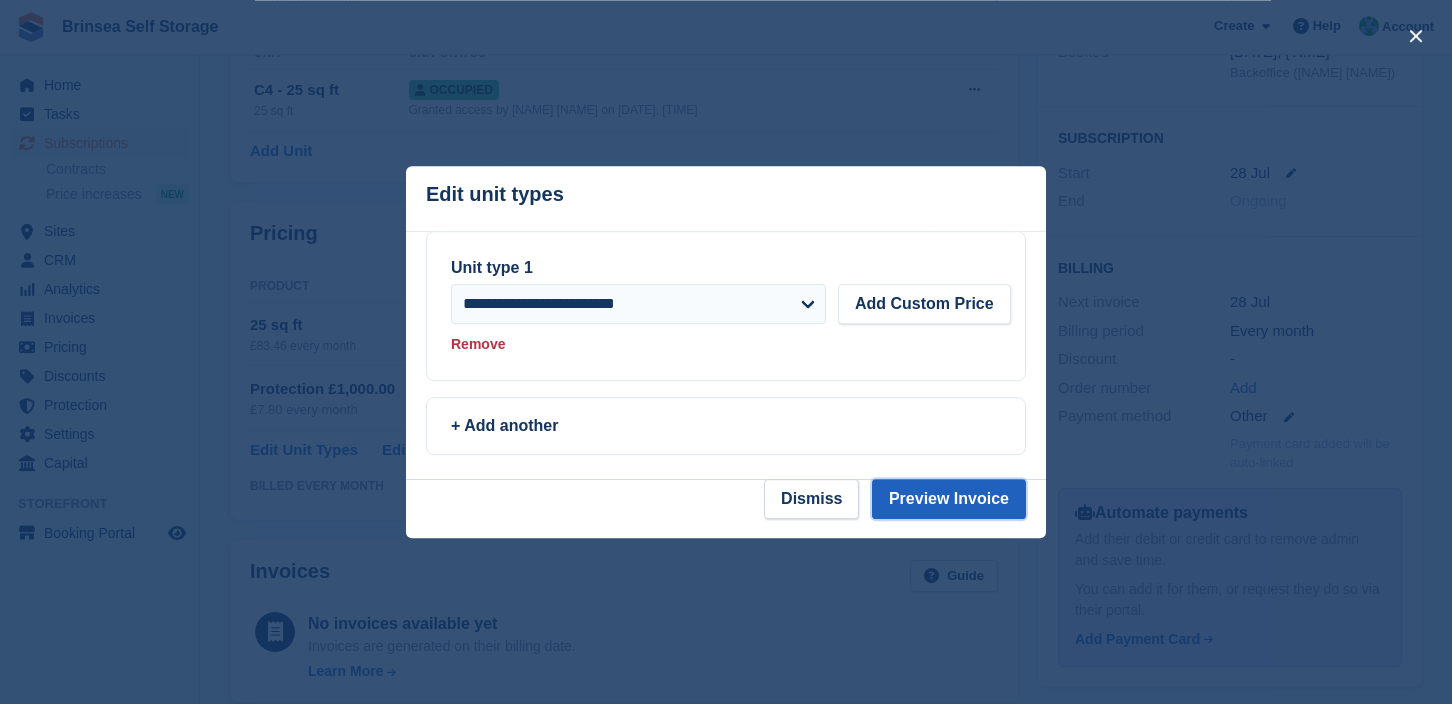 click on "Preview Invoice" at bounding box center (949, 499) 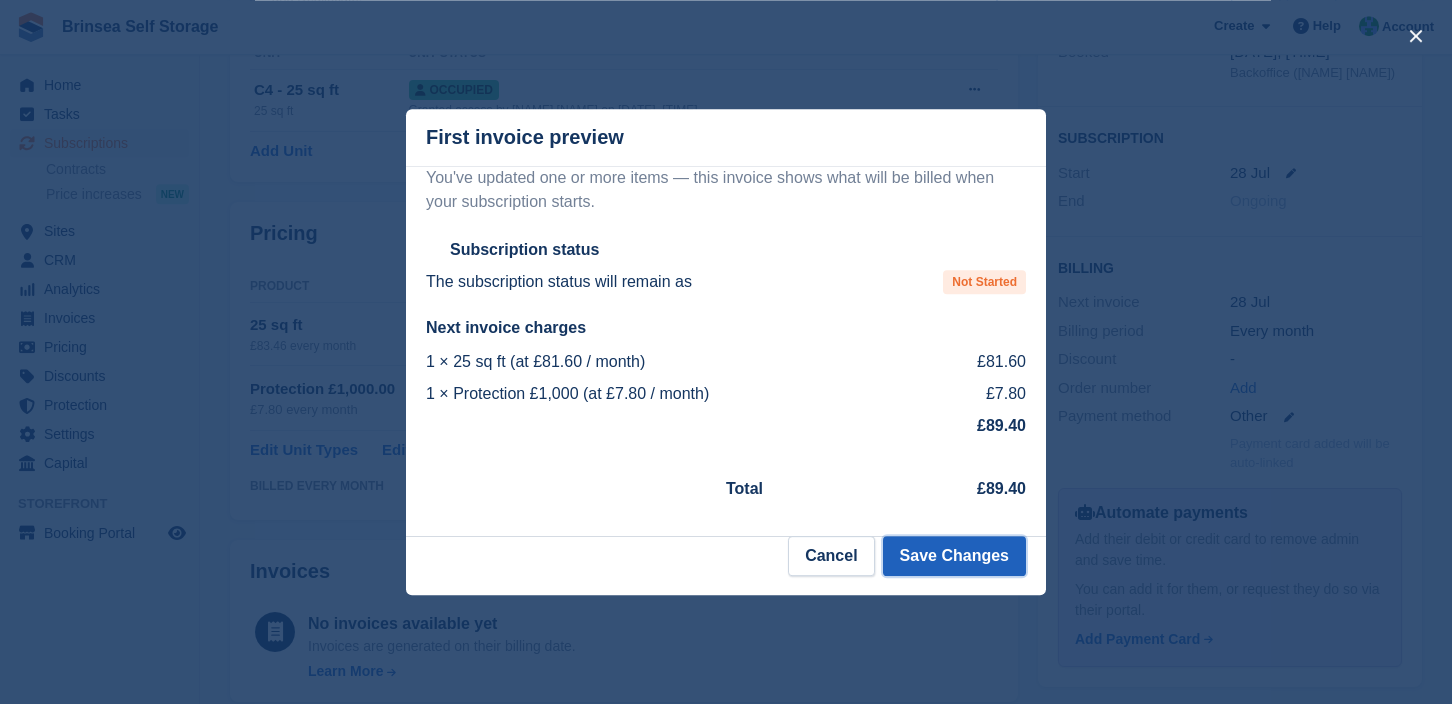 click on "Save Changes" at bounding box center (954, 556) 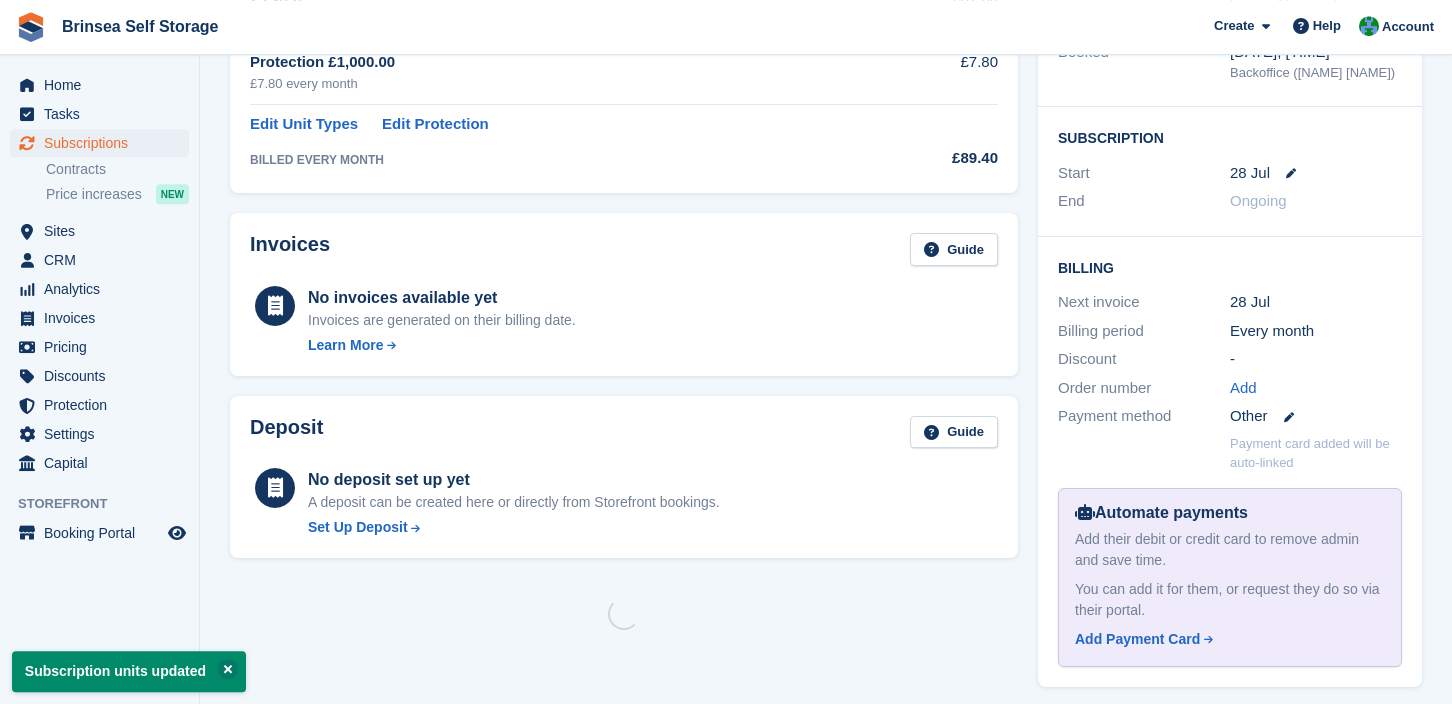 scroll, scrollTop: 0, scrollLeft: 0, axis: both 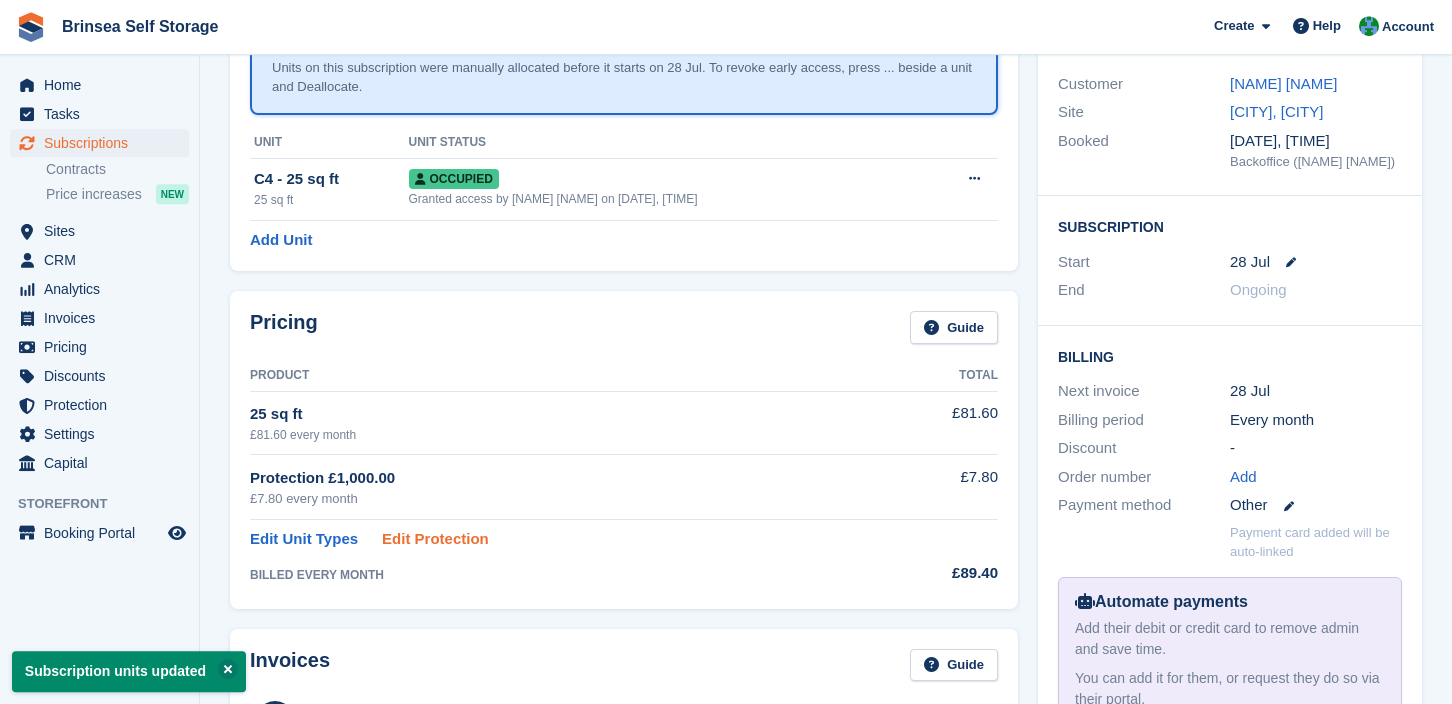 click on "Edit Protection" at bounding box center (435, 539) 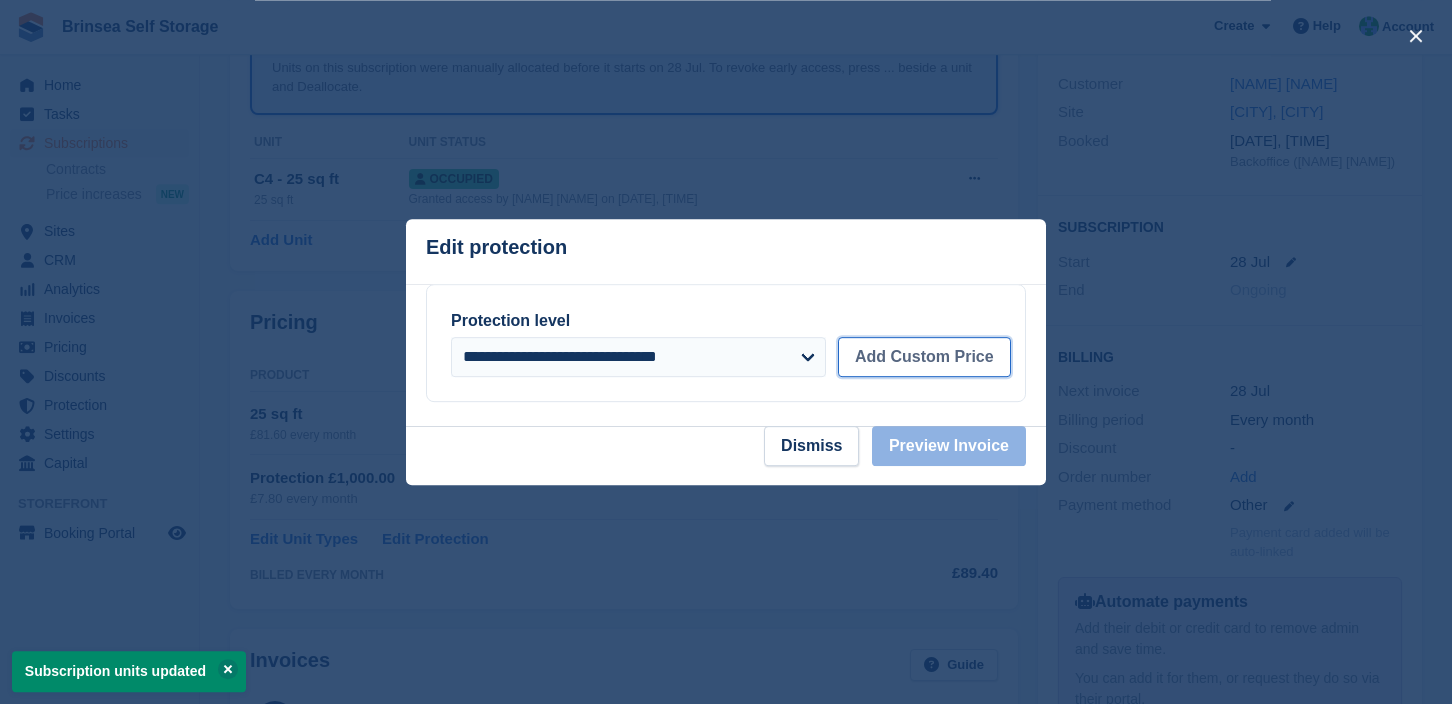 click on "Add Custom Price" at bounding box center [924, 357] 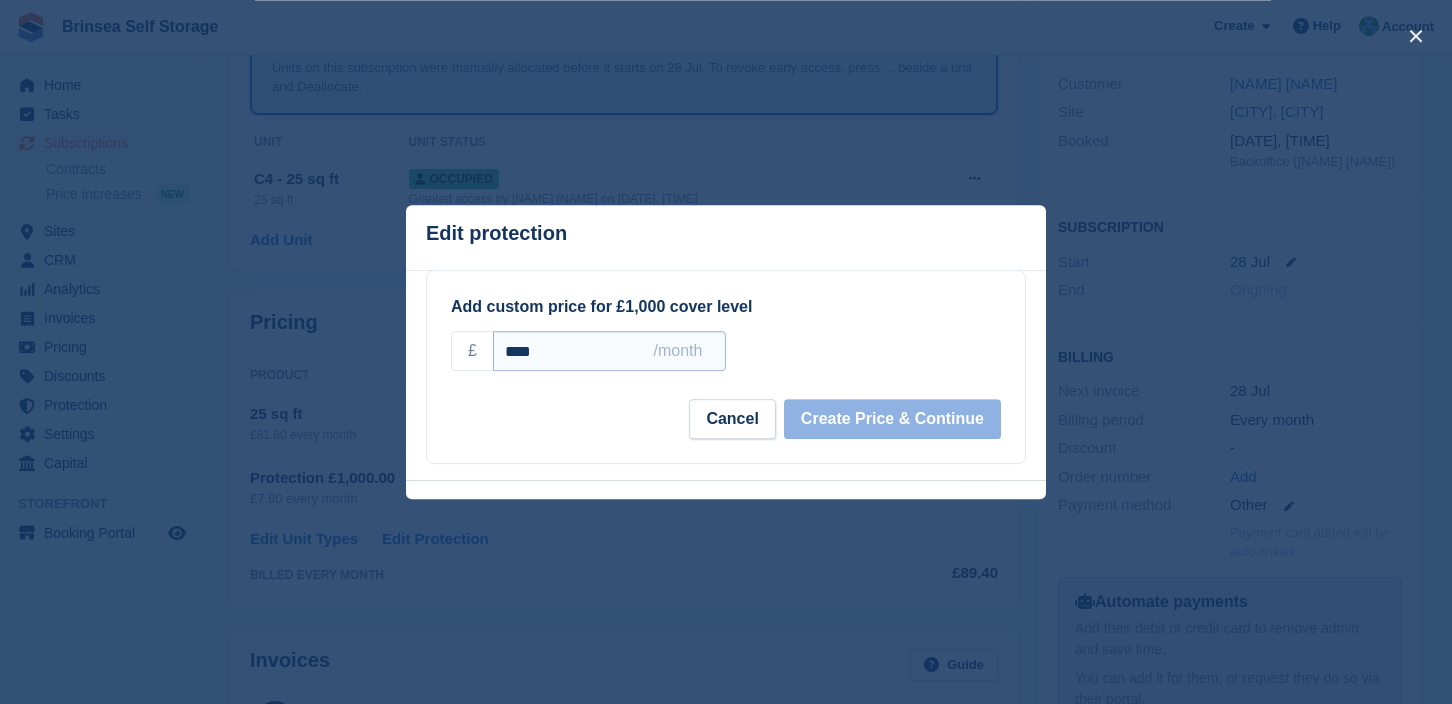 click on "****" at bounding box center [609, 351] 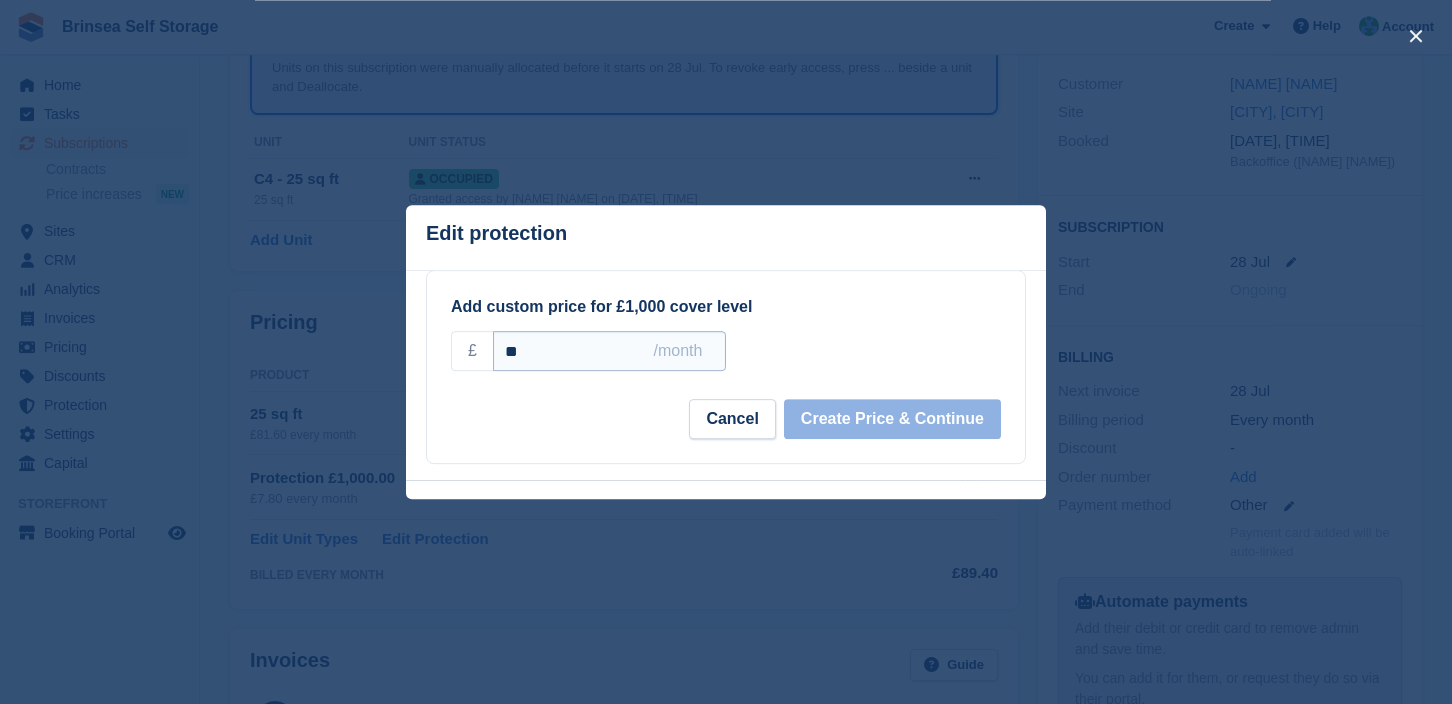 type on "*" 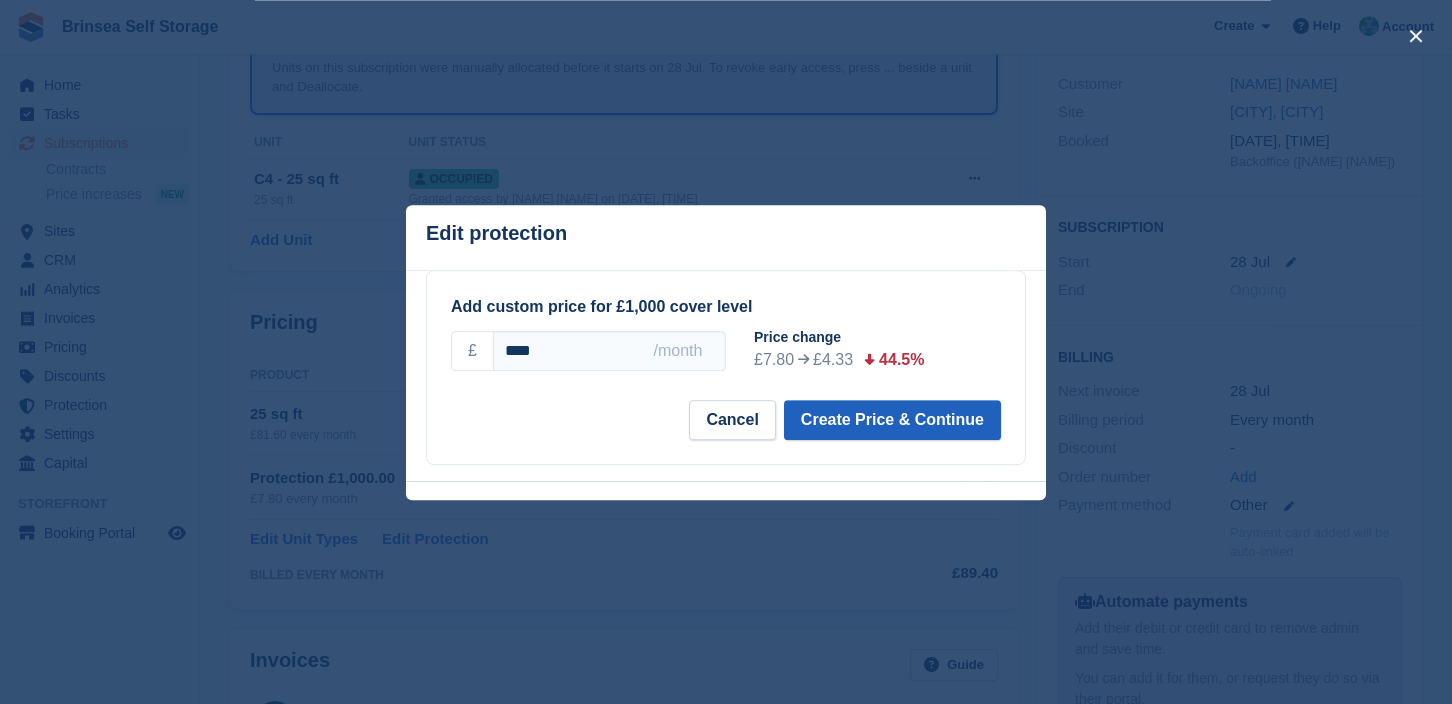 type on "****" 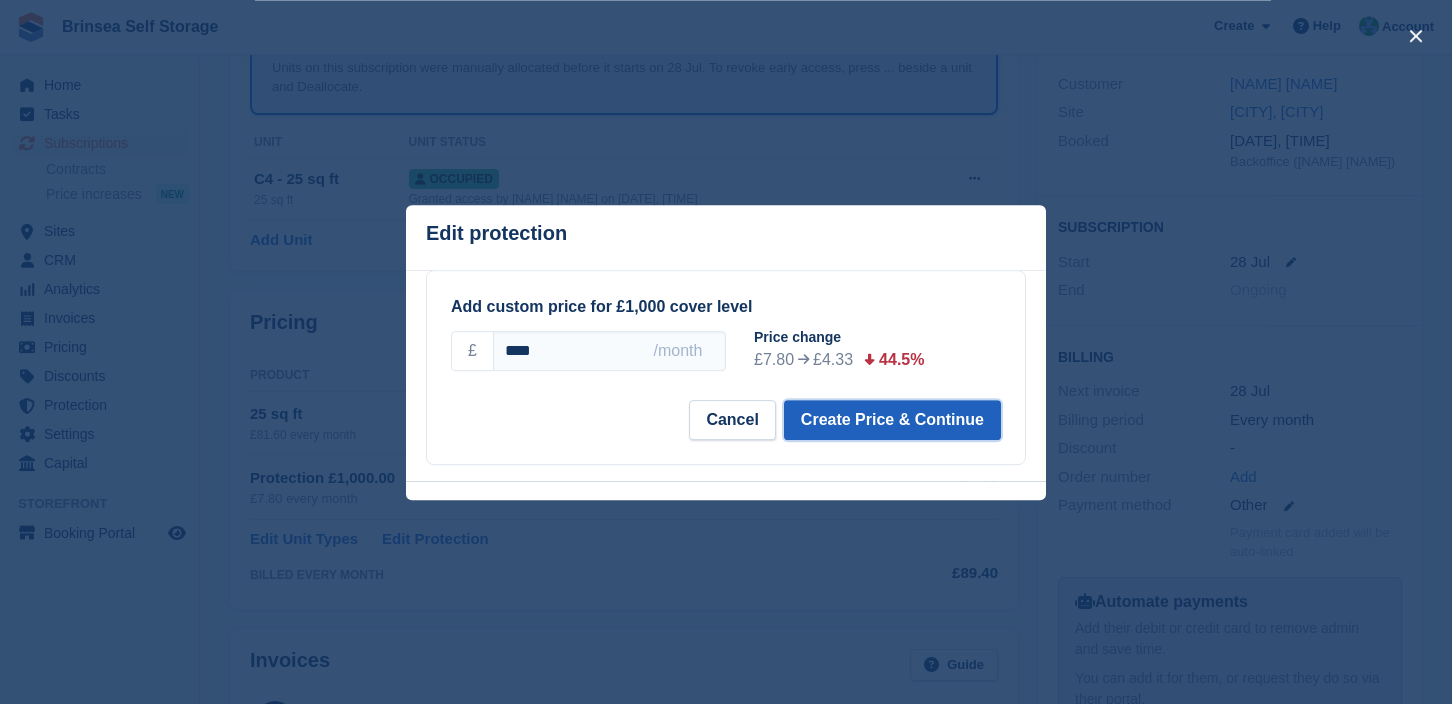 click on "Create Price & Continue" at bounding box center [892, 420] 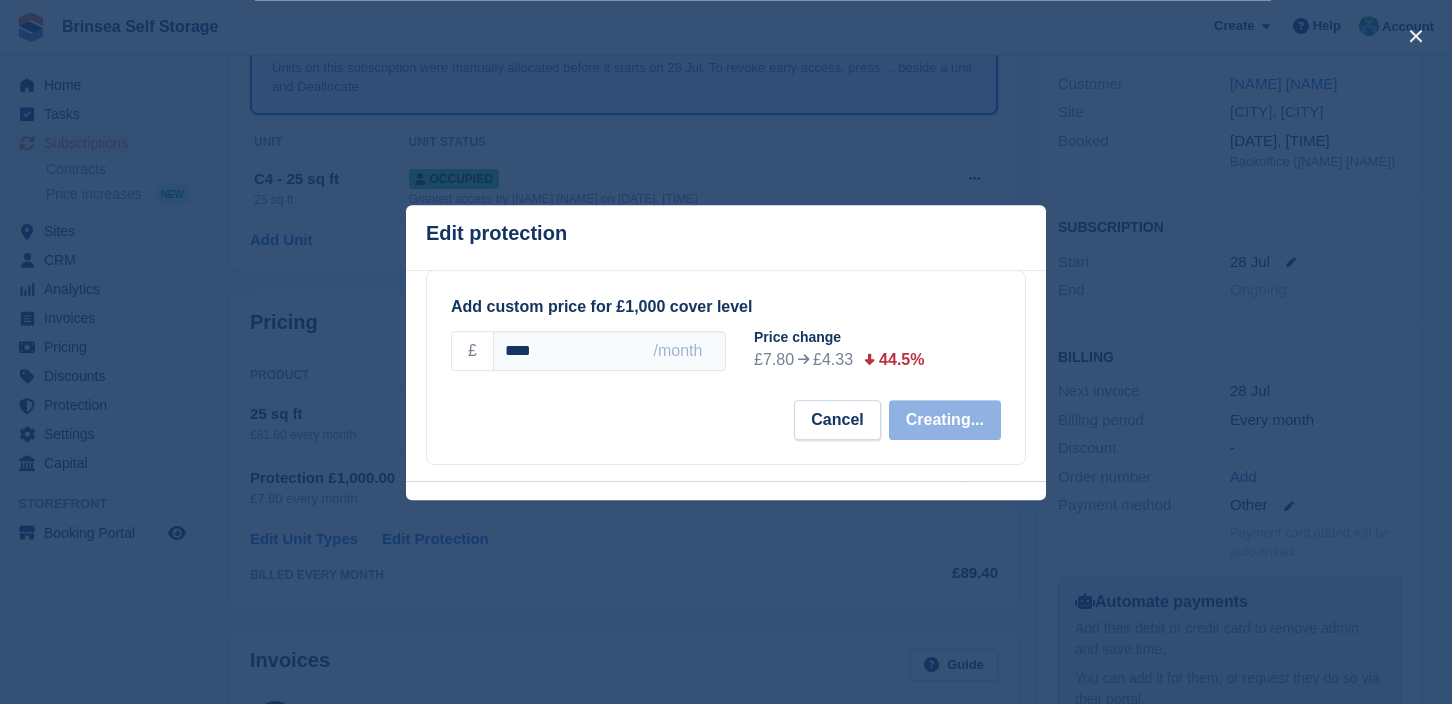 select on "*****" 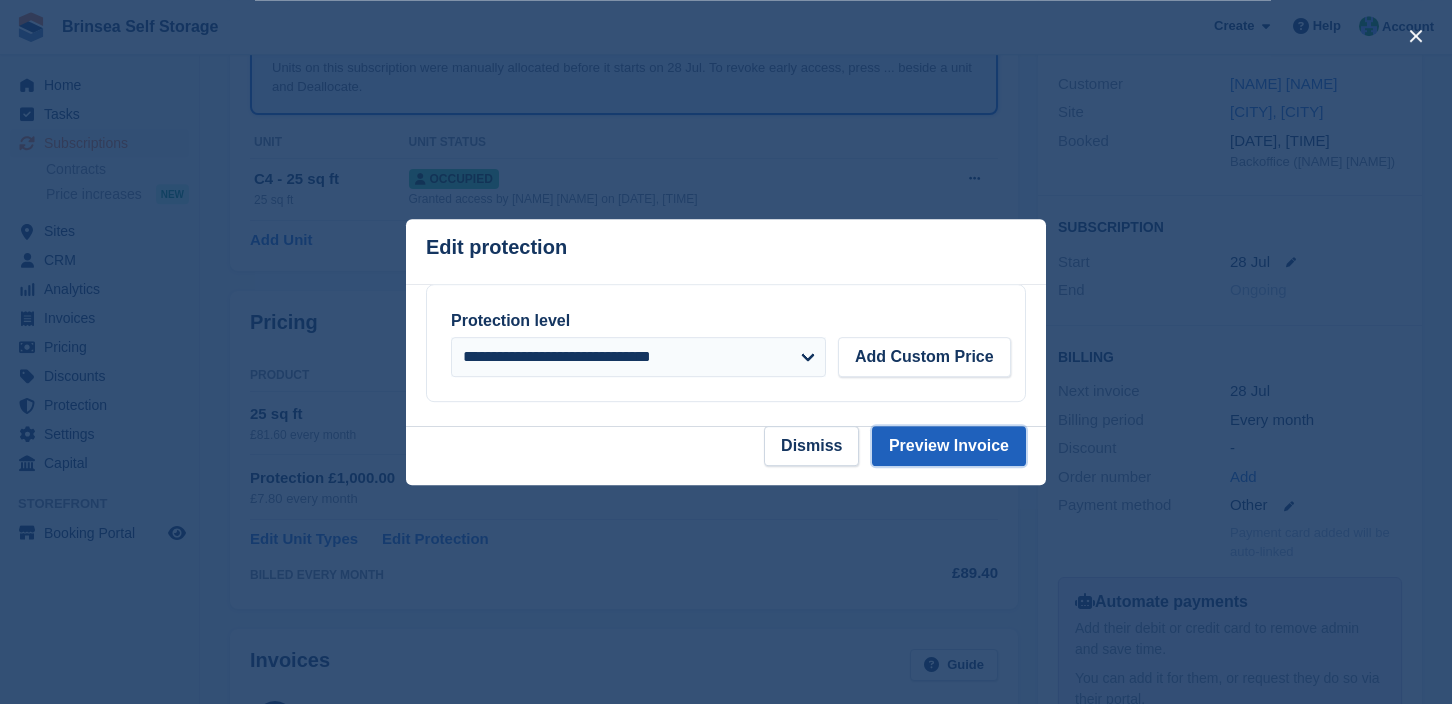 click on "Preview Invoice" at bounding box center [949, 446] 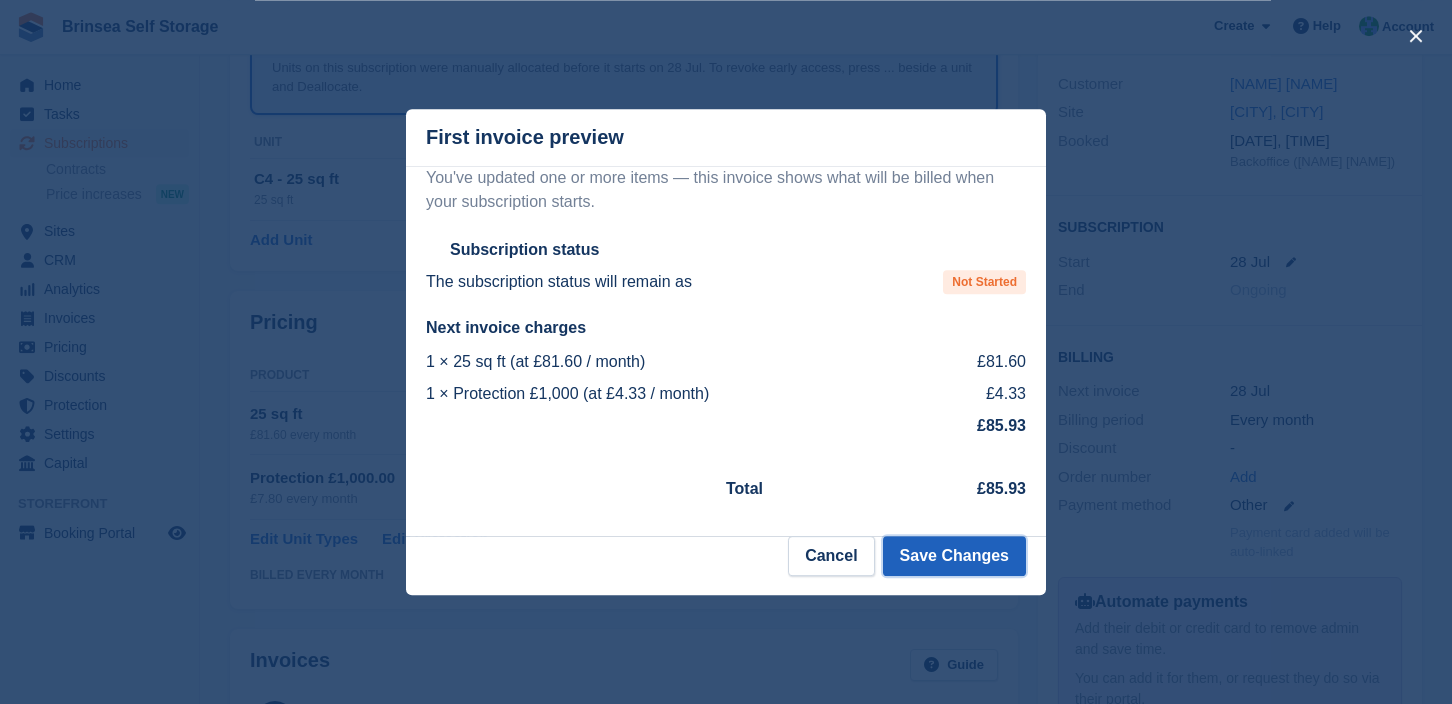 click on "Save Changes" at bounding box center [954, 556] 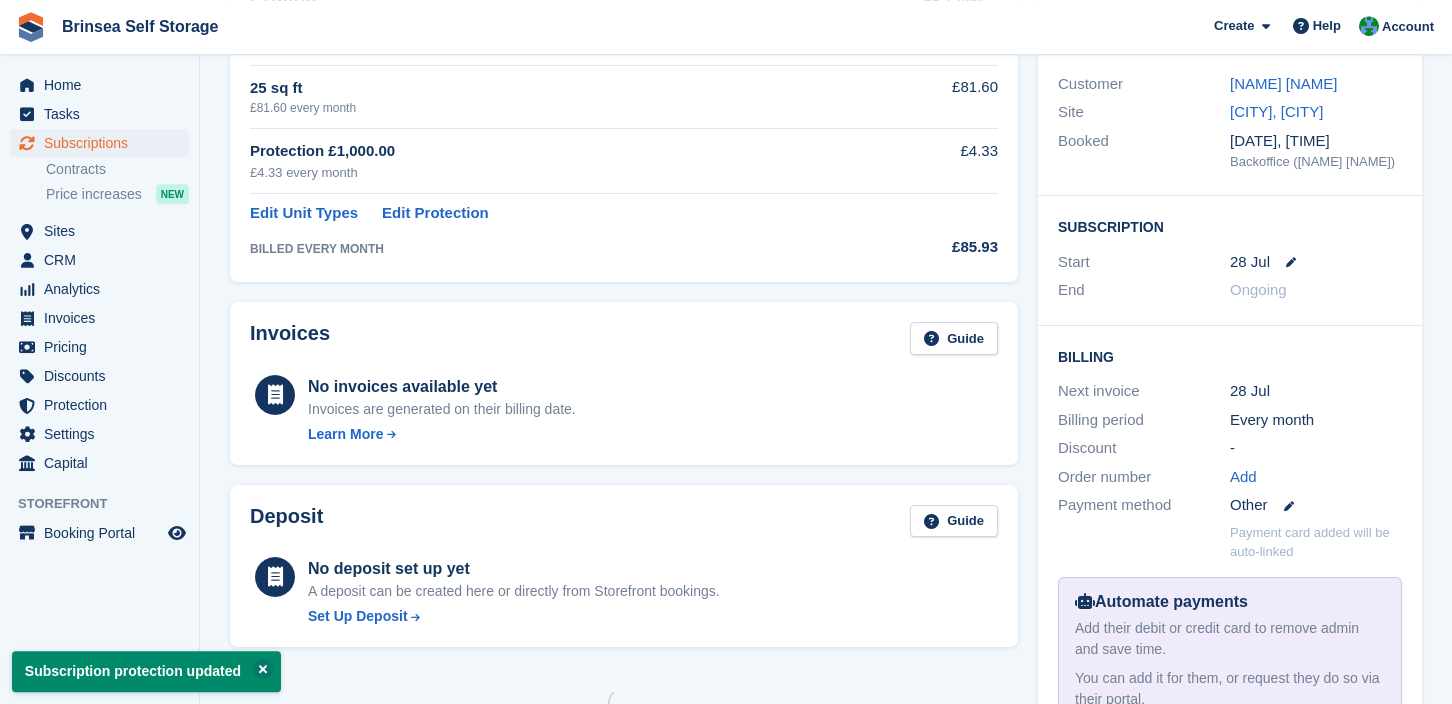 scroll, scrollTop: 0, scrollLeft: 0, axis: both 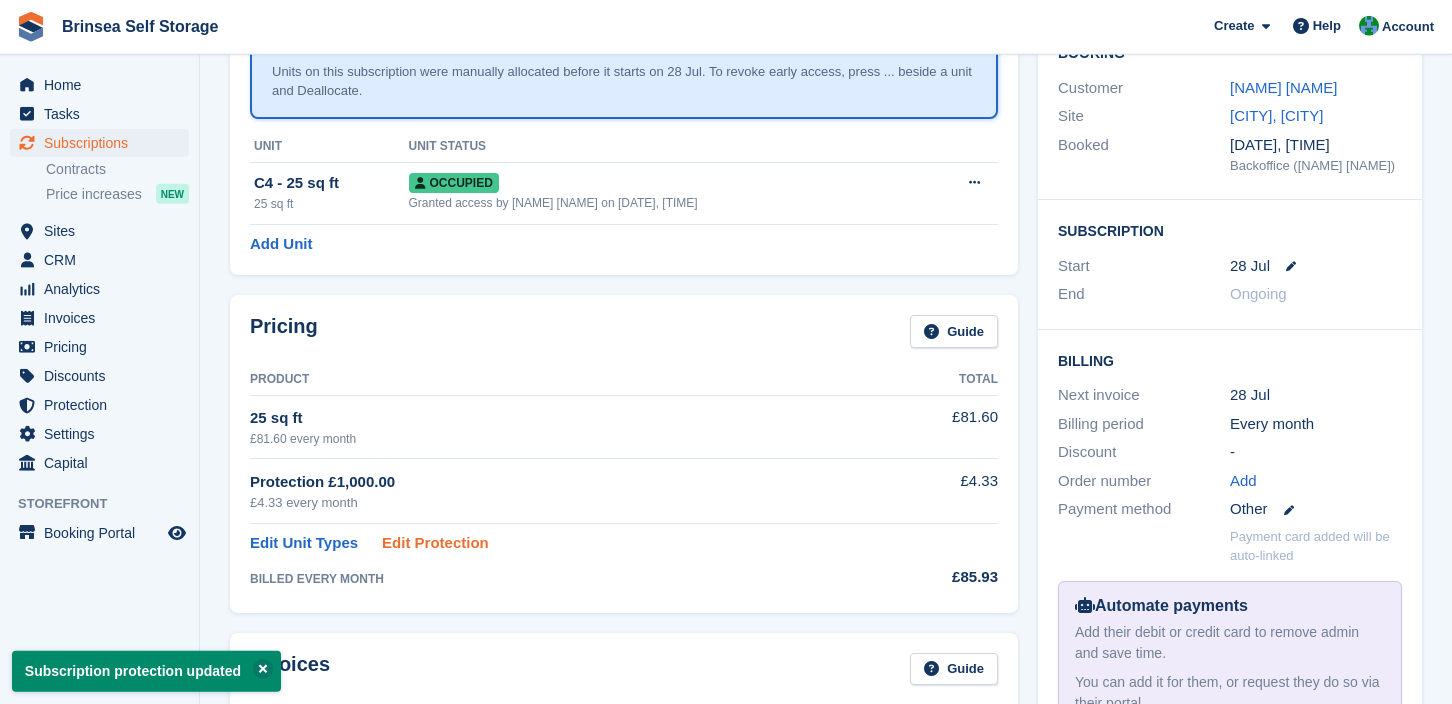 click on "Edit Protection" at bounding box center [435, 543] 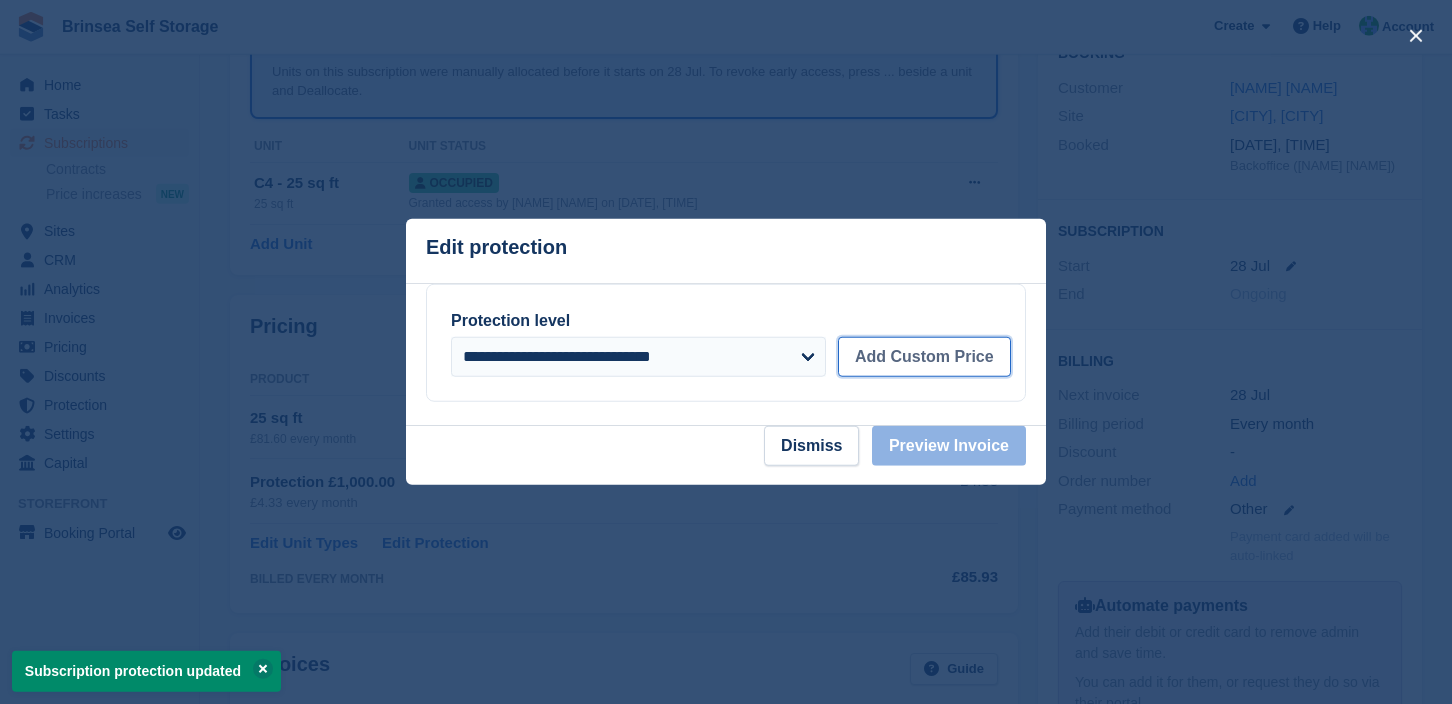 click on "Add Custom Price" at bounding box center [924, 357] 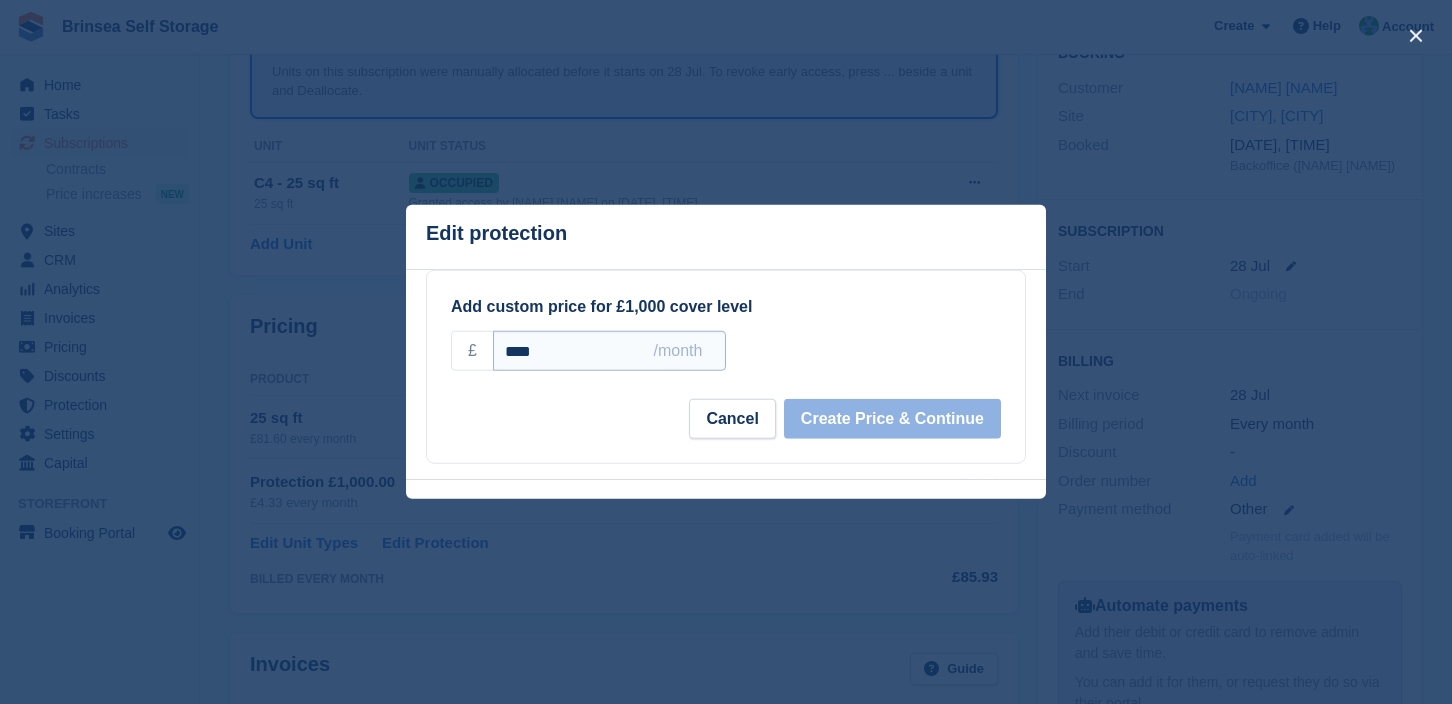 click on "****" at bounding box center [609, 351] 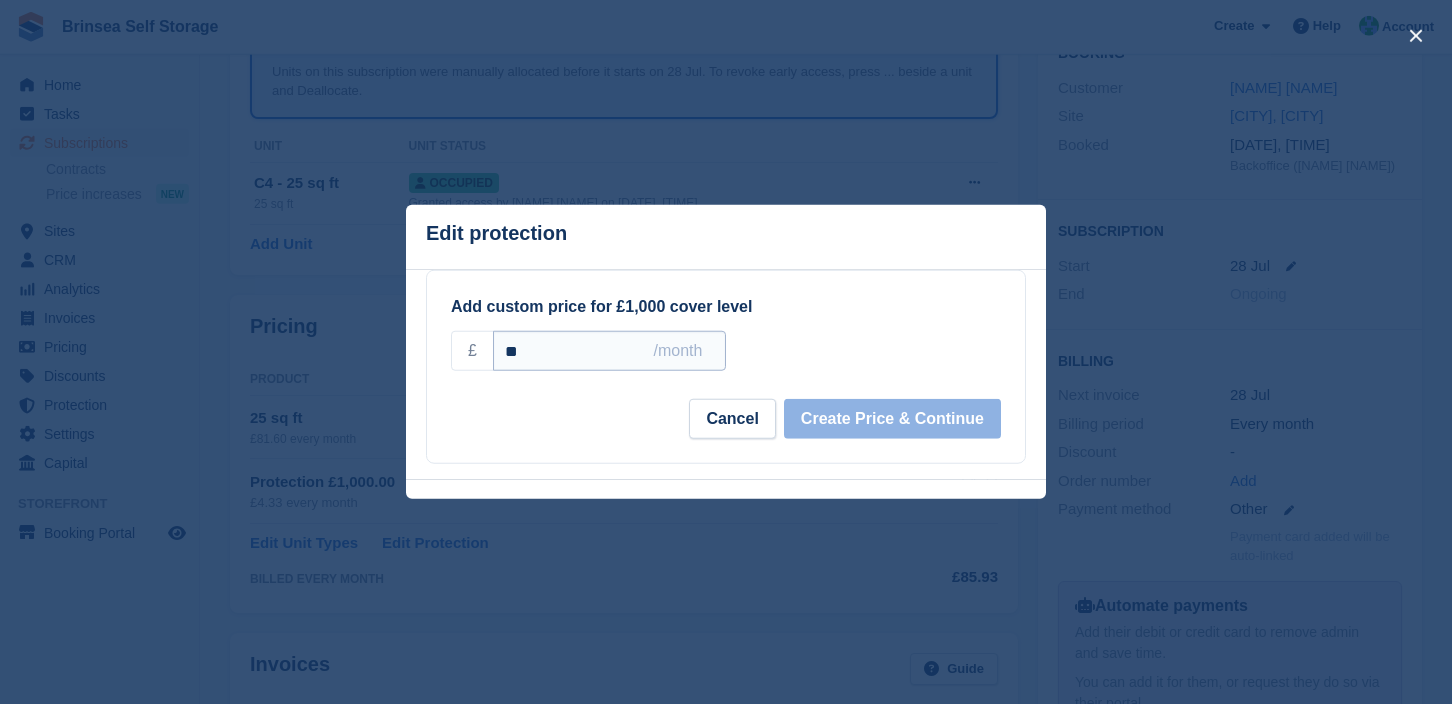 type on "*" 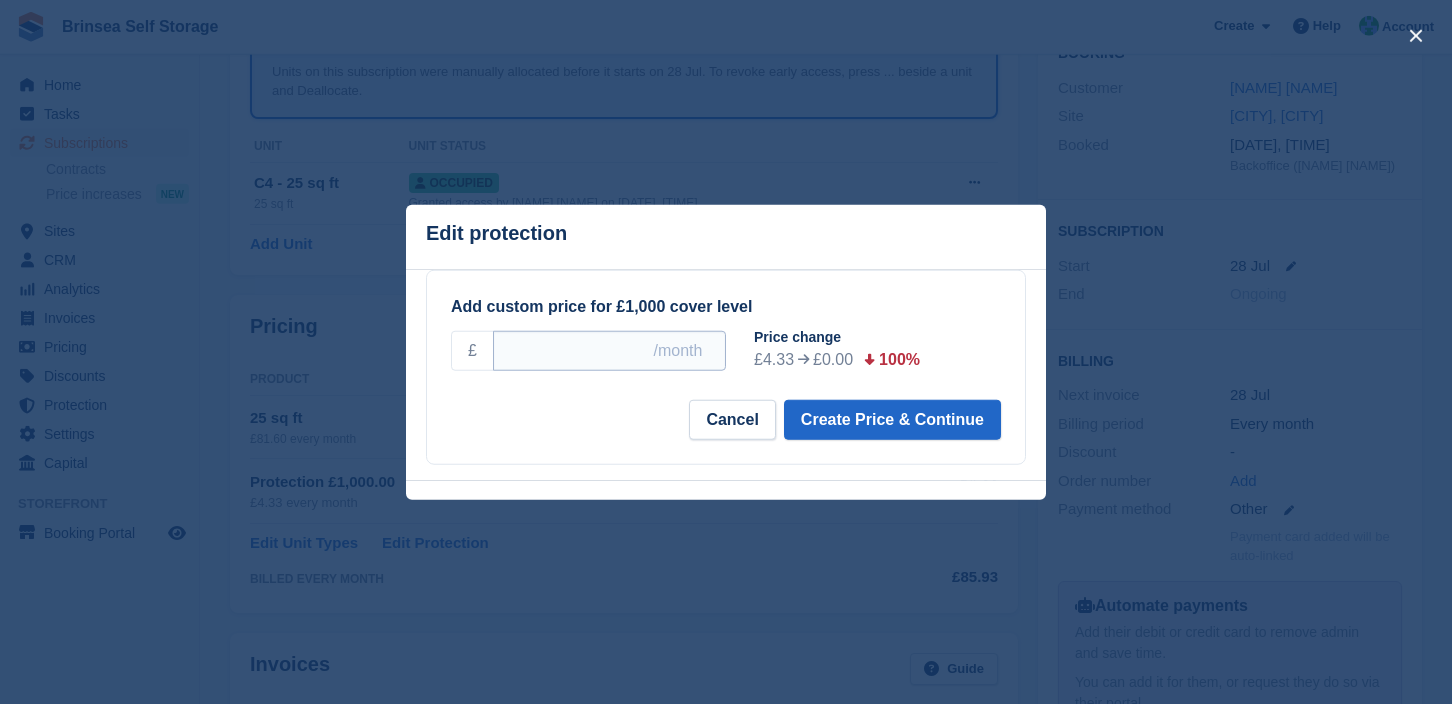type on "*" 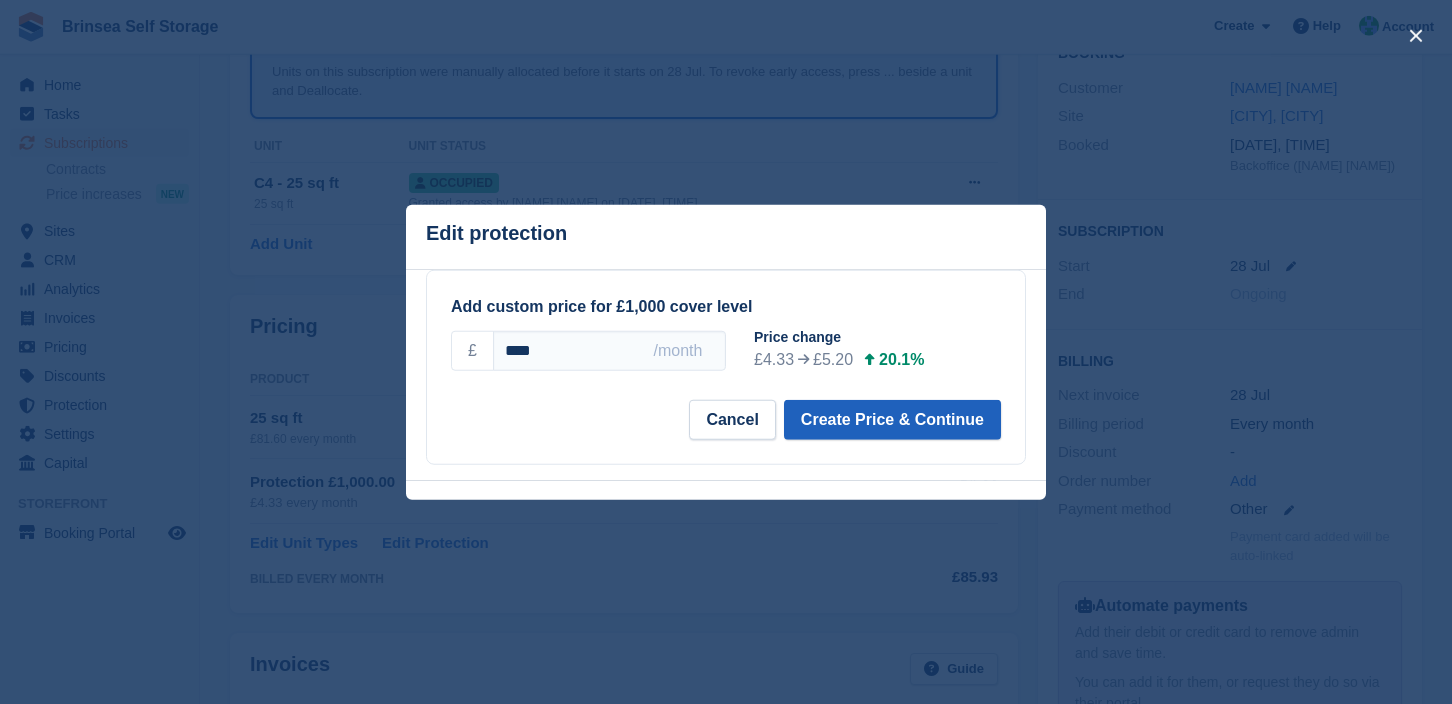 type on "****" 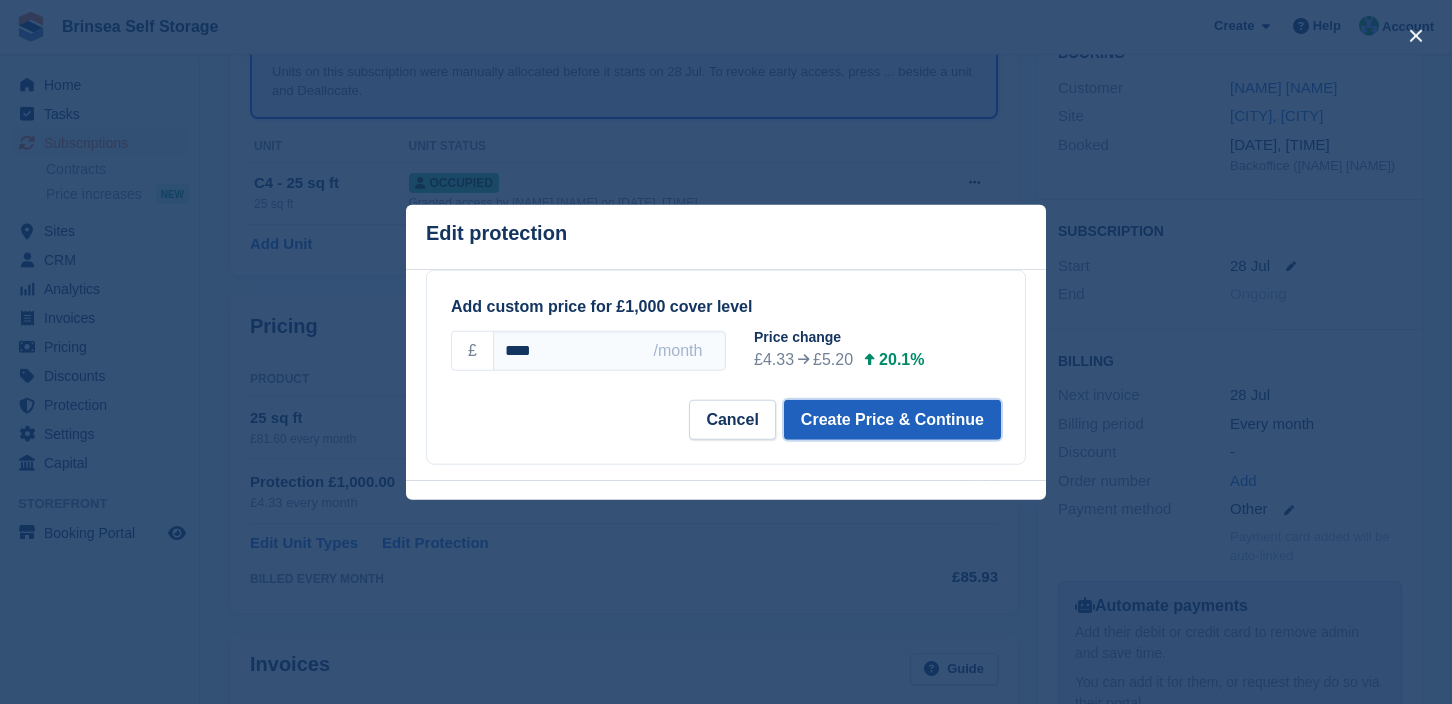 click on "Create Price & Continue" at bounding box center [892, 420] 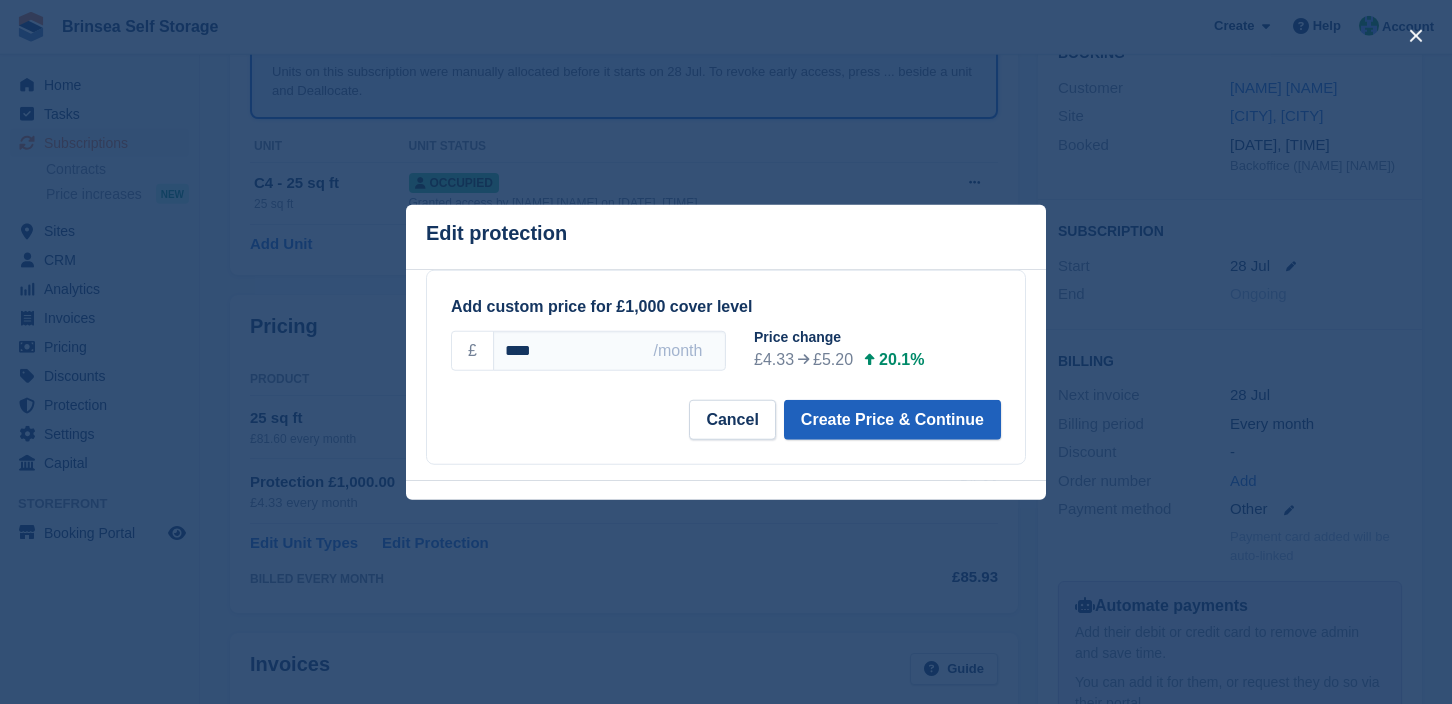 select on "*****" 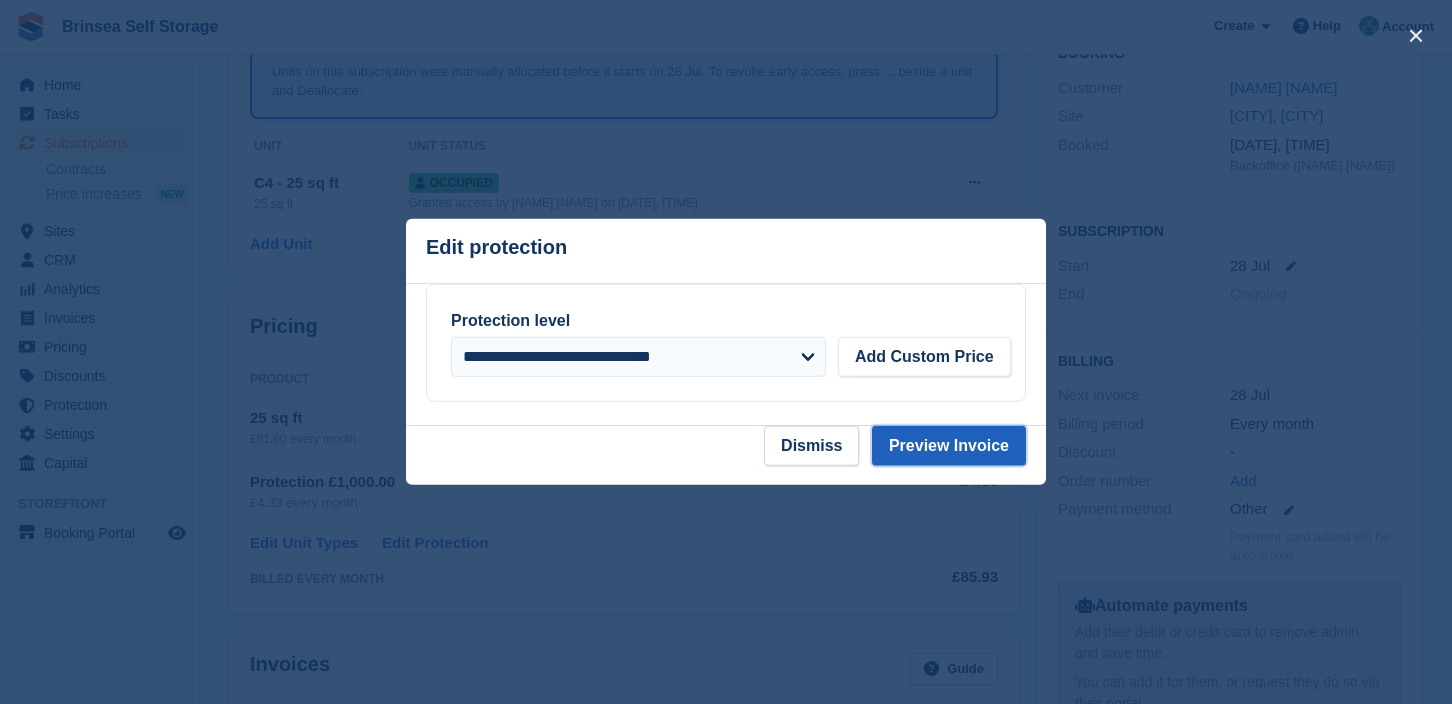 click on "Preview Invoice" at bounding box center (949, 446) 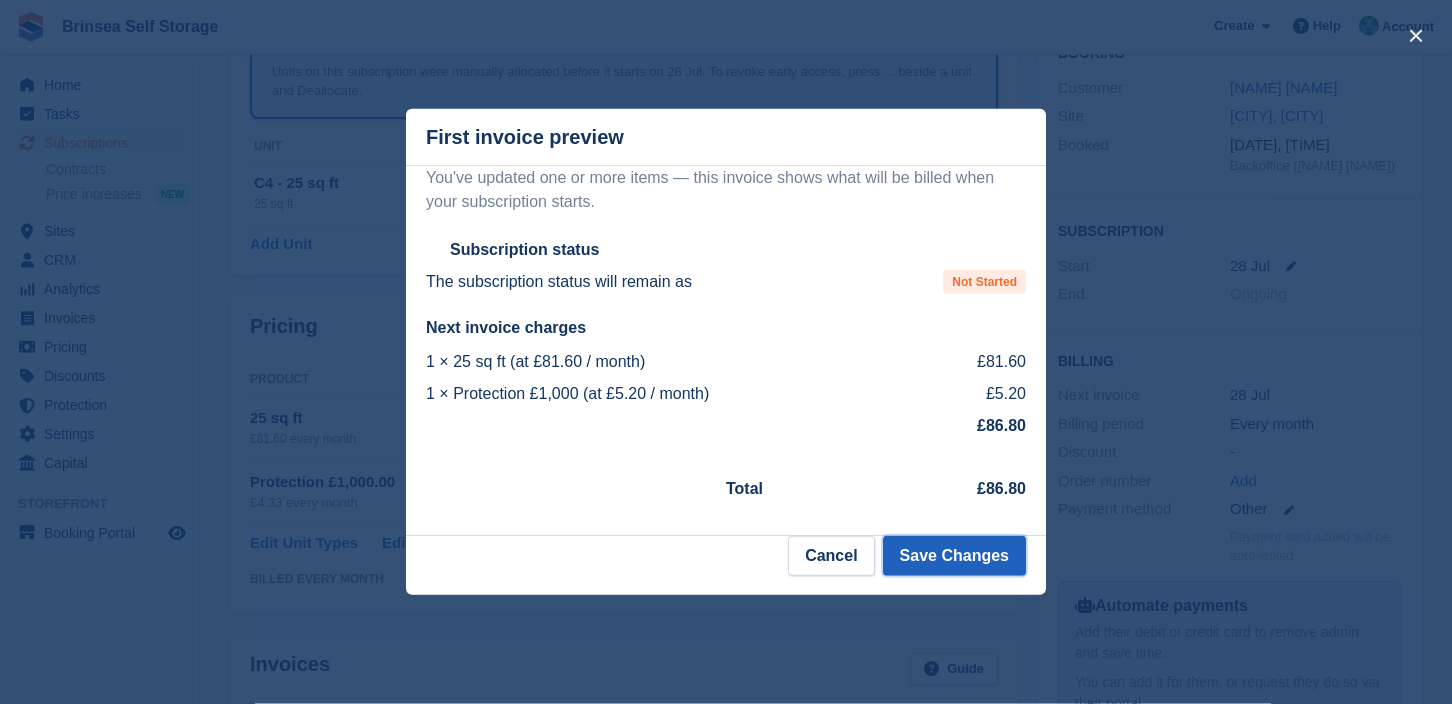 click on "Save Changes" at bounding box center (954, 556) 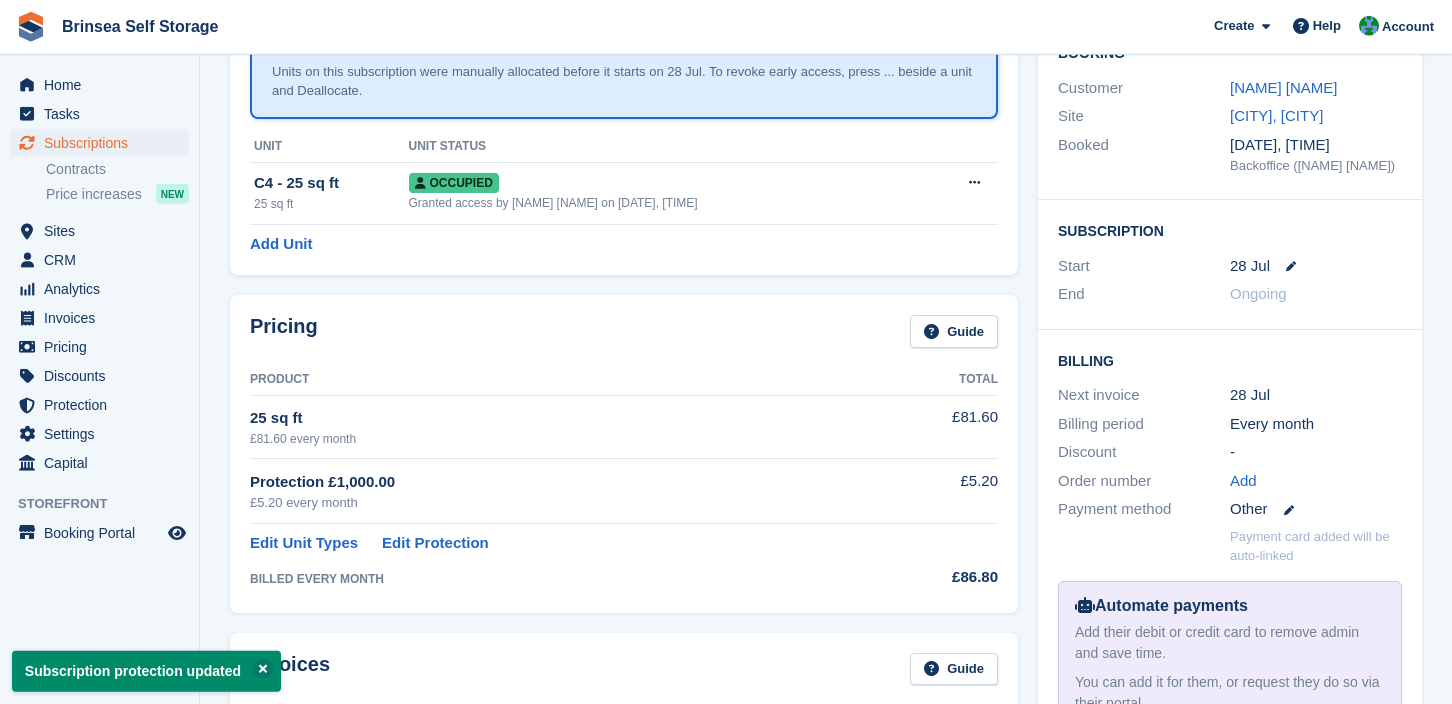 scroll, scrollTop: 0, scrollLeft: 0, axis: both 